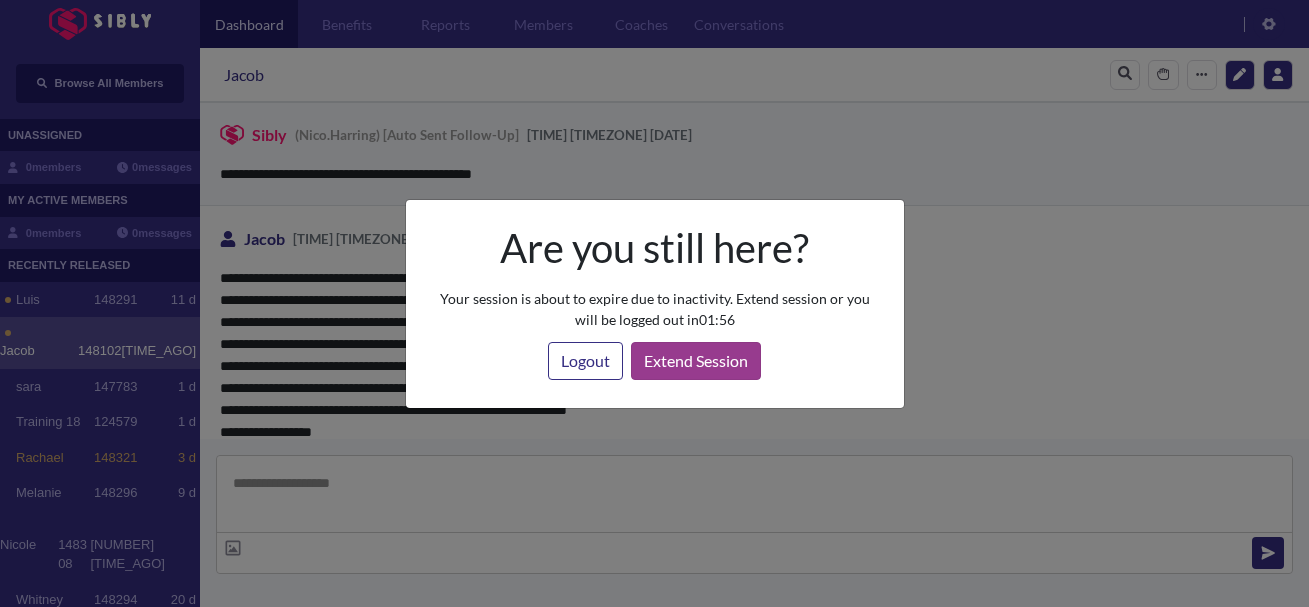 scroll, scrollTop: 0, scrollLeft: 0, axis: both 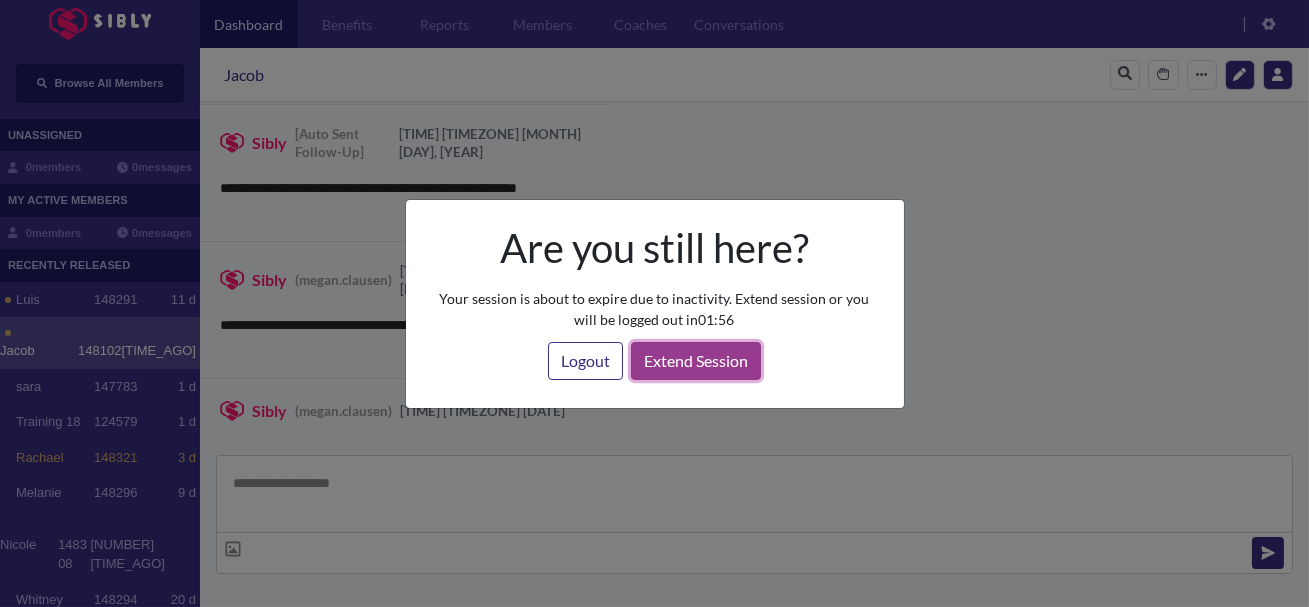 click on "Extend Session" at bounding box center [696, 361] 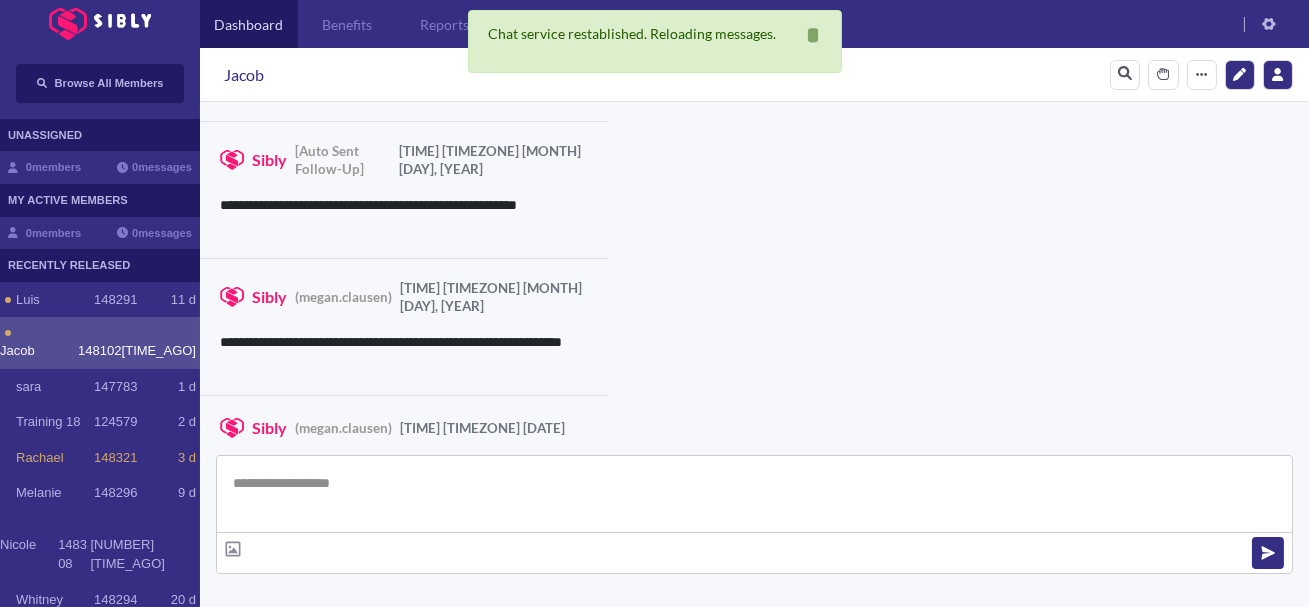 scroll, scrollTop: 3922, scrollLeft: 0, axis: vertical 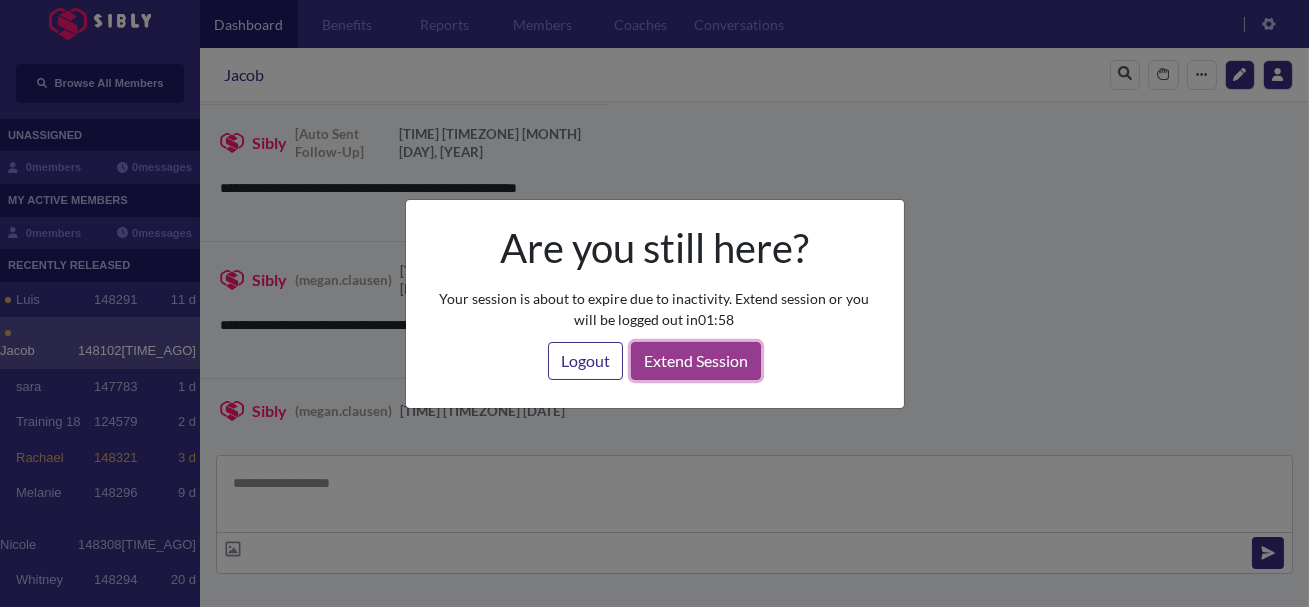 click on "Extend Session" at bounding box center (696, 361) 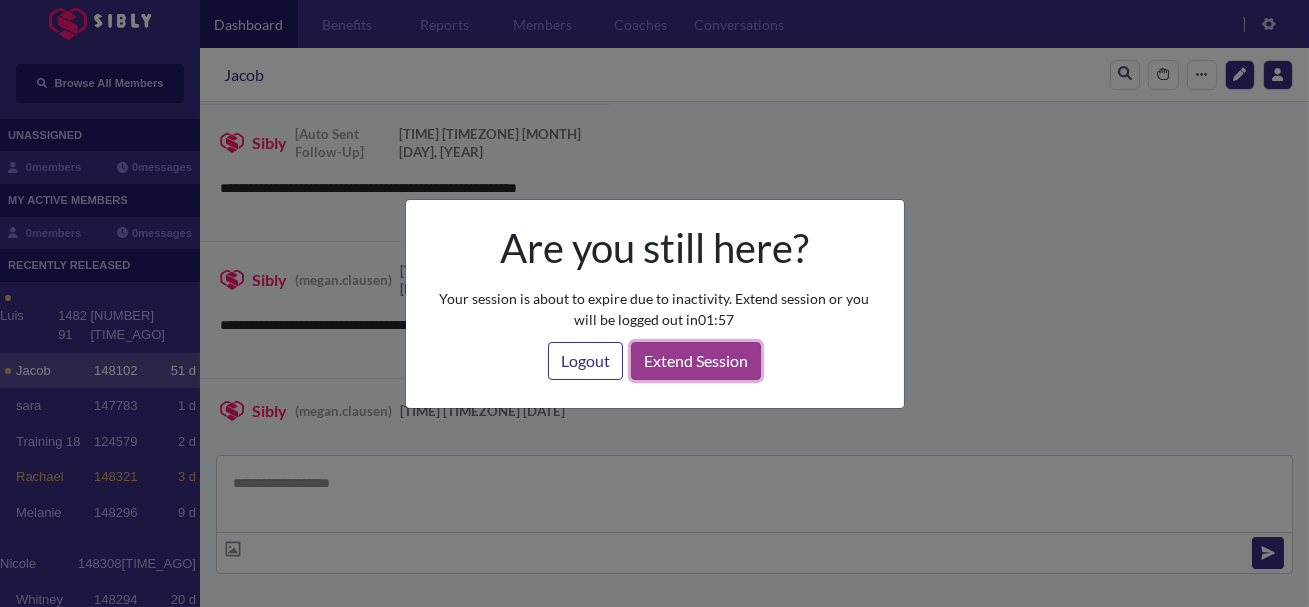 click on "Extend Session" at bounding box center [696, 361] 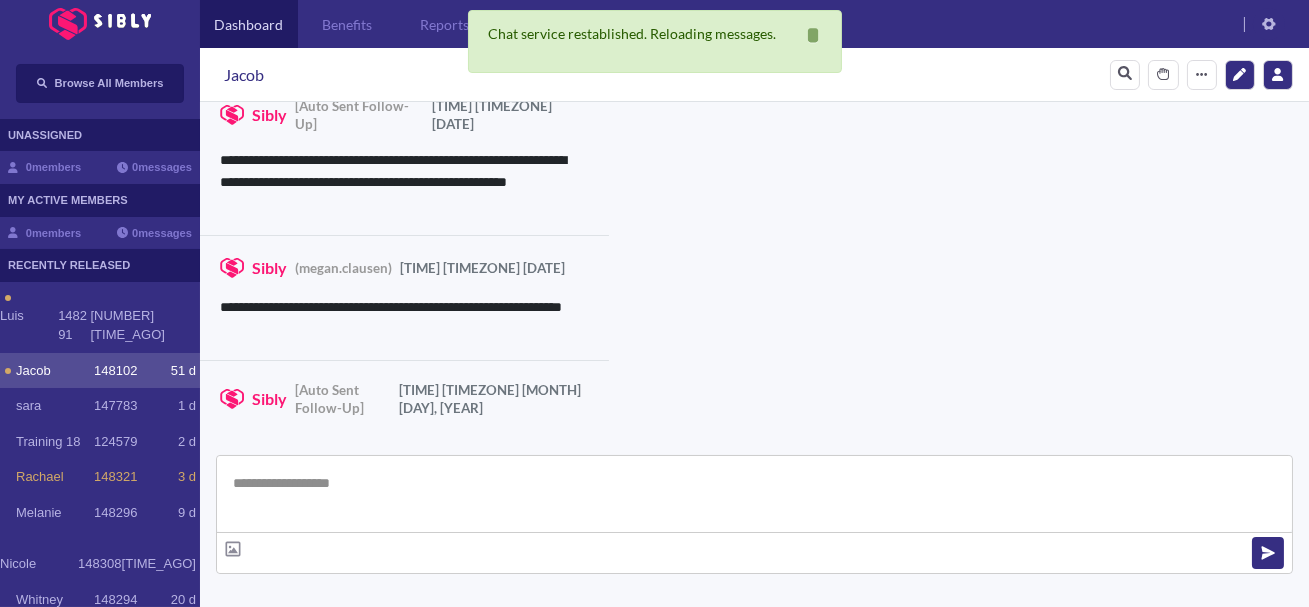 scroll, scrollTop: 3922, scrollLeft: 0, axis: vertical 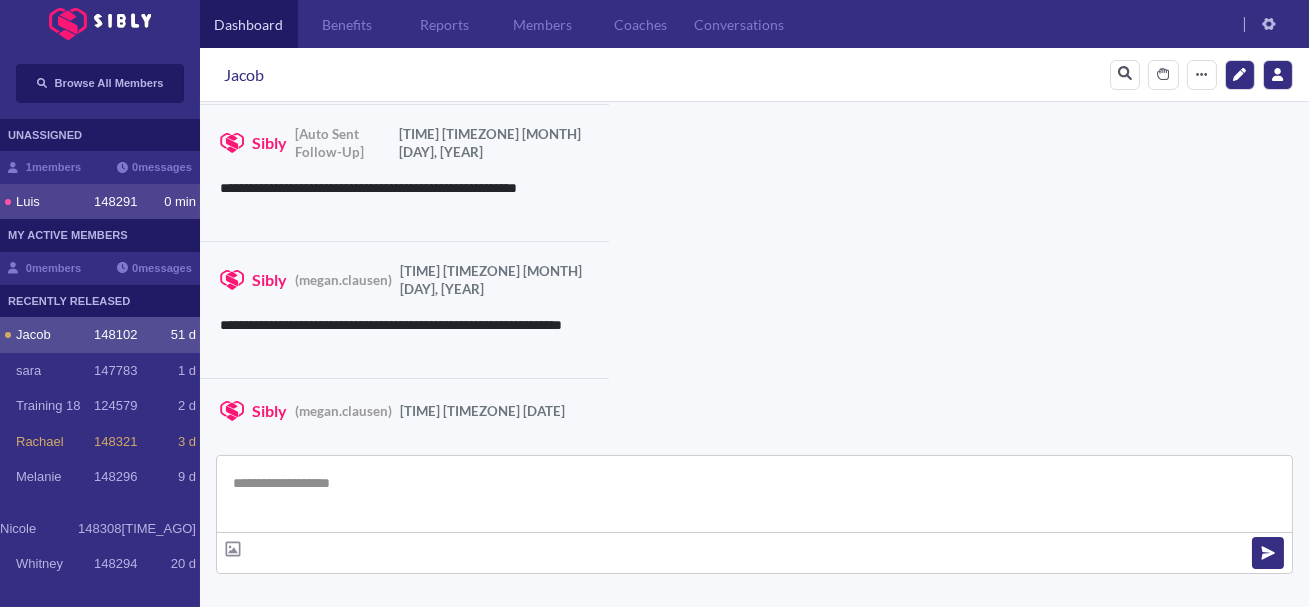 click on "Luis" at bounding box center [55, 202] 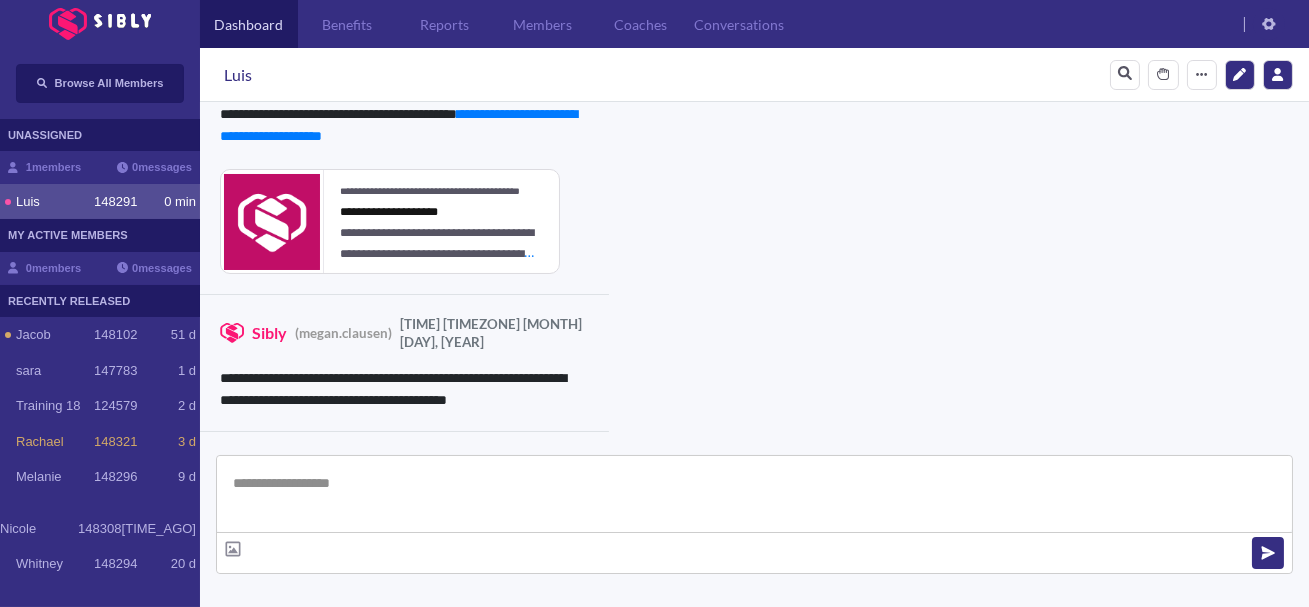 scroll, scrollTop: 5520, scrollLeft: 0, axis: vertical 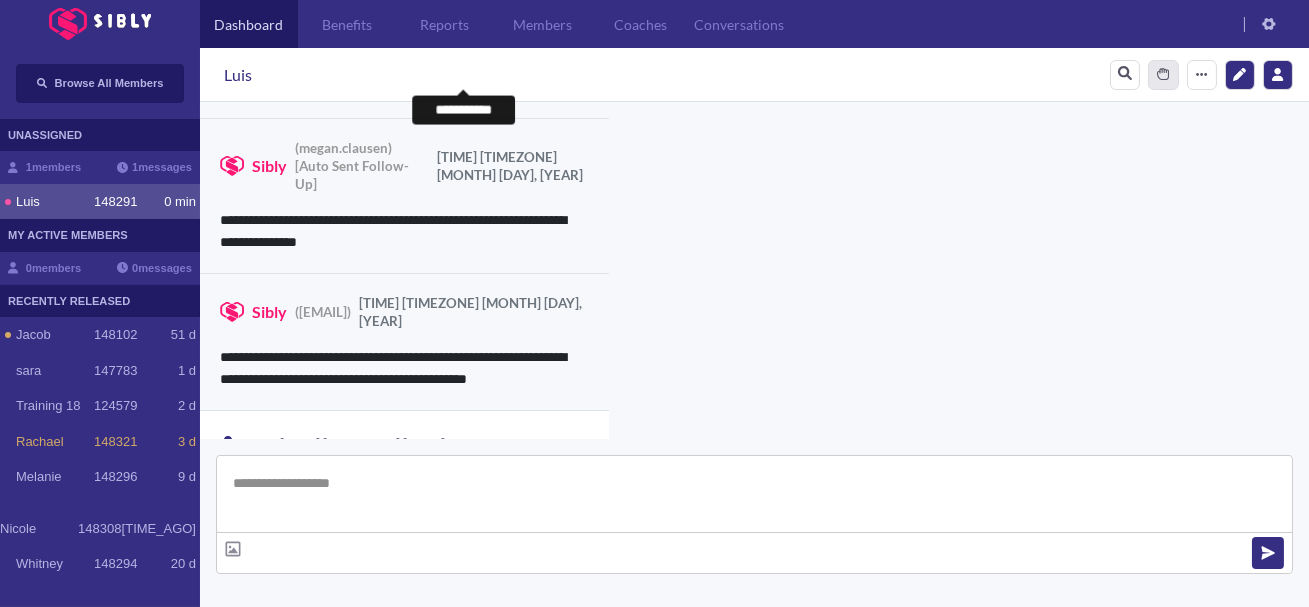 click on "****" at bounding box center [1163, 75] 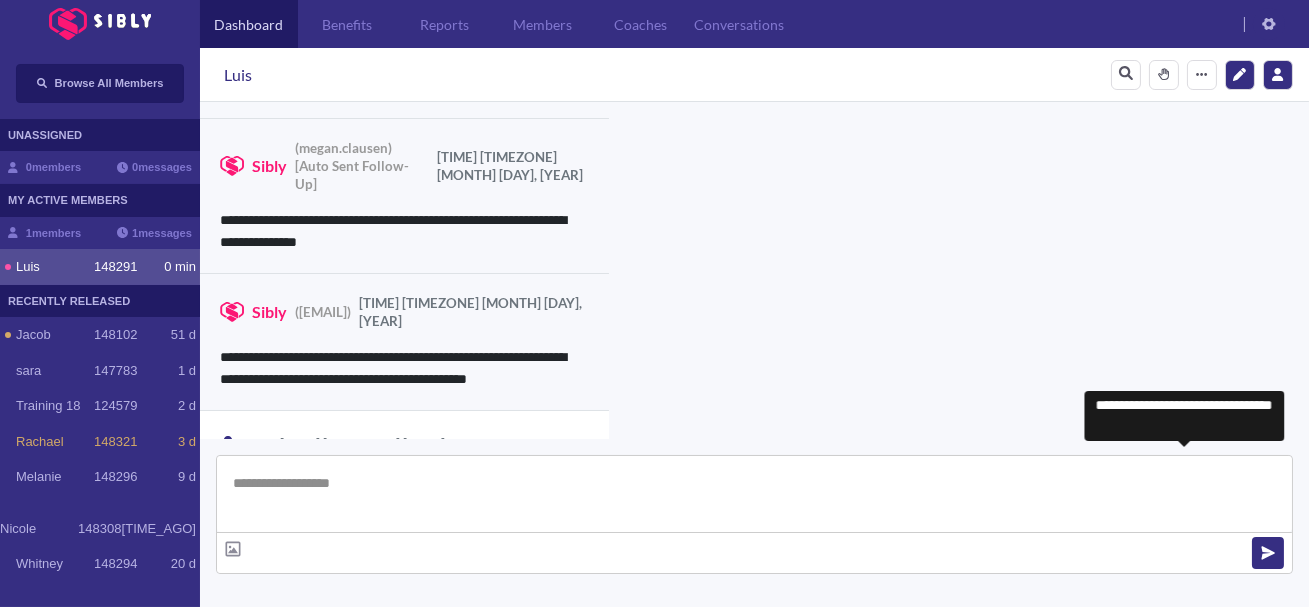 scroll, scrollTop: 0, scrollLeft: 0, axis: both 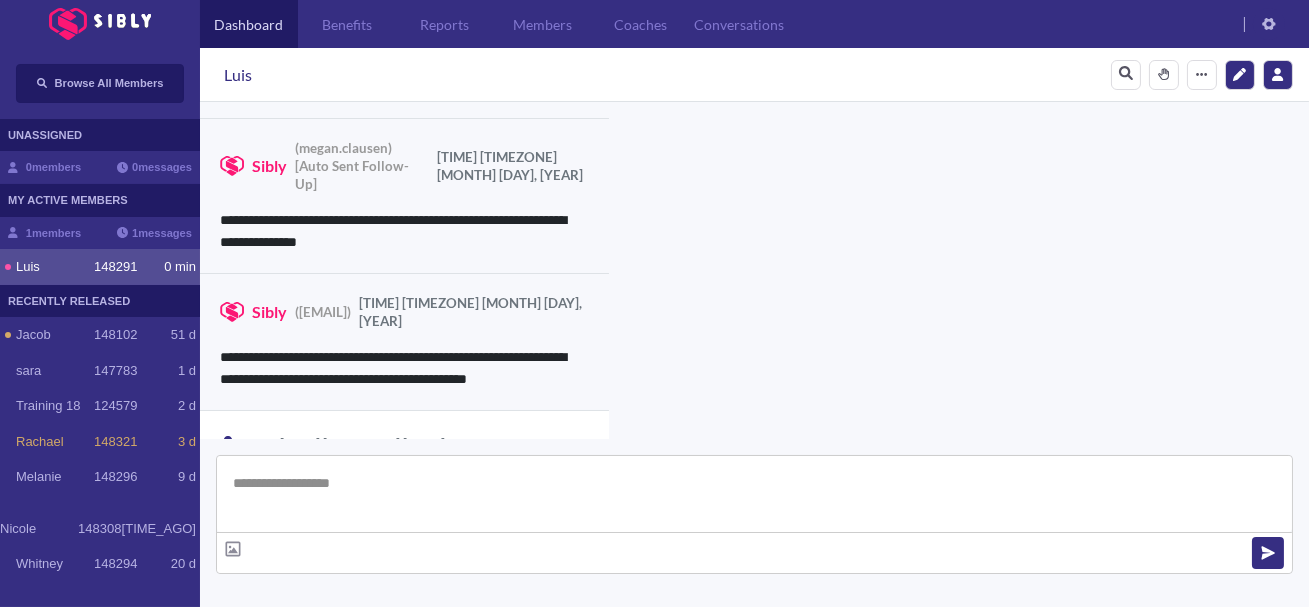 click at bounding box center (754, 494) 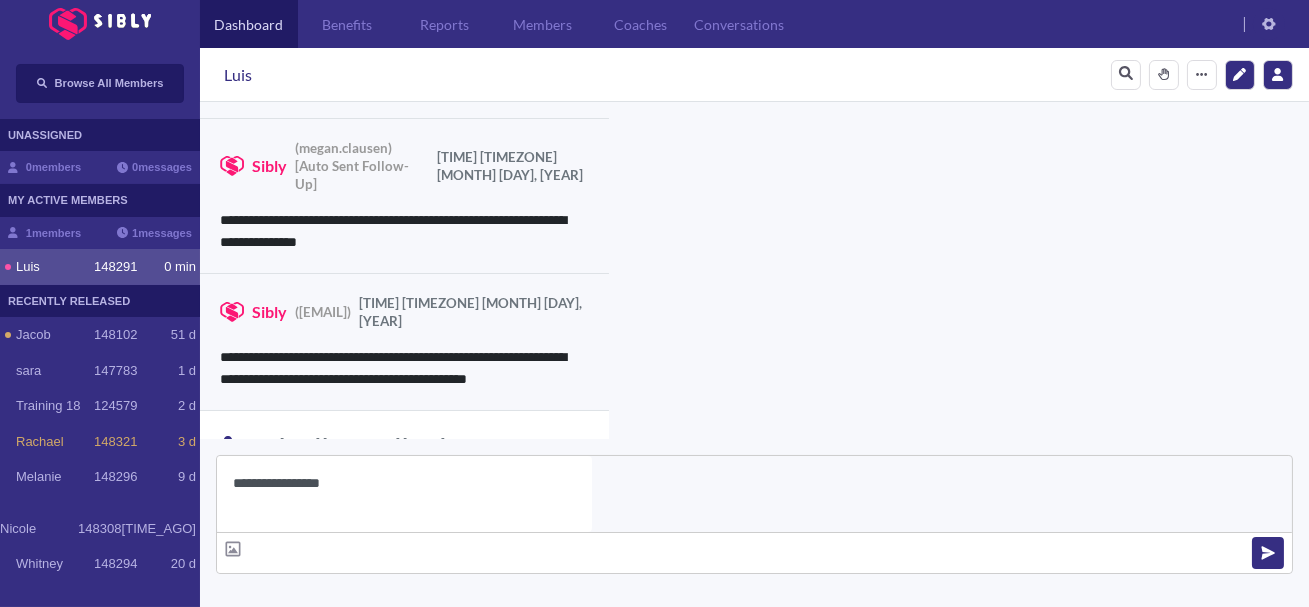 scroll, scrollTop: 634, scrollLeft: 0, axis: vertical 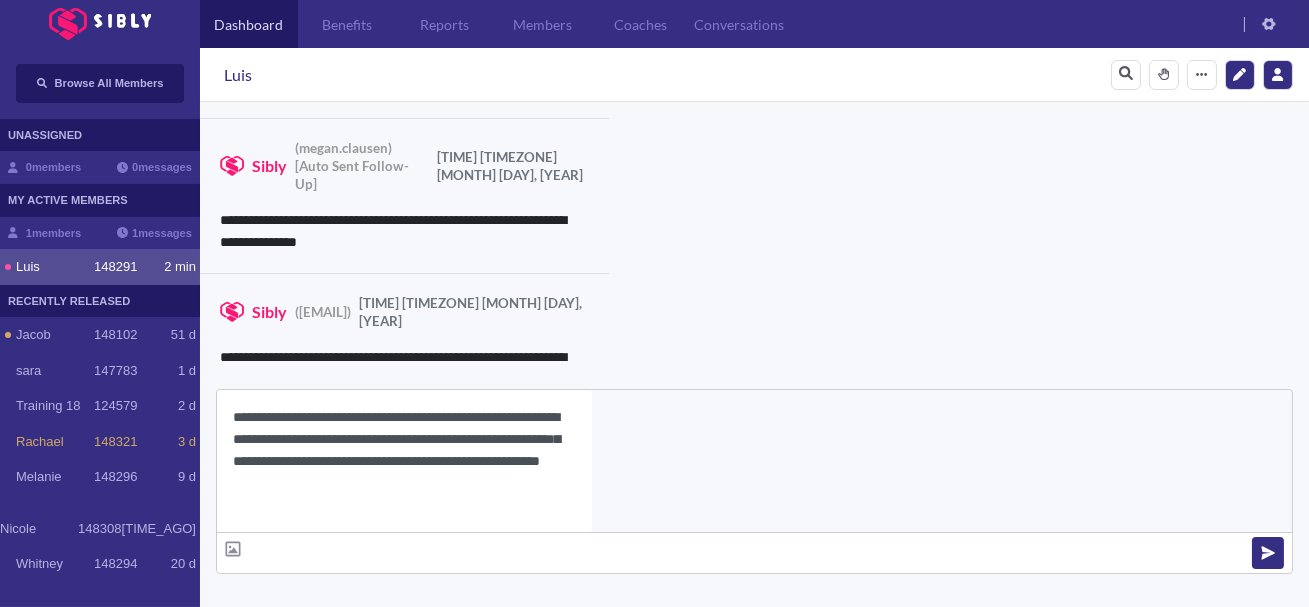 click on "**********" at bounding box center (404, 461) 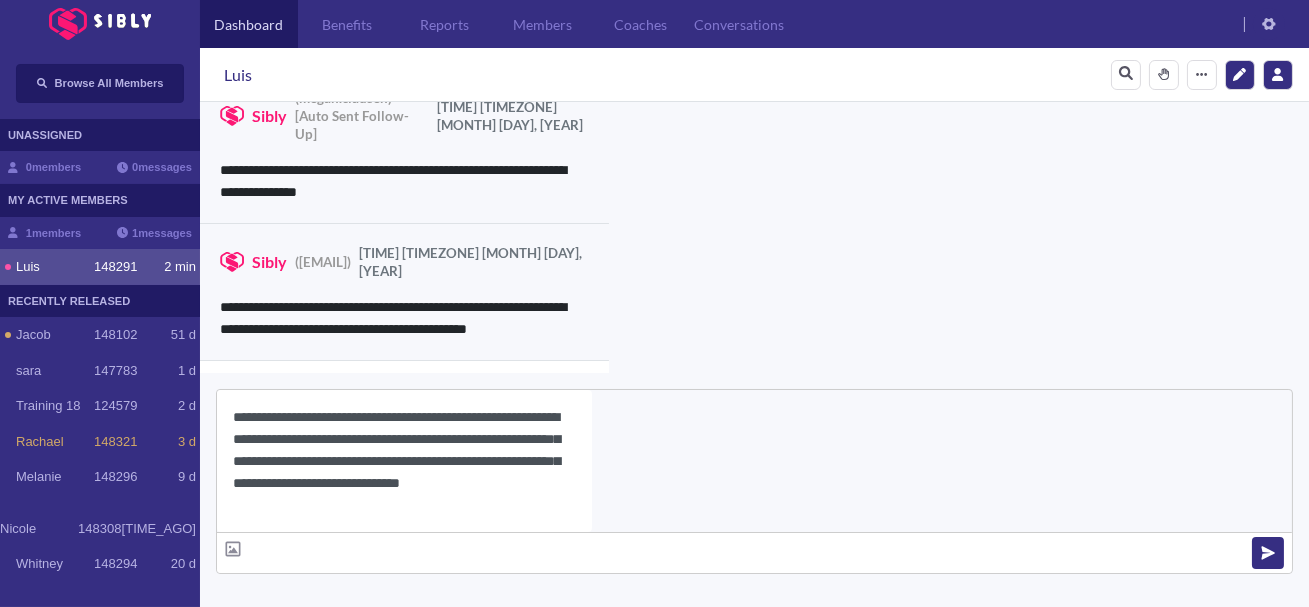 scroll, scrollTop: 5585, scrollLeft: 0, axis: vertical 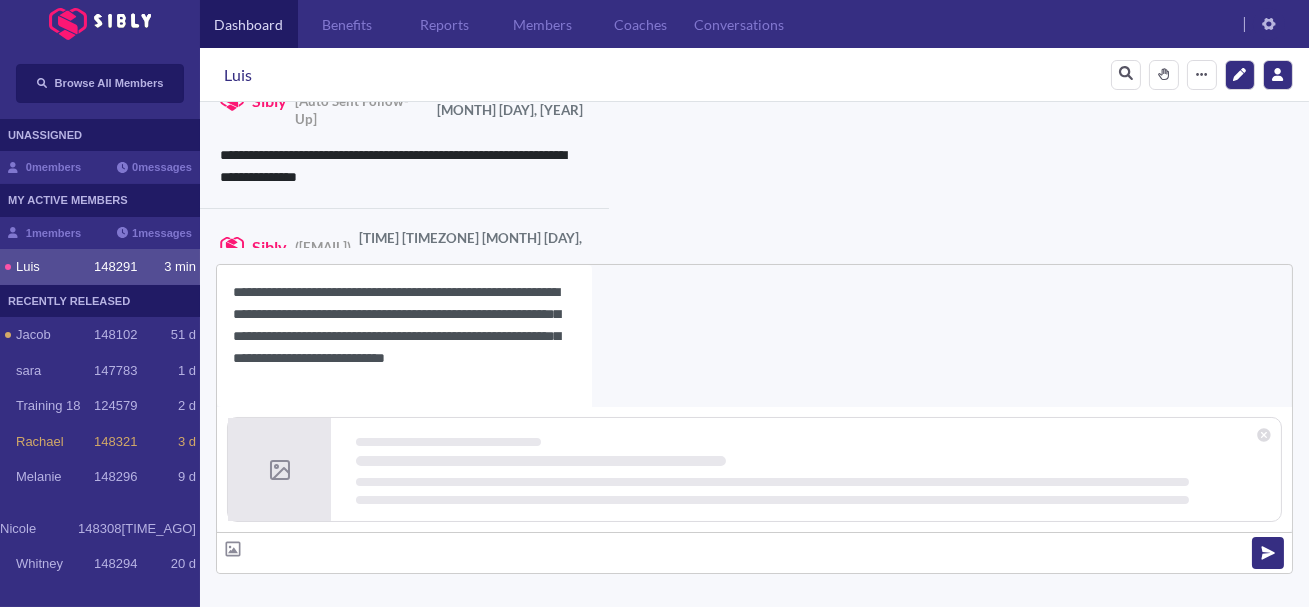 type on "**********" 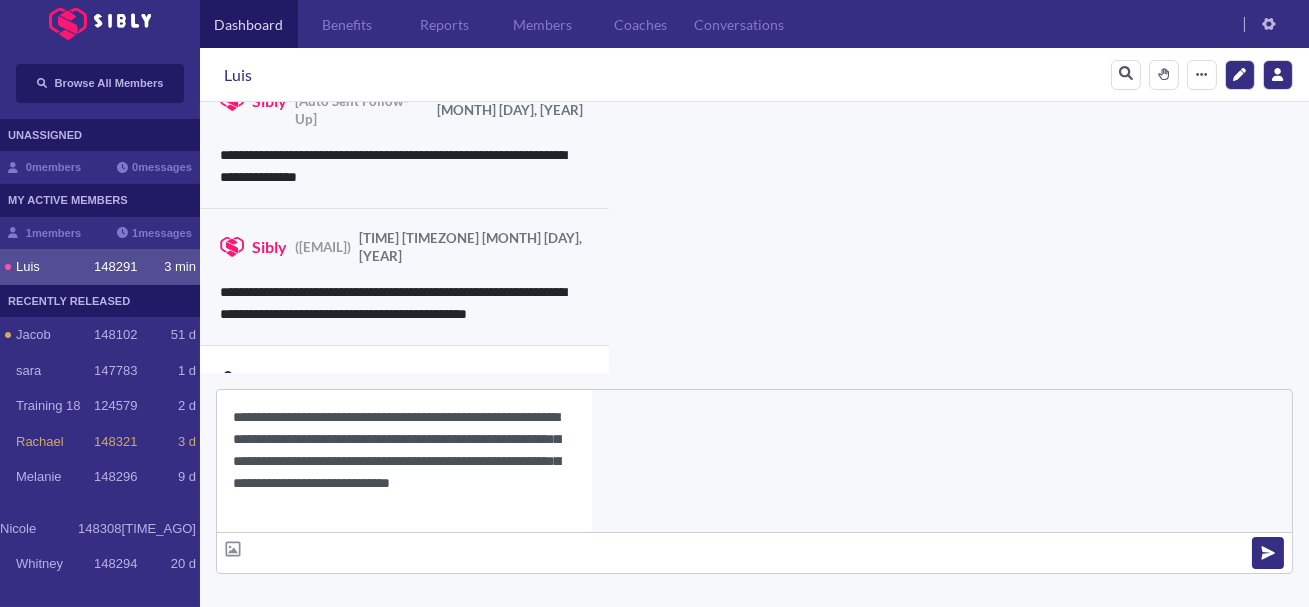 click on "**********" at bounding box center (404, 461) 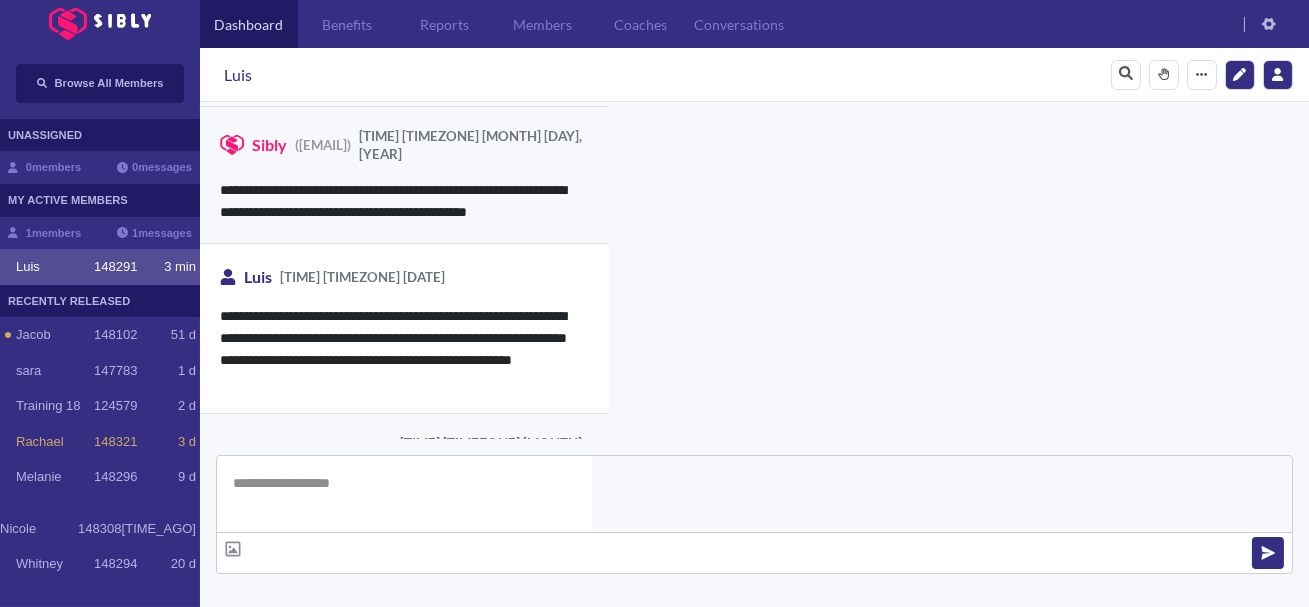 scroll, scrollTop: 5689, scrollLeft: 0, axis: vertical 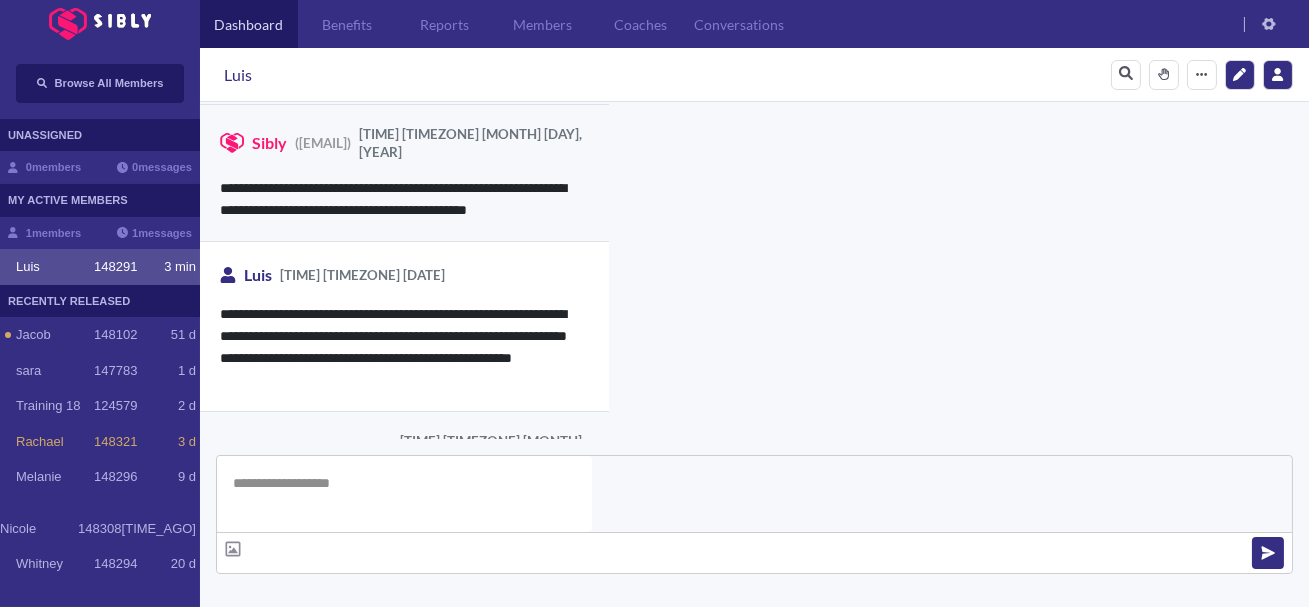type 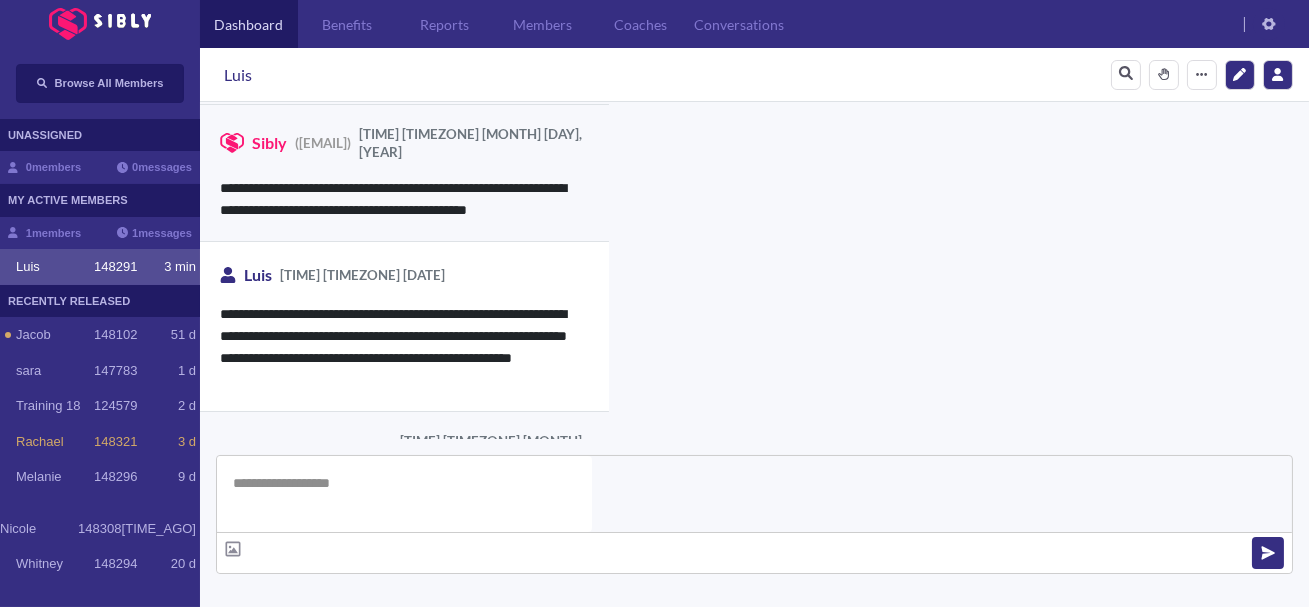click on "Luis" at bounding box center [877, 656] 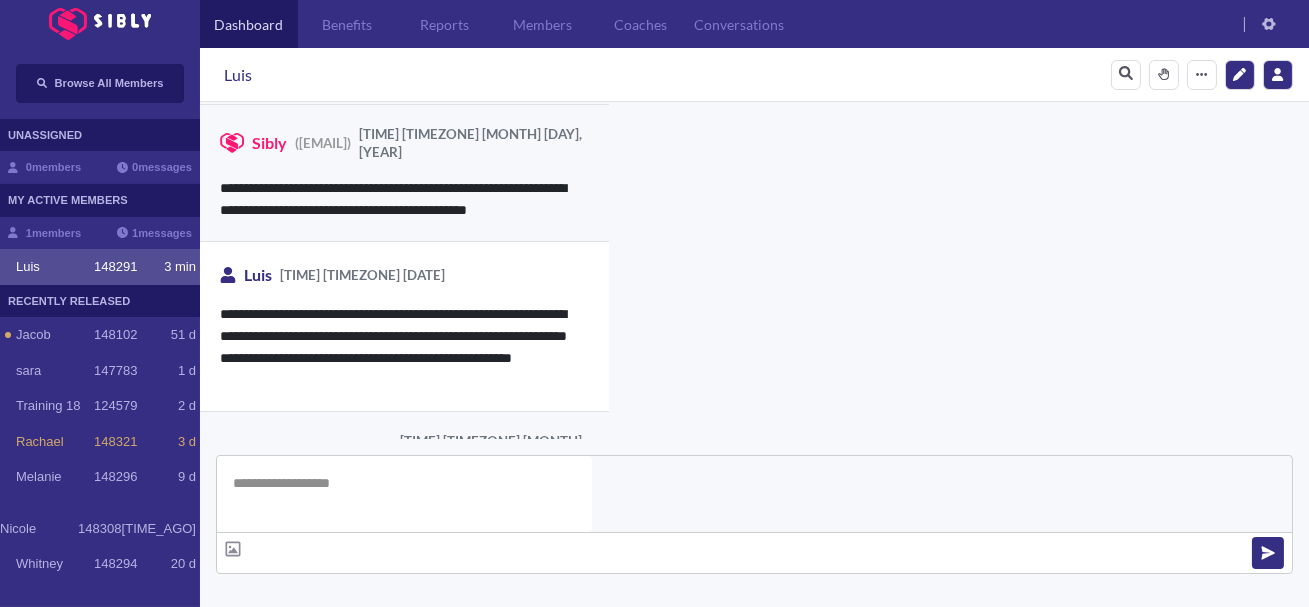click on "148291" at bounding box center (923, 737) 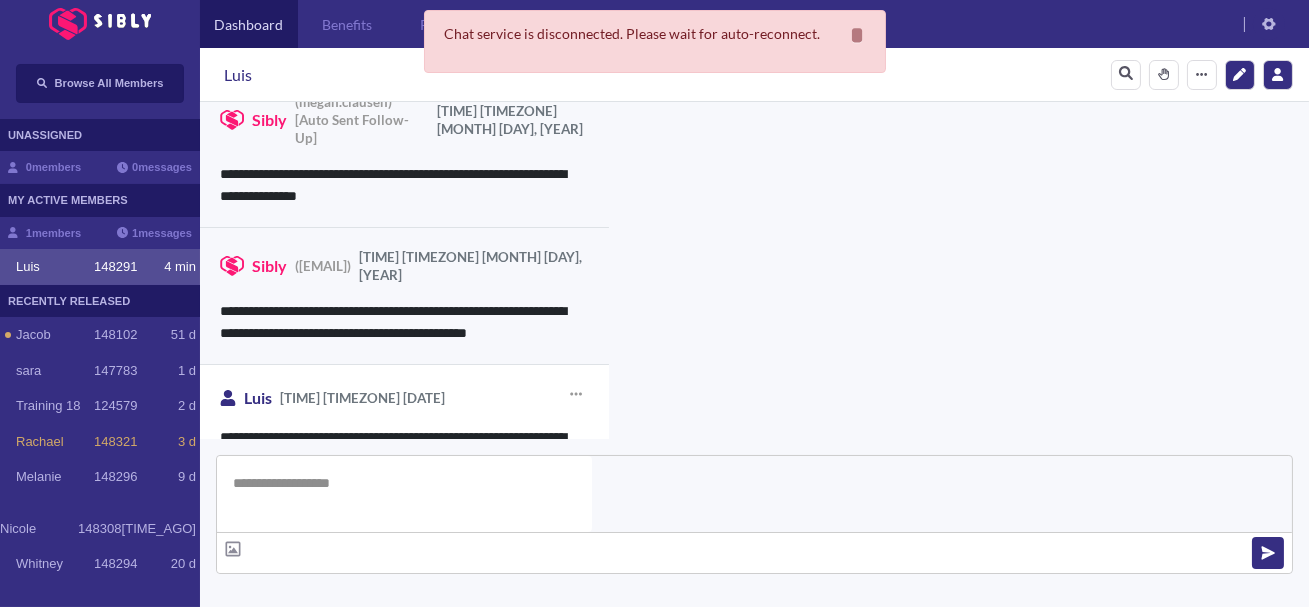 scroll, scrollTop: 5568, scrollLeft: 0, axis: vertical 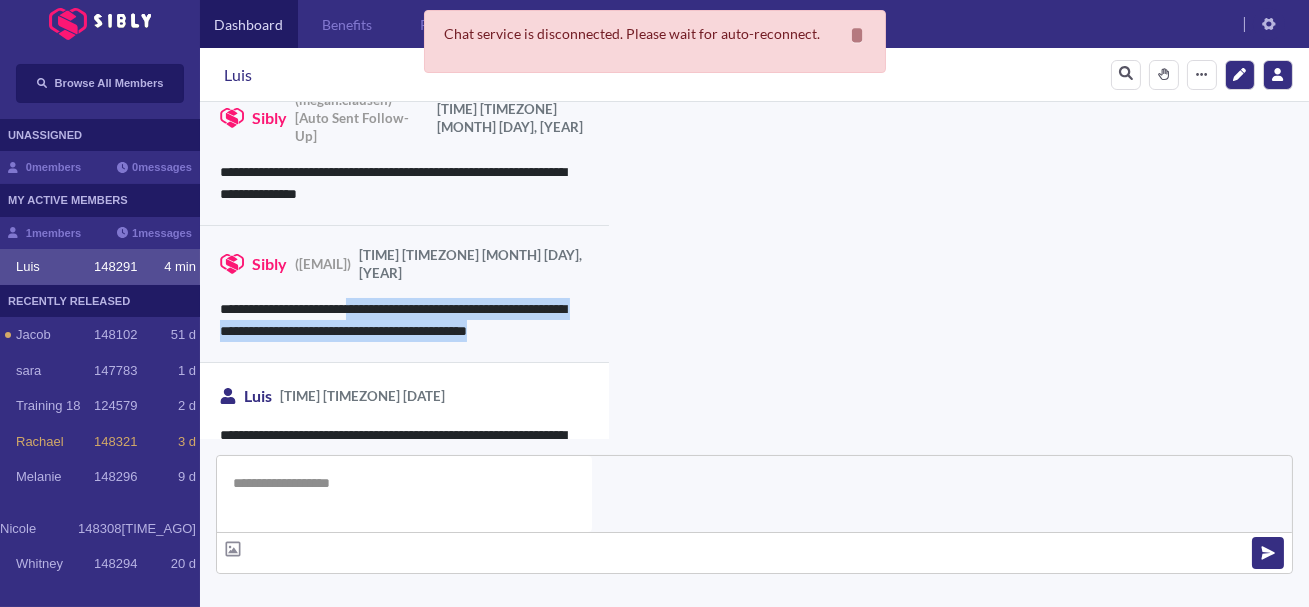 drag, startPoint x: 369, startPoint y: 171, endPoint x: 566, endPoint y: 202, distance: 199.42416 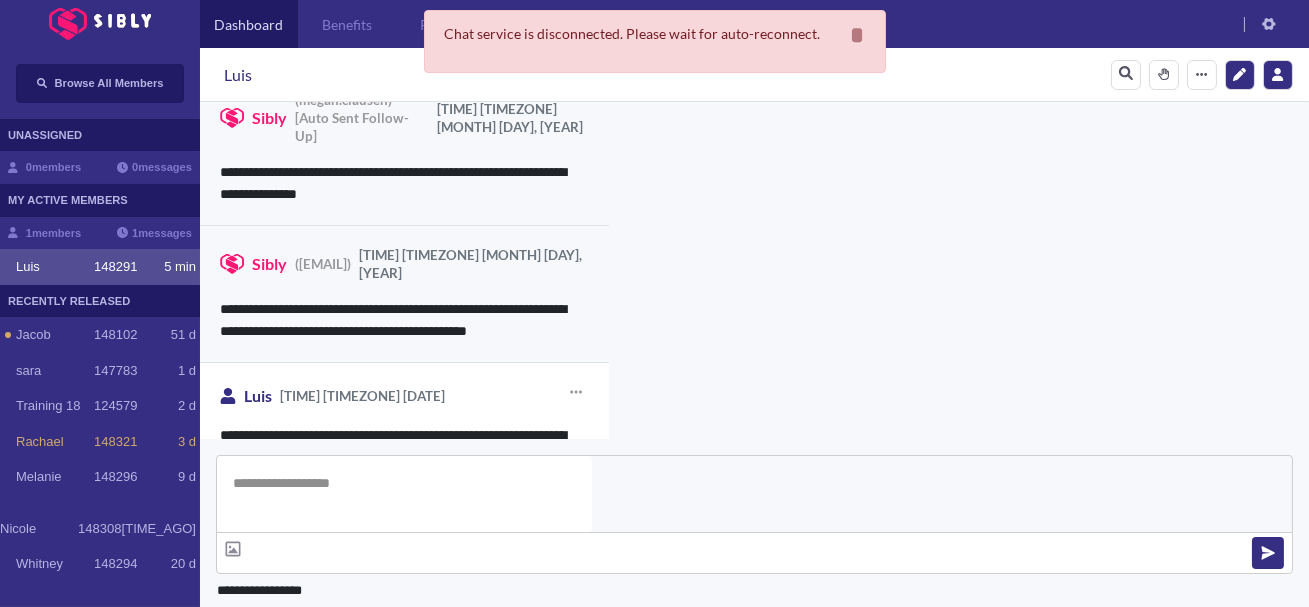 click on "**********" at bounding box center [404, 468] 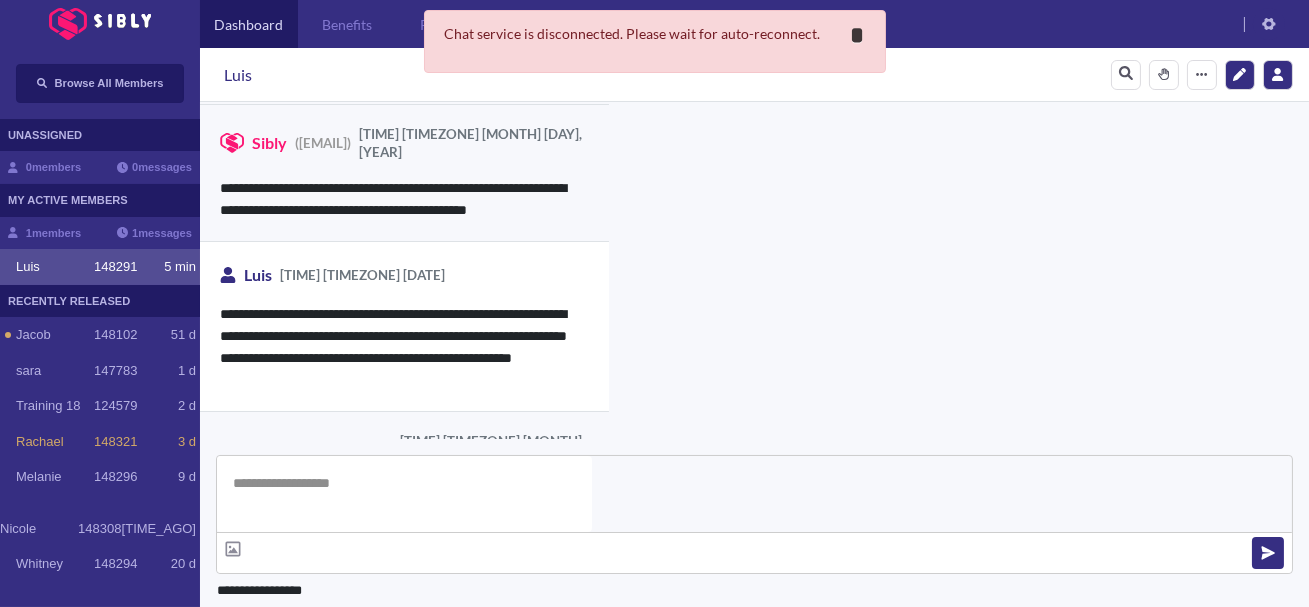 click on "**********" at bounding box center [858, 35] 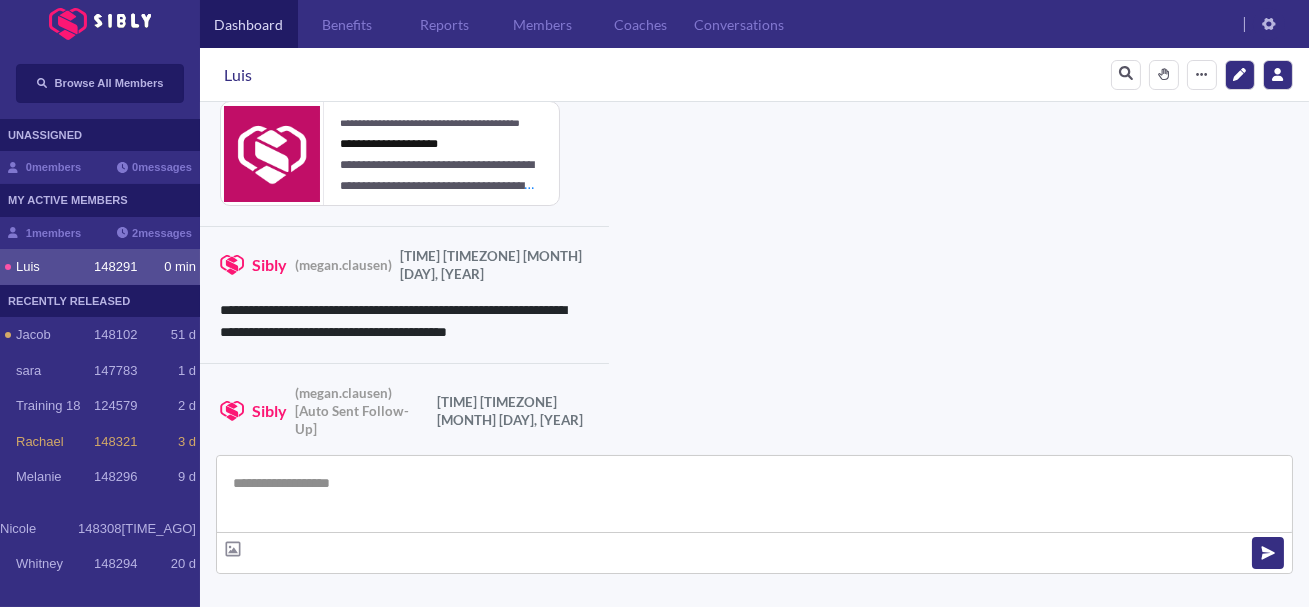 scroll, scrollTop: 5531, scrollLeft: 0, axis: vertical 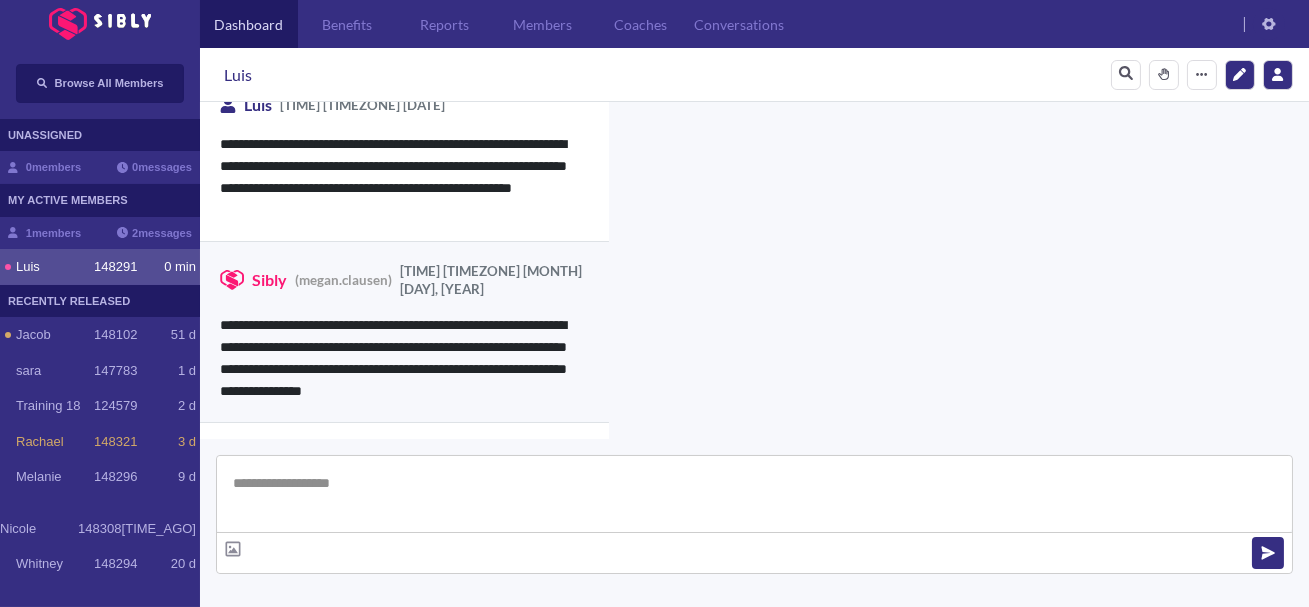 click at bounding box center (754, 494) 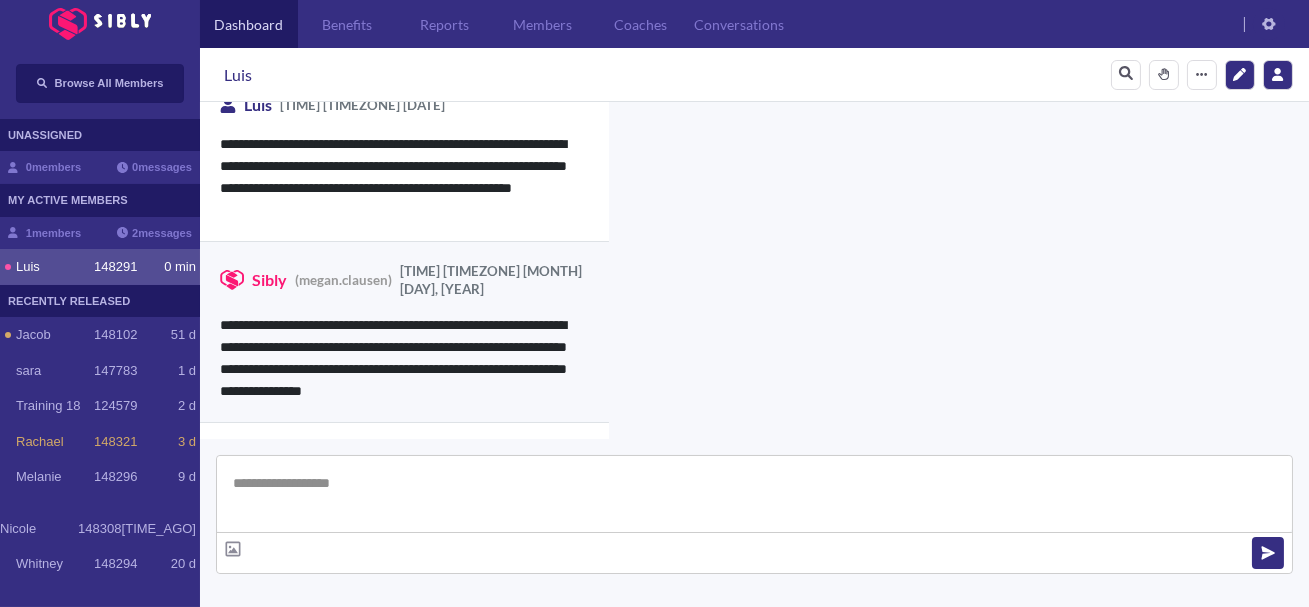 scroll, scrollTop: 694, scrollLeft: 0, axis: vertical 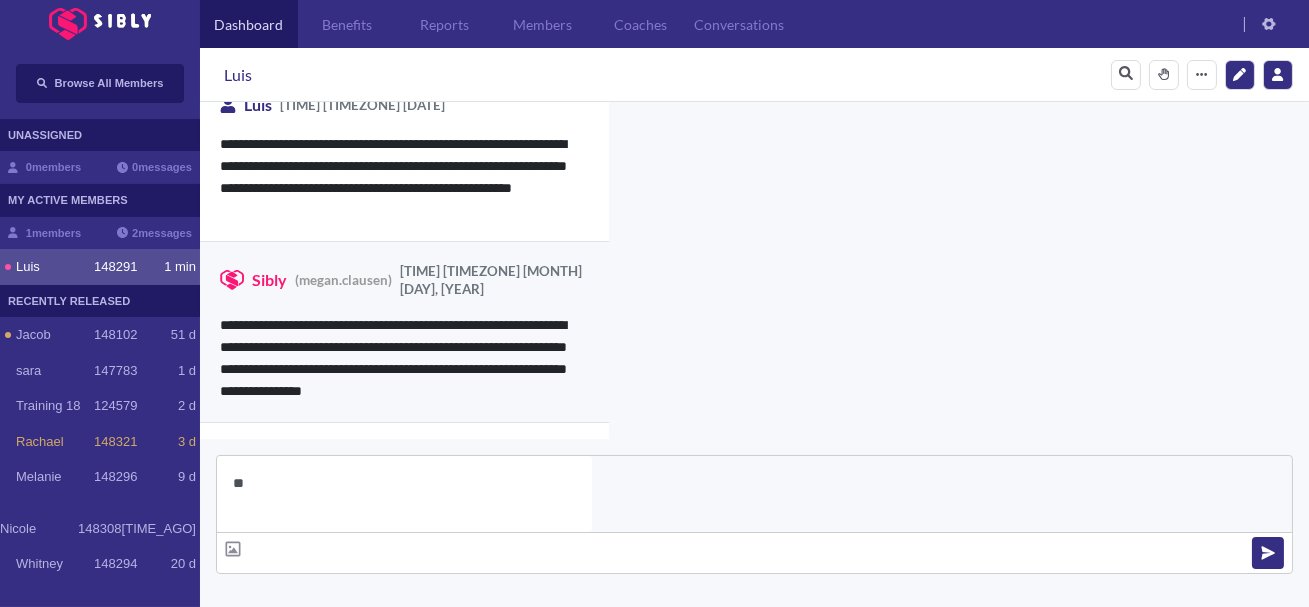 type on "*" 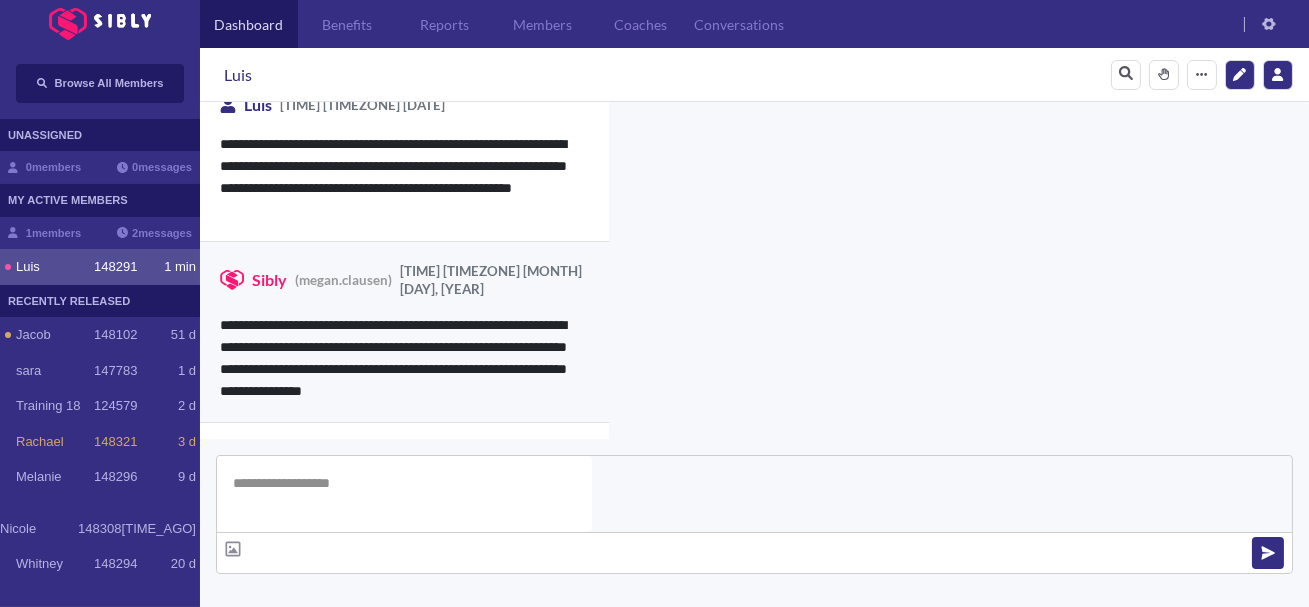 click 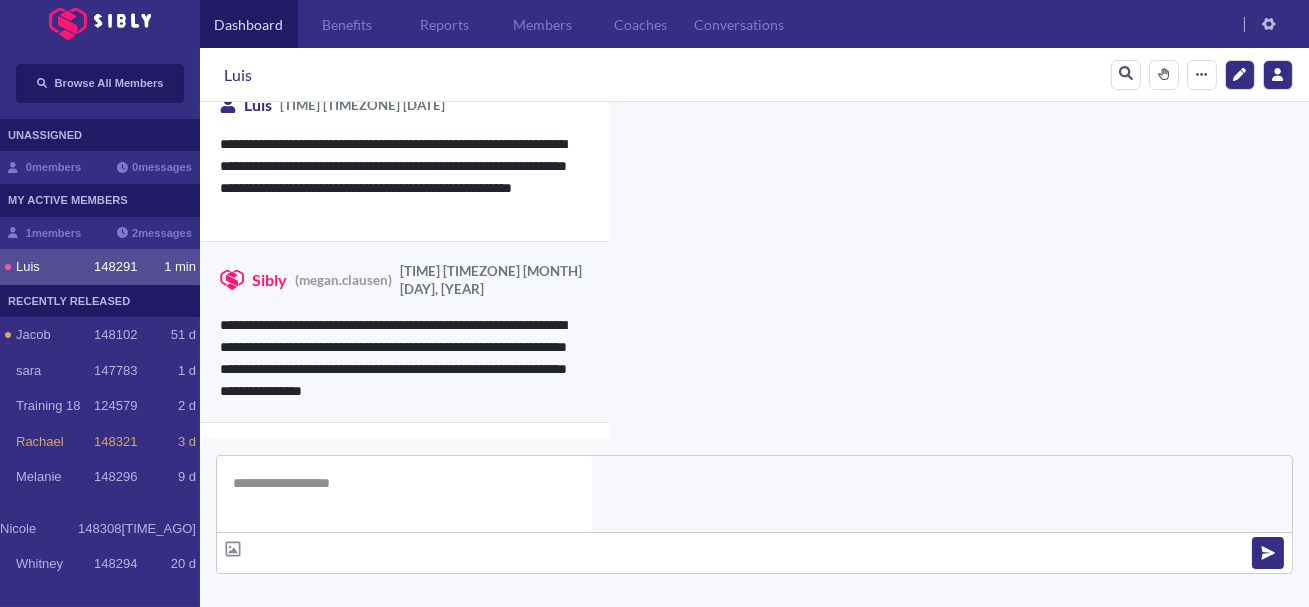 click 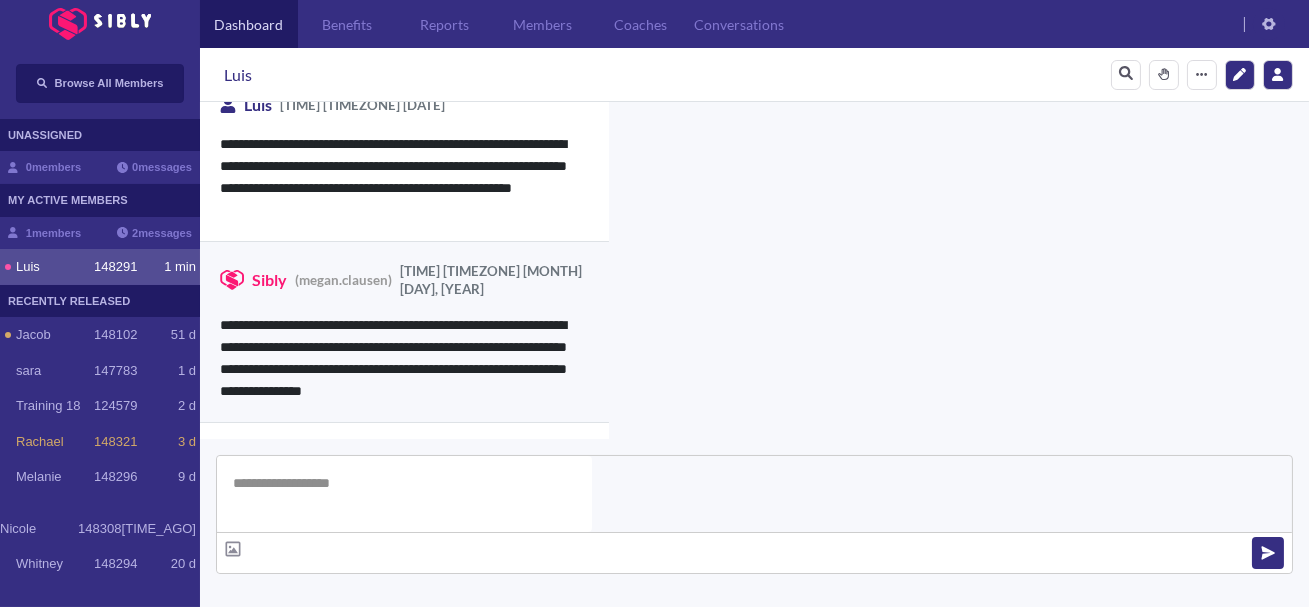 click at bounding box center (404, 494) 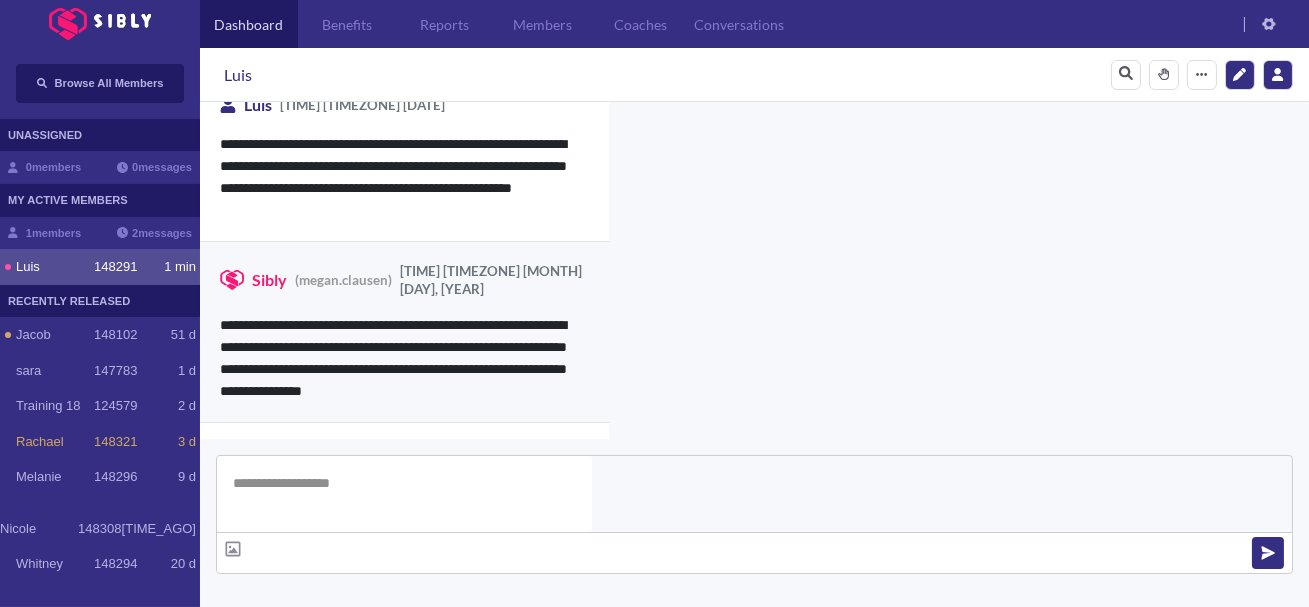 click at bounding box center [404, 494] 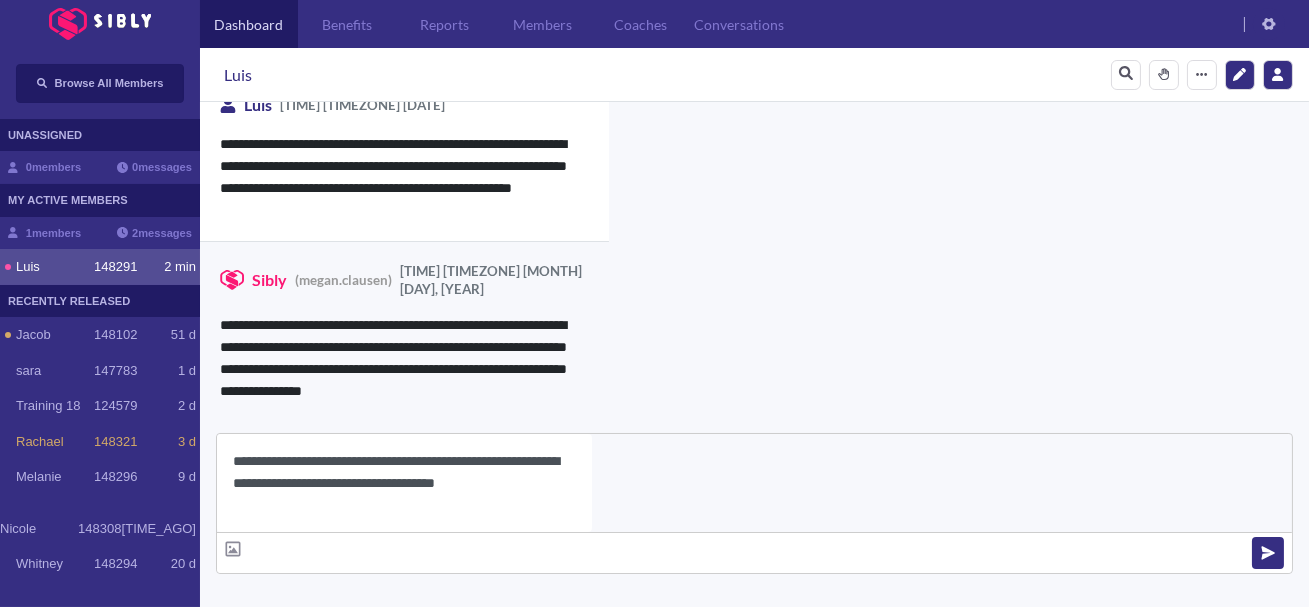 click 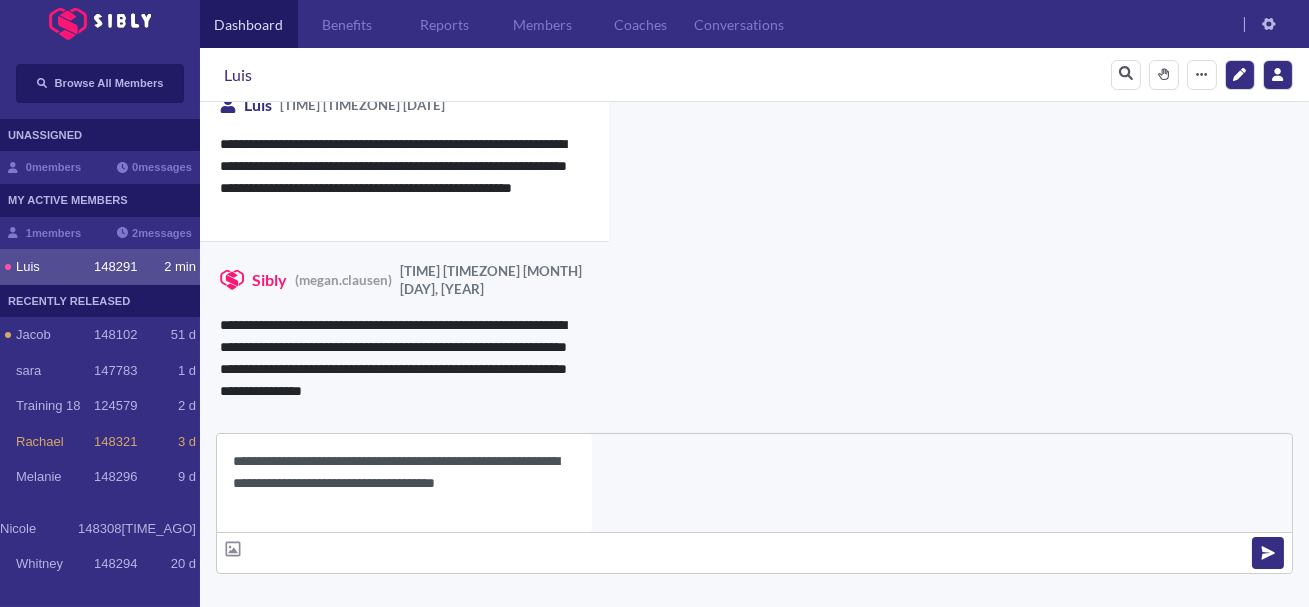 scroll, scrollTop: 625, scrollLeft: 0, axis: vertical 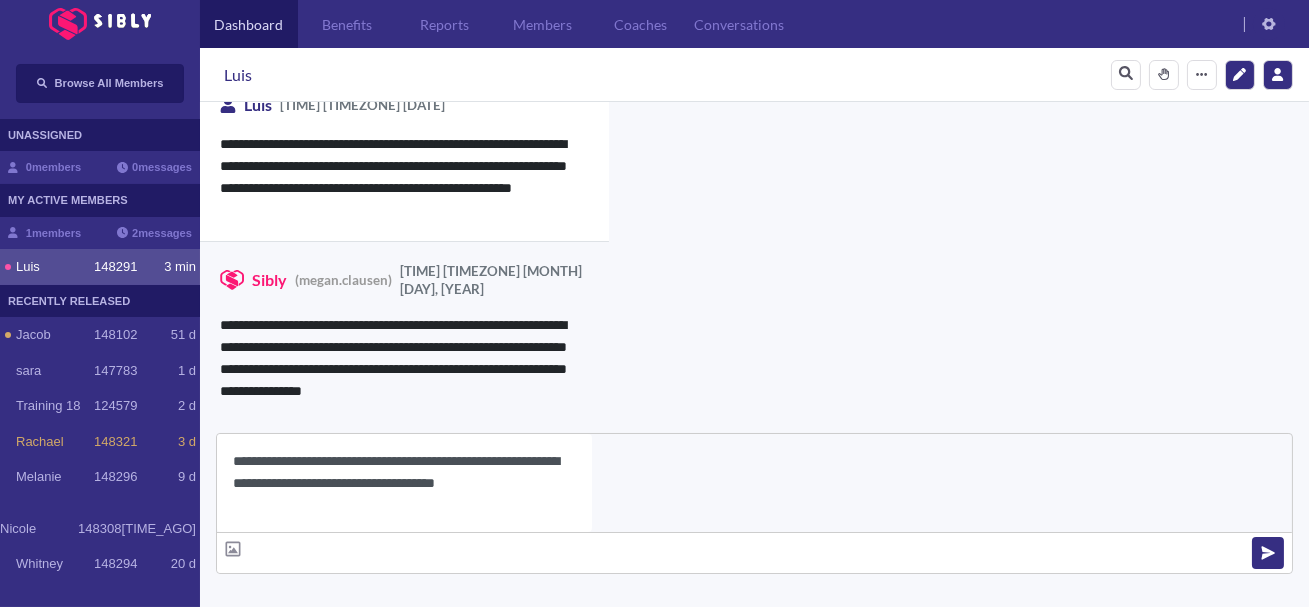 click 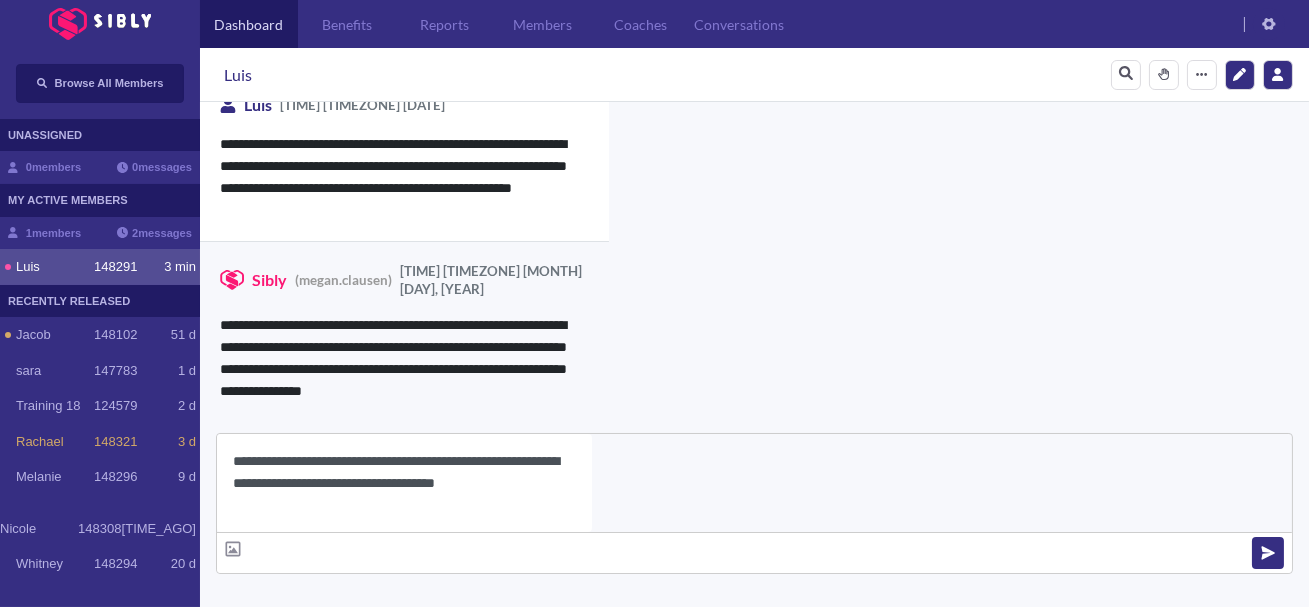 click on "**********" at bounding box center (404, 483) 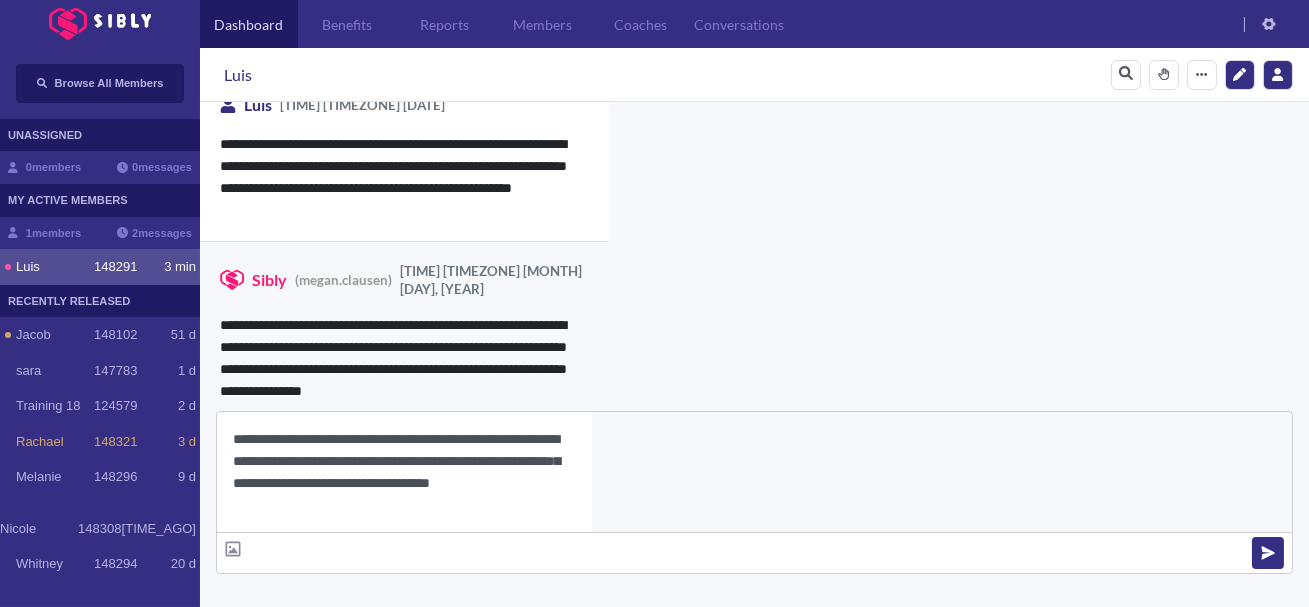 type on "**********" 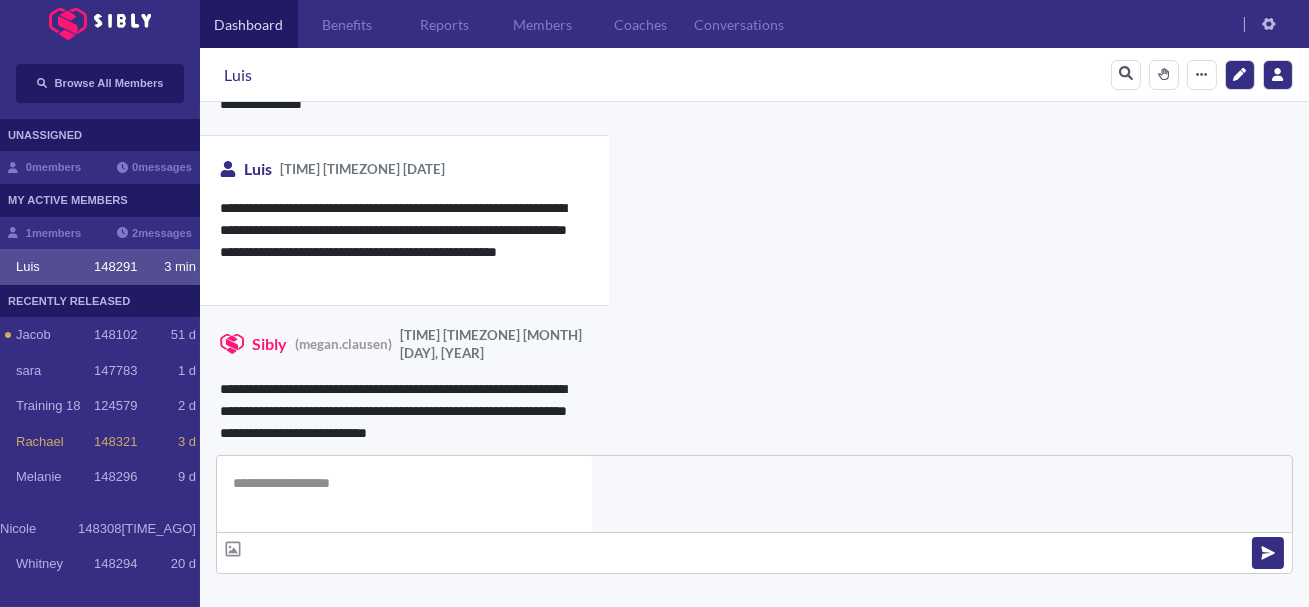 scroll, scrollTop: 5825, scrollLeft: 0, axis: vertical 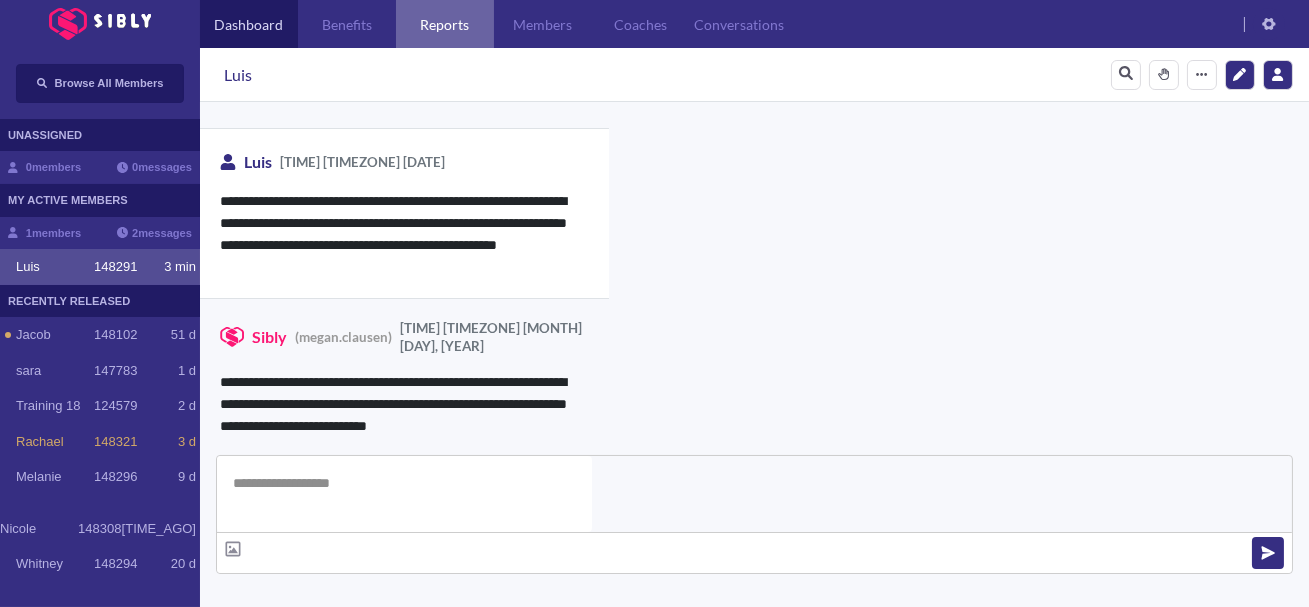 type 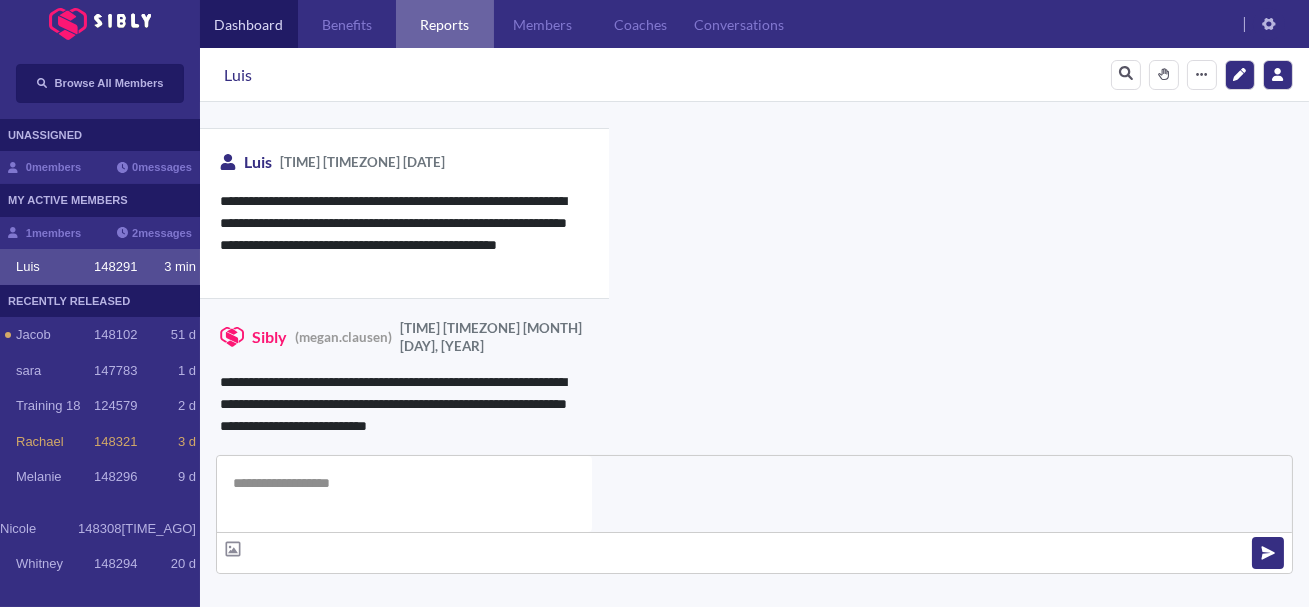 click on "Reports" at bounding box center (445, 24) 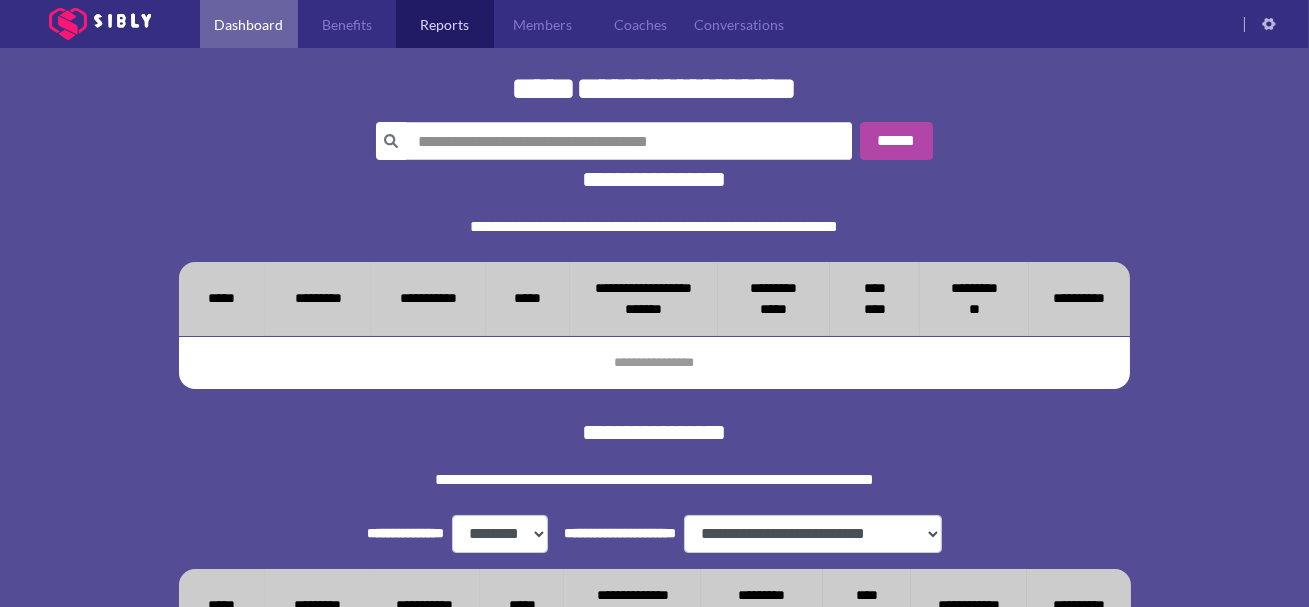click on "Dashboard" at bounding box center [249, 24] 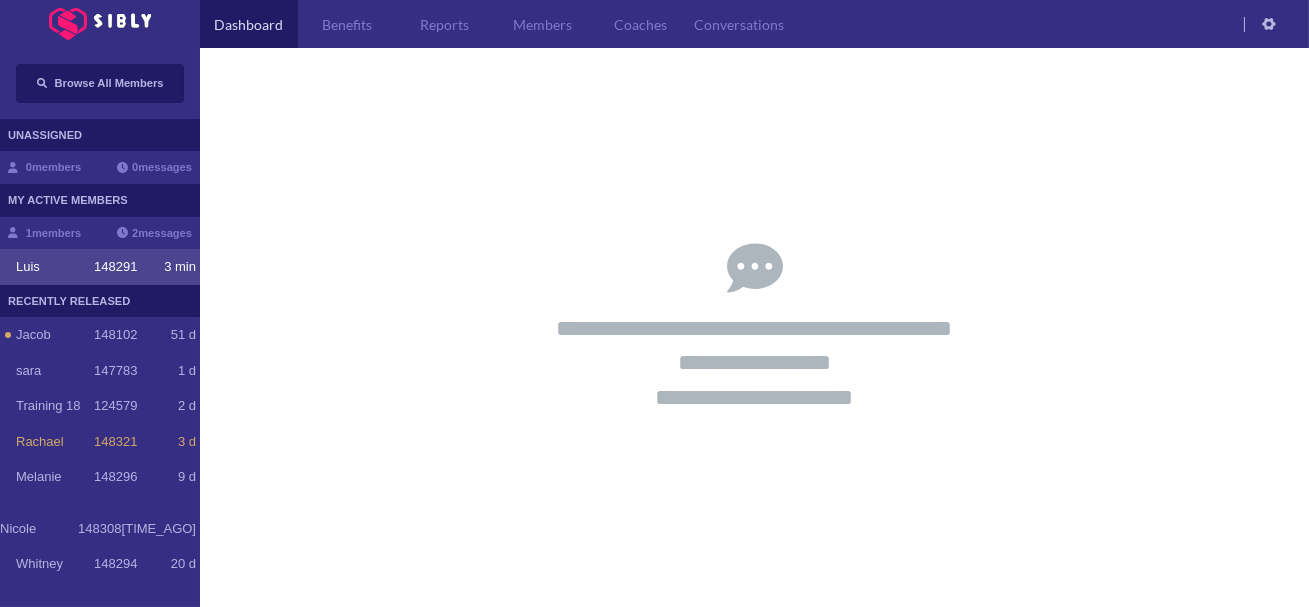 click on "148291" at bounding box center [115, 267] 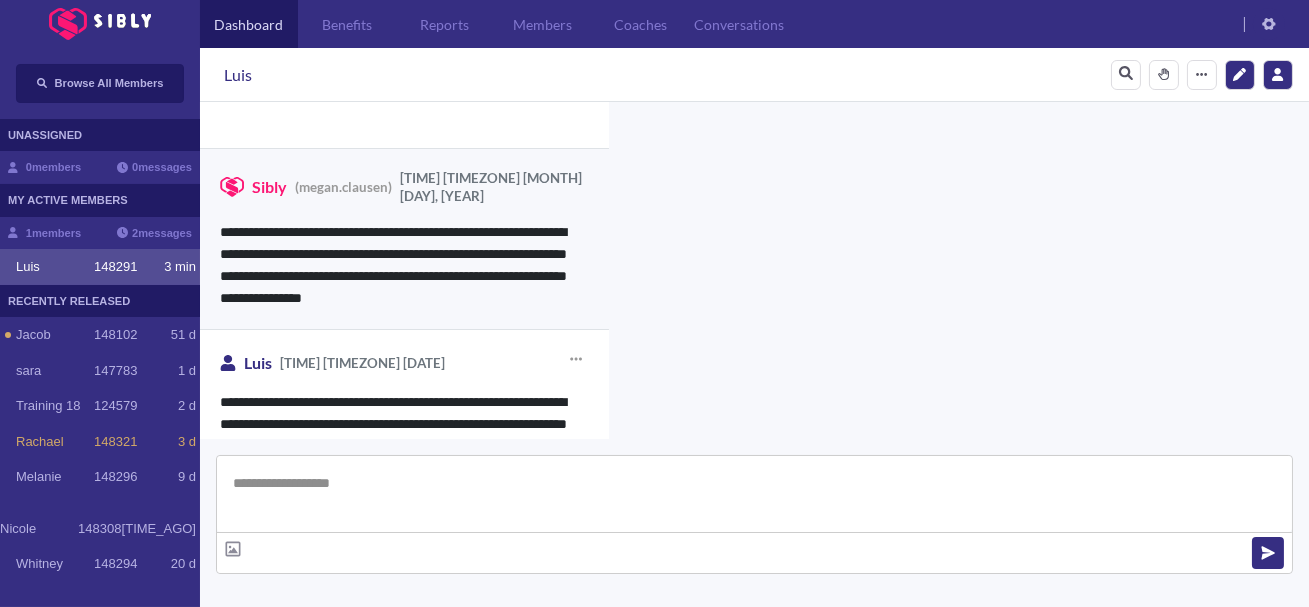 scroll, scrollTop: 5541, scrollLeft: 0, axis: vertical 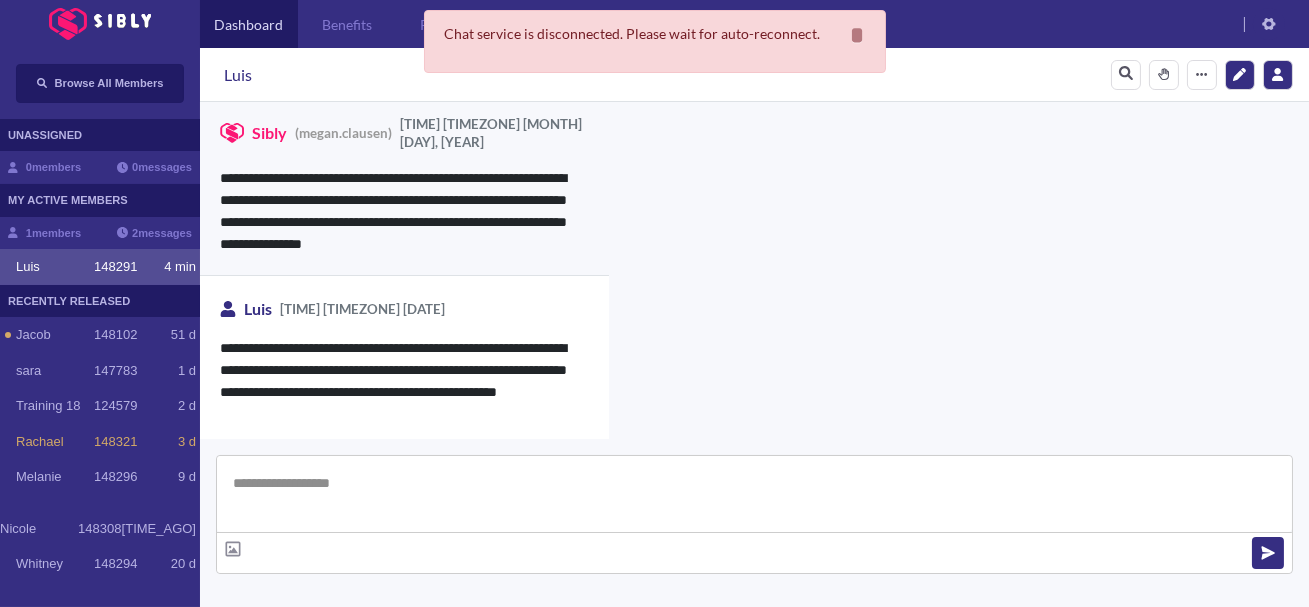 click on "[FIRST] ([EMAIL]) [TIME] [TIMEZONE] [MONTH] [DAY], [YEAR]" at bounding box center [404, 484] 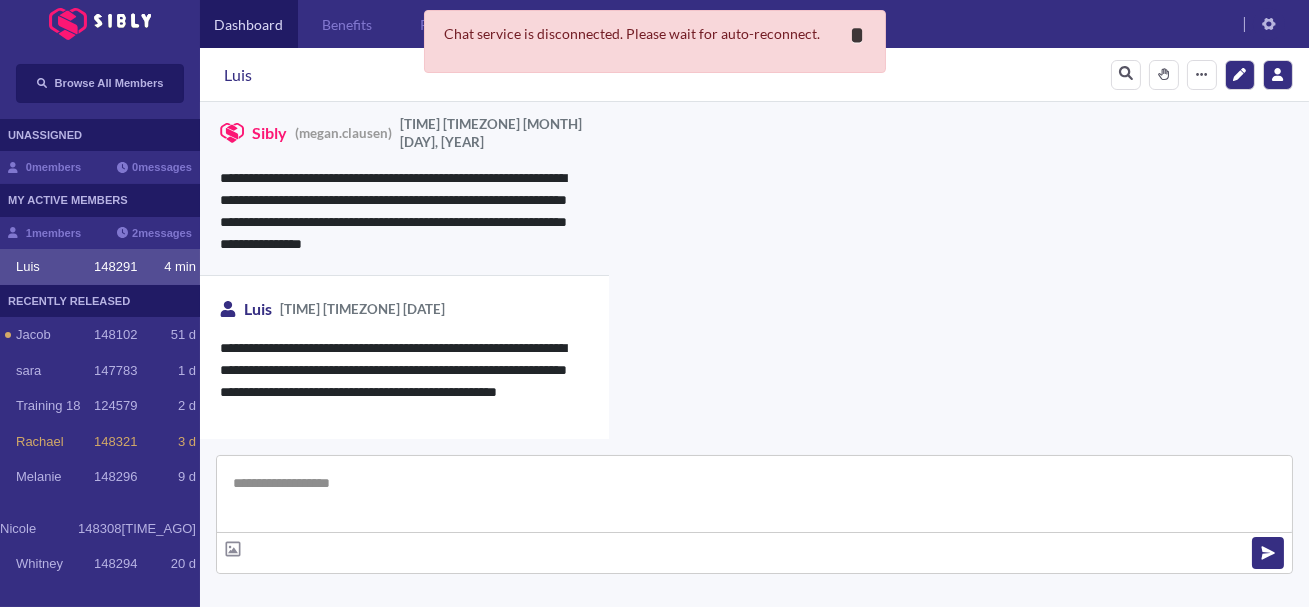 click on "**********" at bounding box center [858, 35] 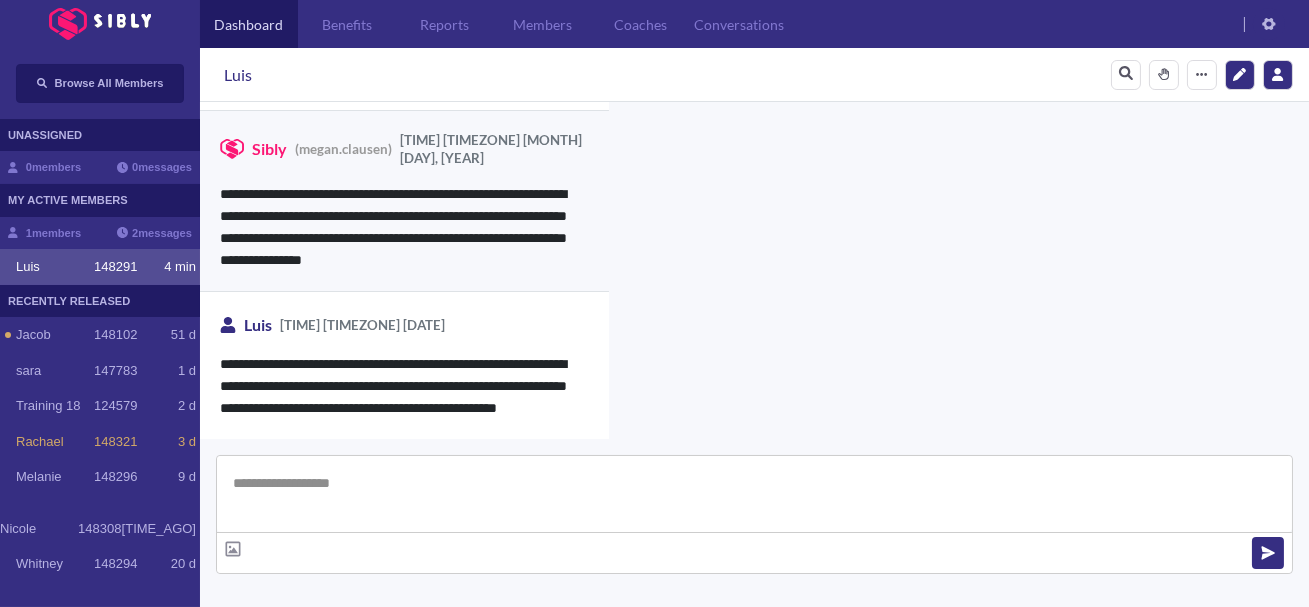 scroll, scrollTop: 5541, scrollLeft: 0, axis: vertical 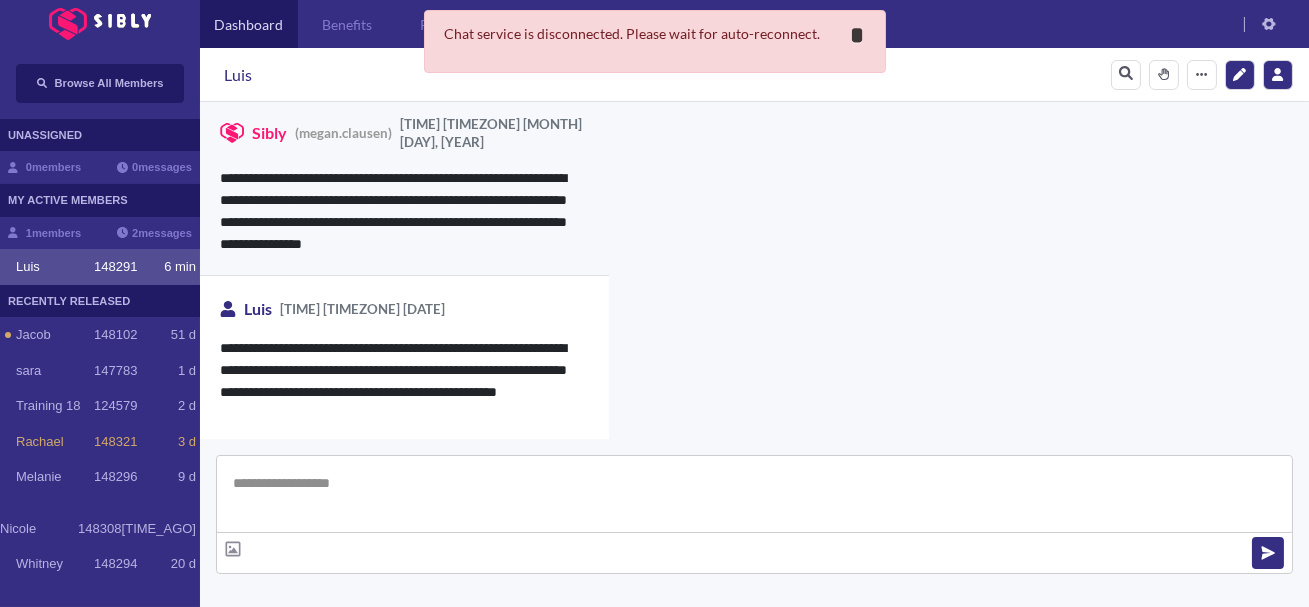 click on "*" at bounding box center [858, 35] 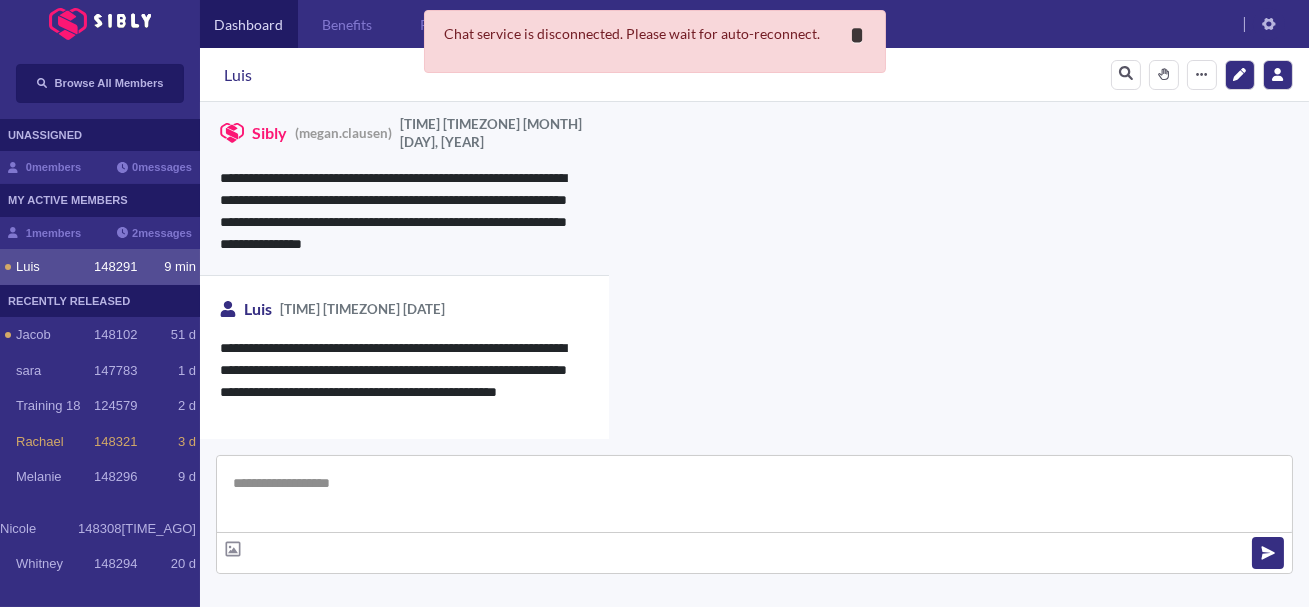 click on "**********" at bounding box center (858, 35) 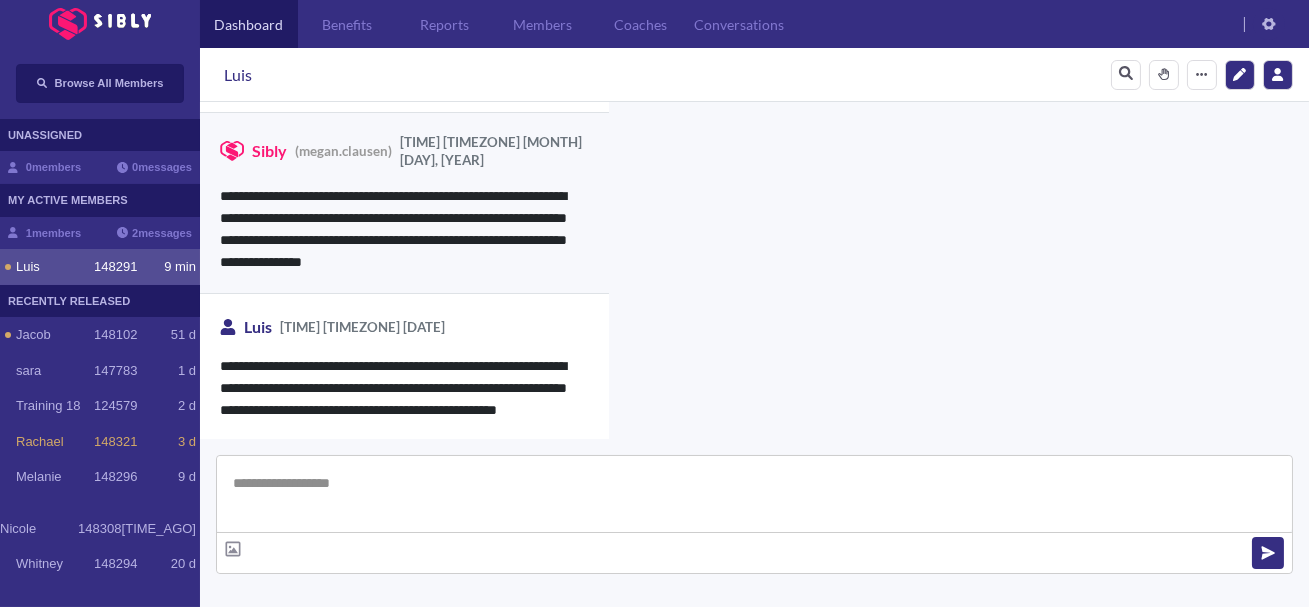 scroll, scrollTop: 5541, scrollLeft: 0, axis: vertical 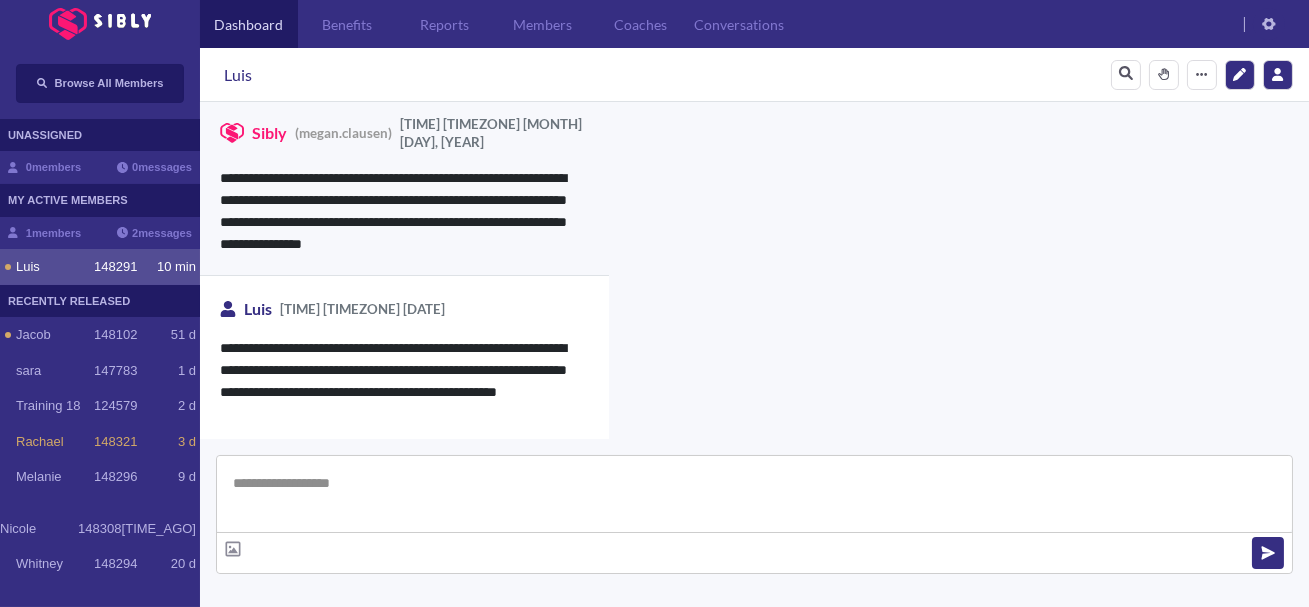 click at bounding box center [754, 494] 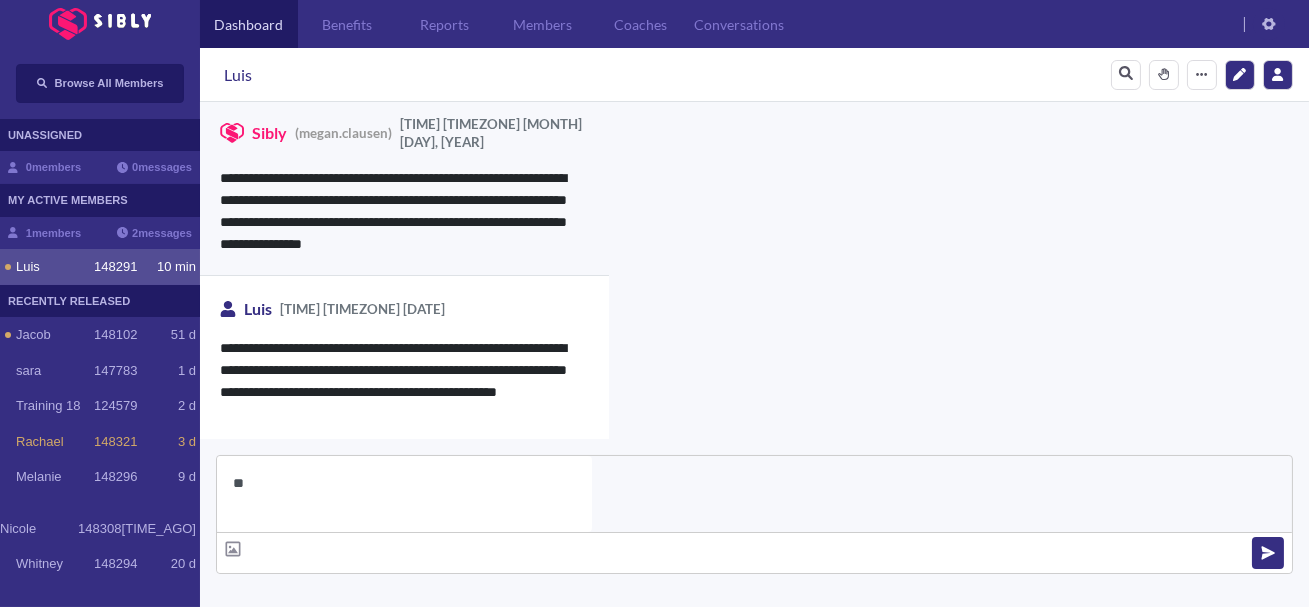 type on "*" 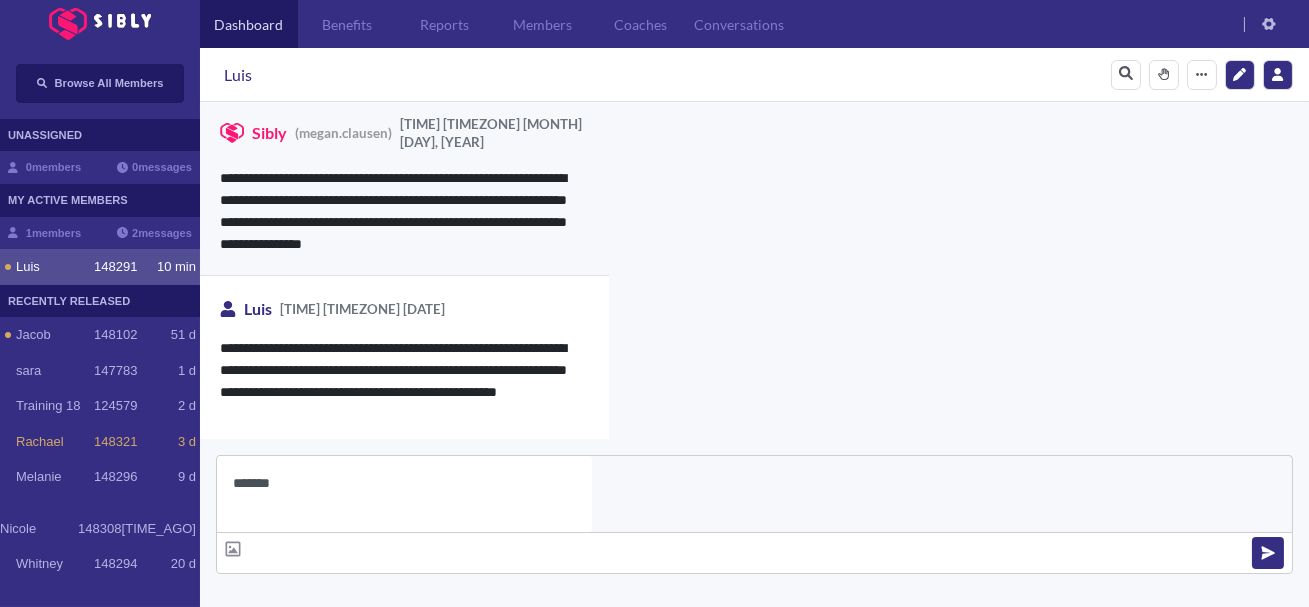 click on "******" at bounding box center [404, 494] 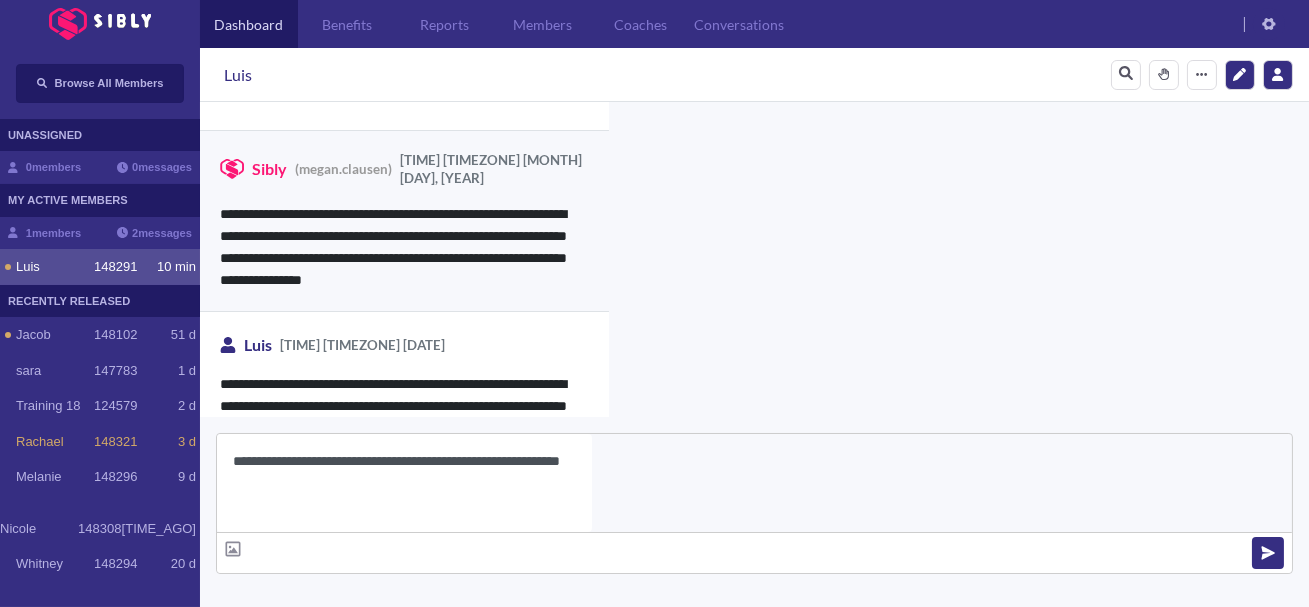 scroll, scrollTop: 5563, scrollLeft: 0, axis: vertical 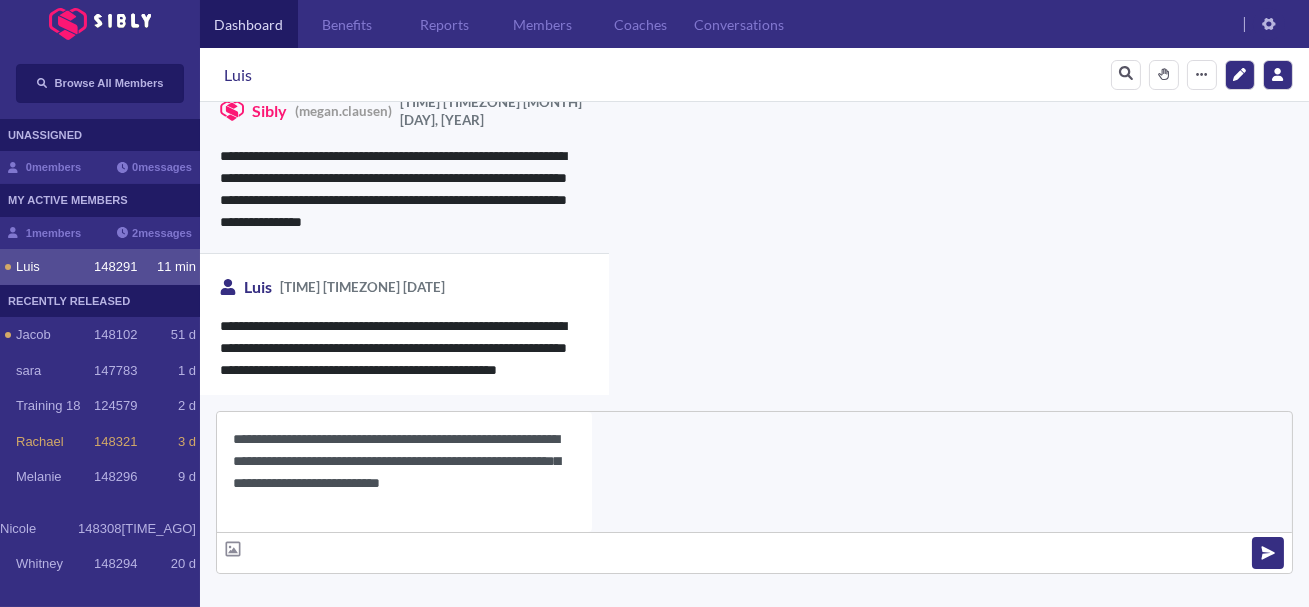 click on "**********" at bounding box center [404, 472] 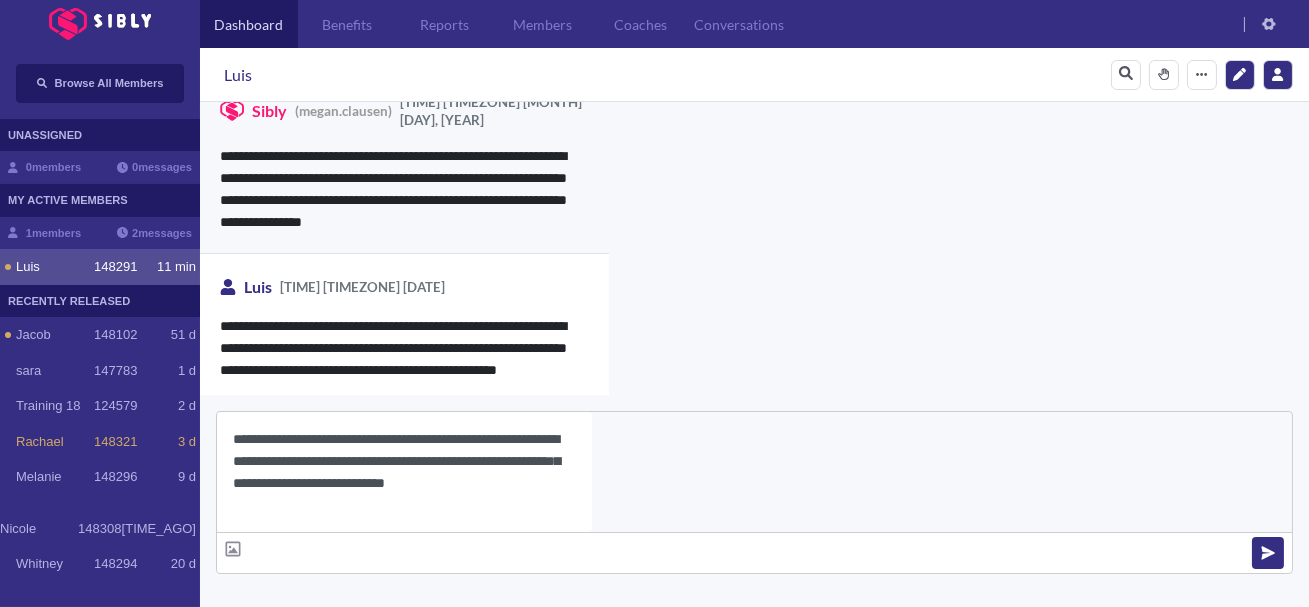click on "**********" at bounding box center (404, 472) 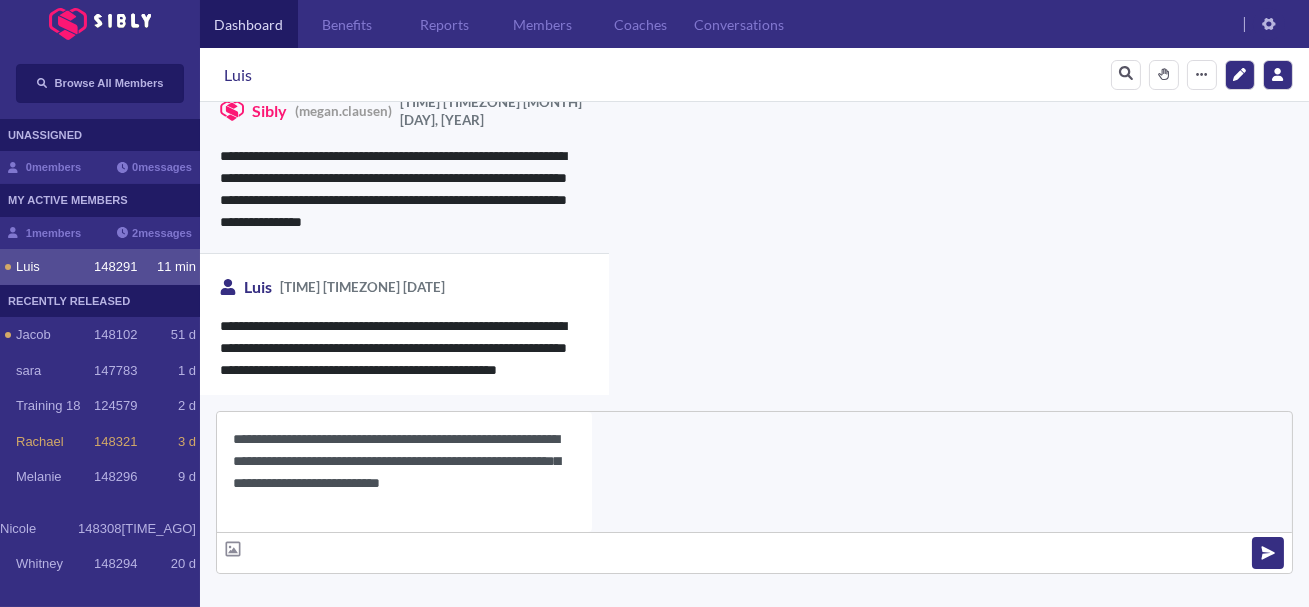 type on "**********" 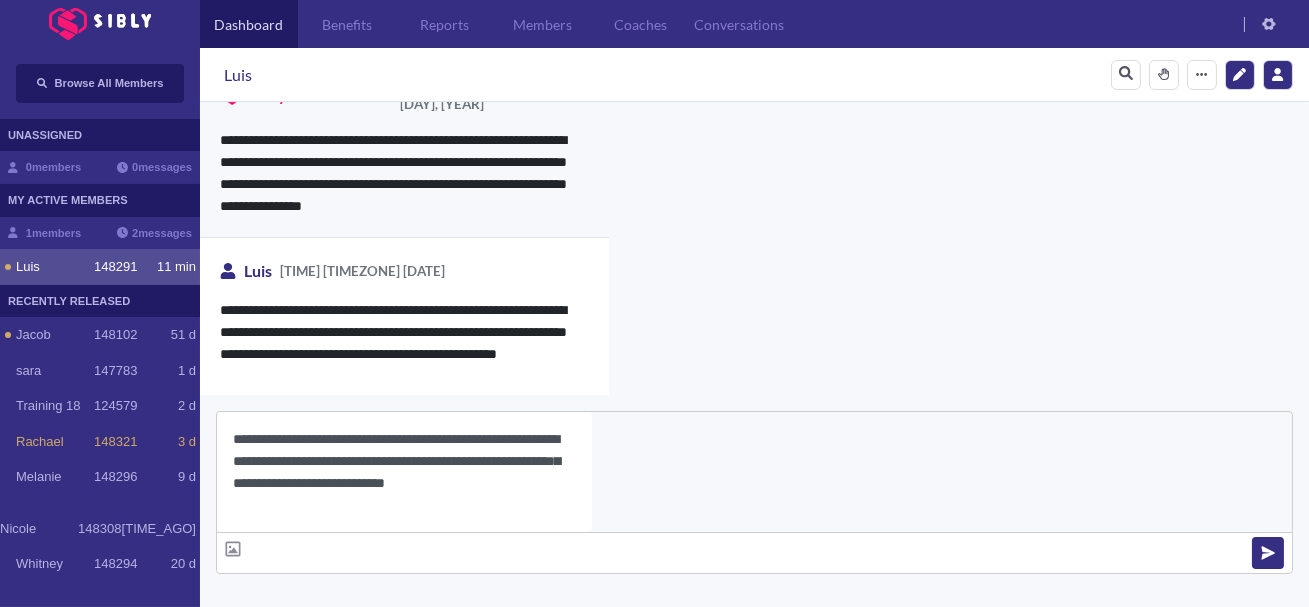 scroll, scrollTop: 5585, scrollLeft: 0, axis: vertical 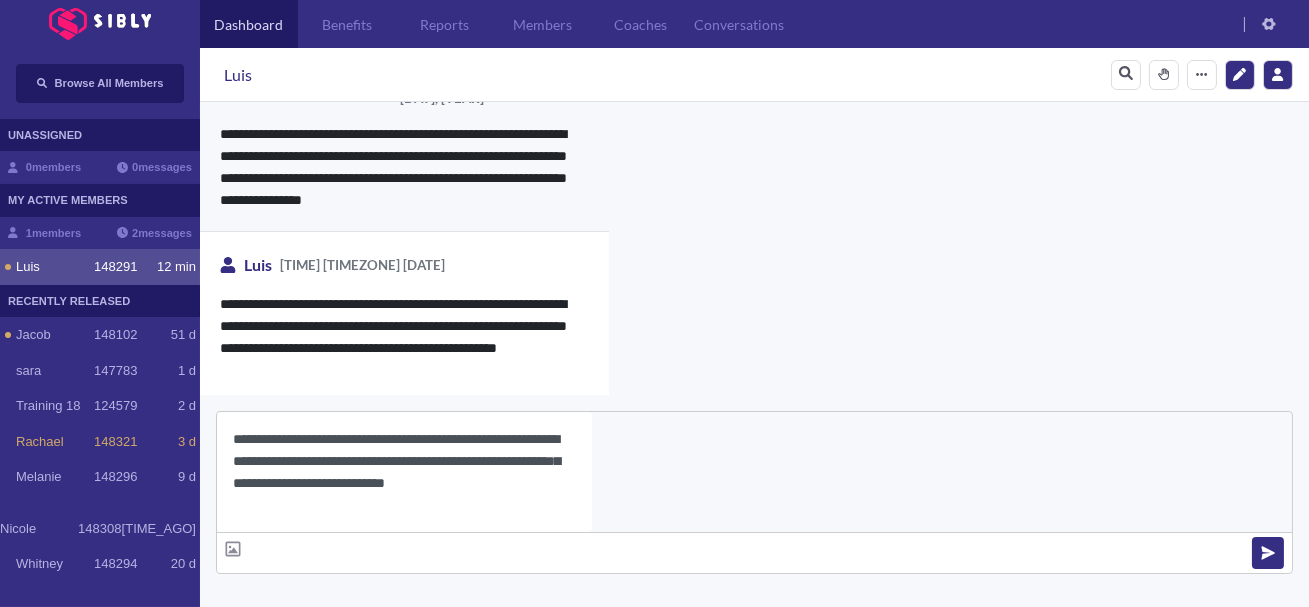 type 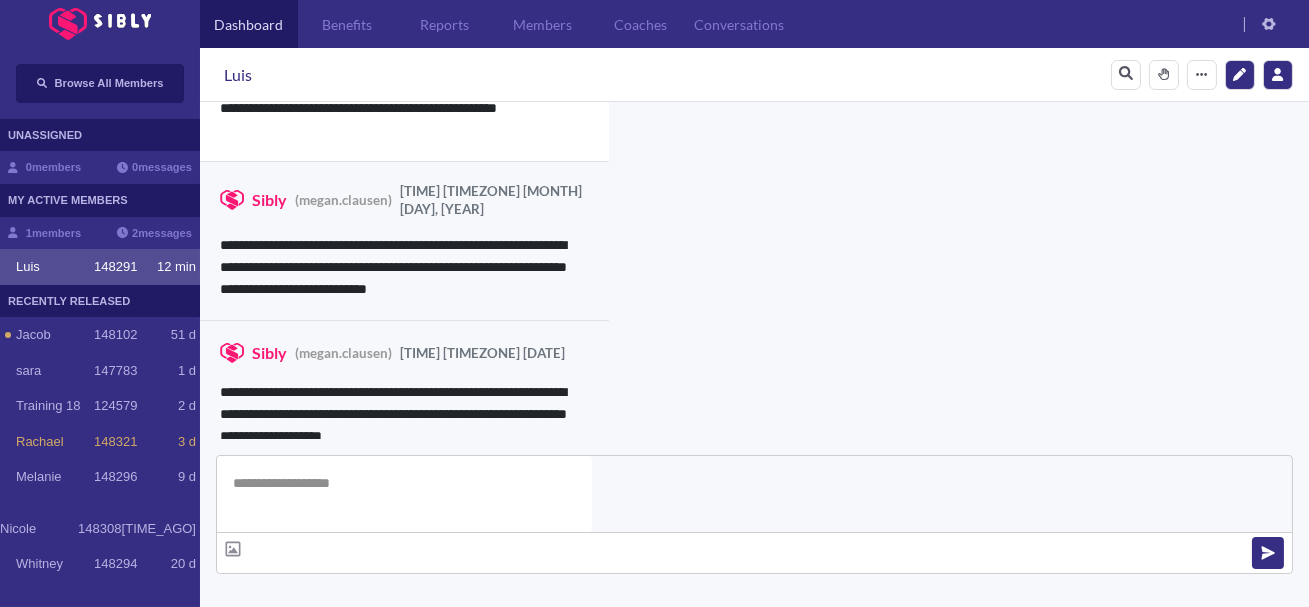 scroll, scrollTop: 5835, scrollLeft: 0, axis: vertical 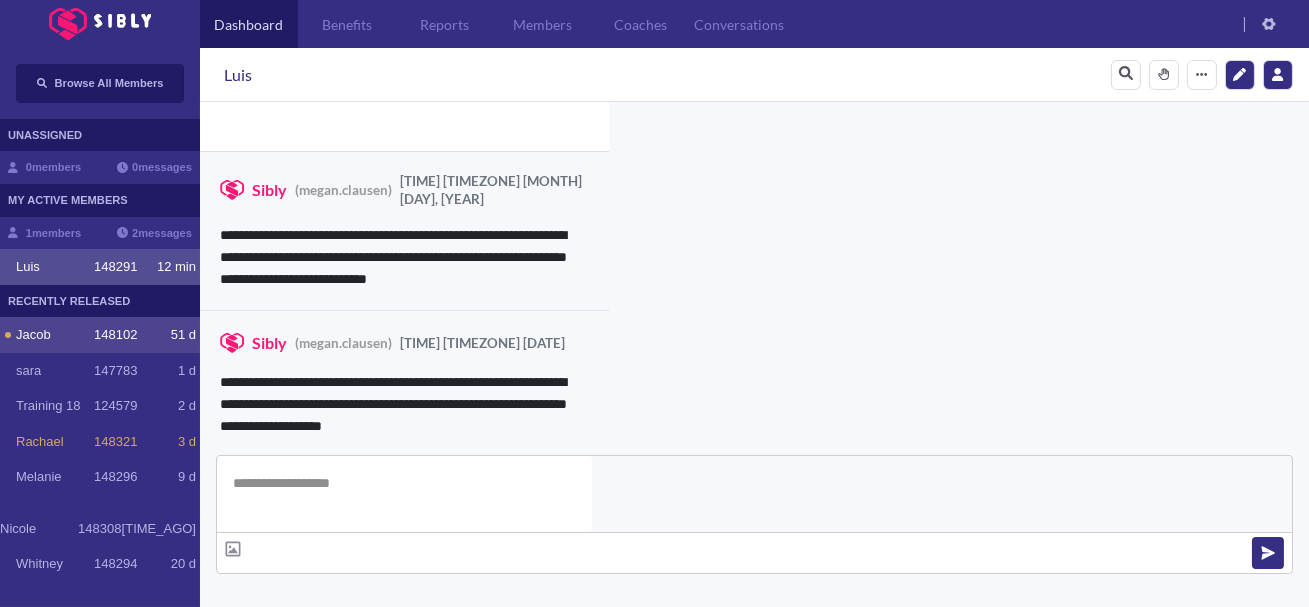 click on "[FIRST] [NUMBER] [TIME_AGO]" at bounding box center [106, 335] 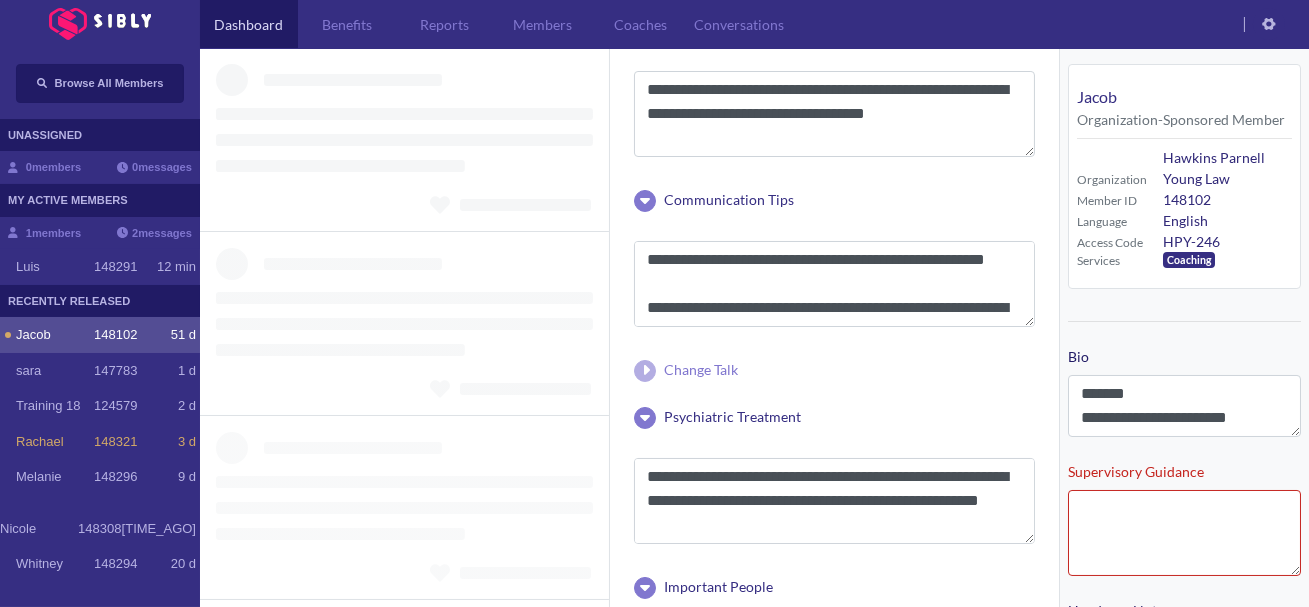 scroll, scrollTop: 0, scrollLeft: 0, axis: both 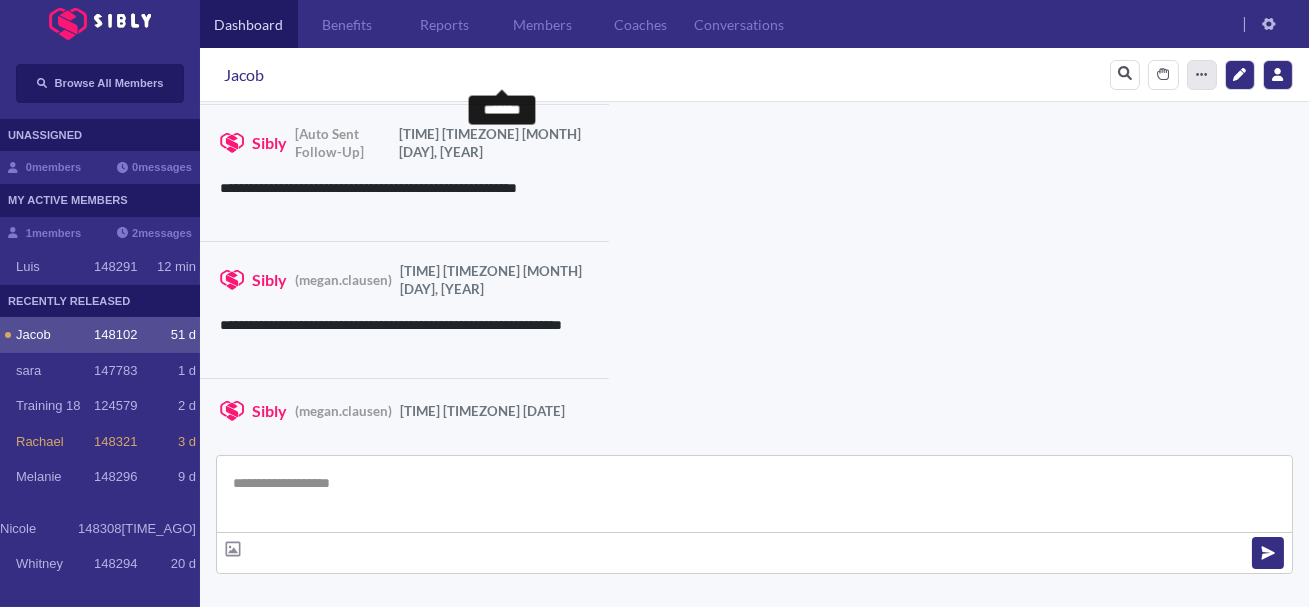 click 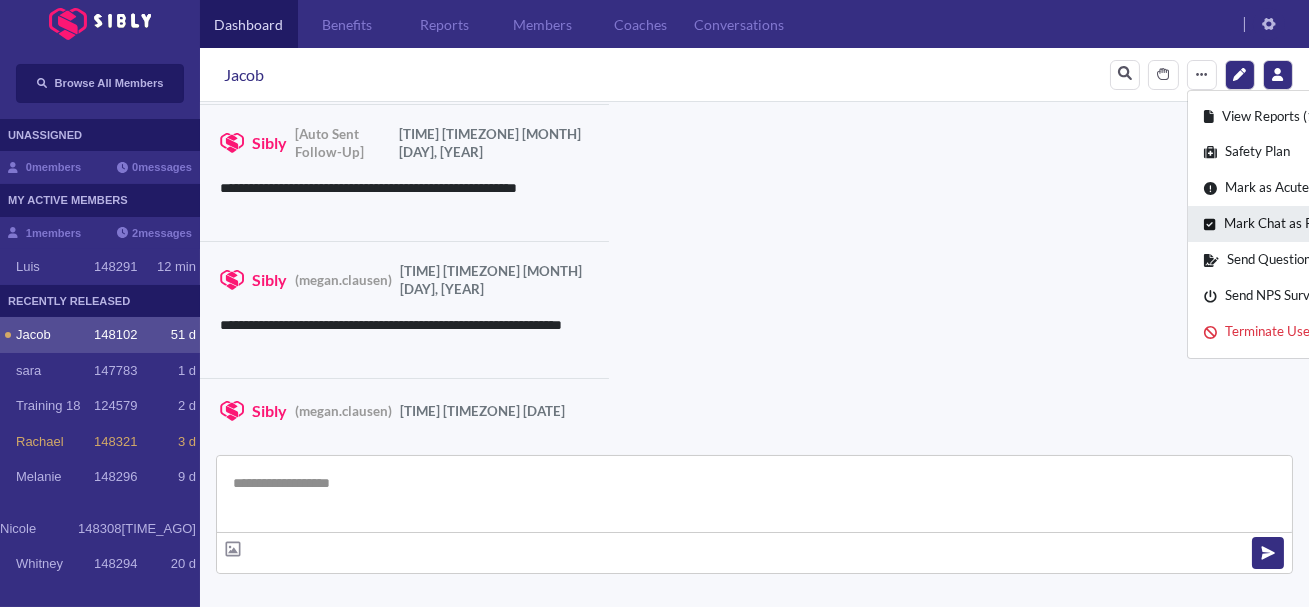click on "Mark Chat as Read / Remove Dot" at bounding box center (1311, 224) 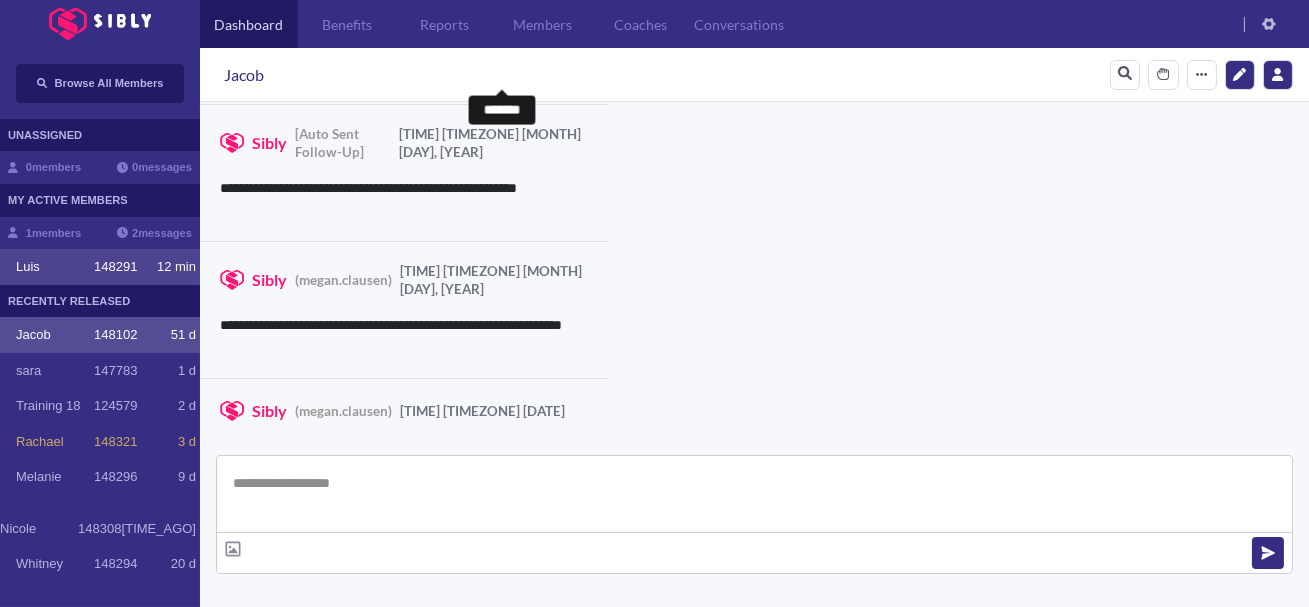 click on "148291" at bounding box center (115, 267) 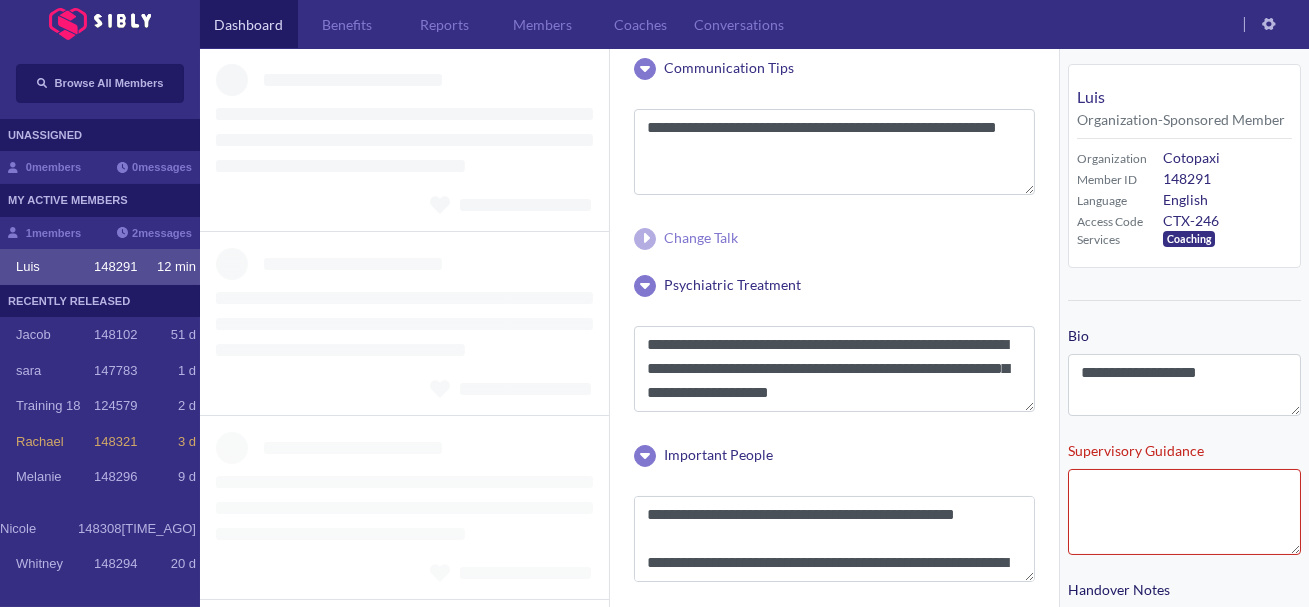 scroll, scrollTop: 332, scrollLeft: 0, axis: vertical 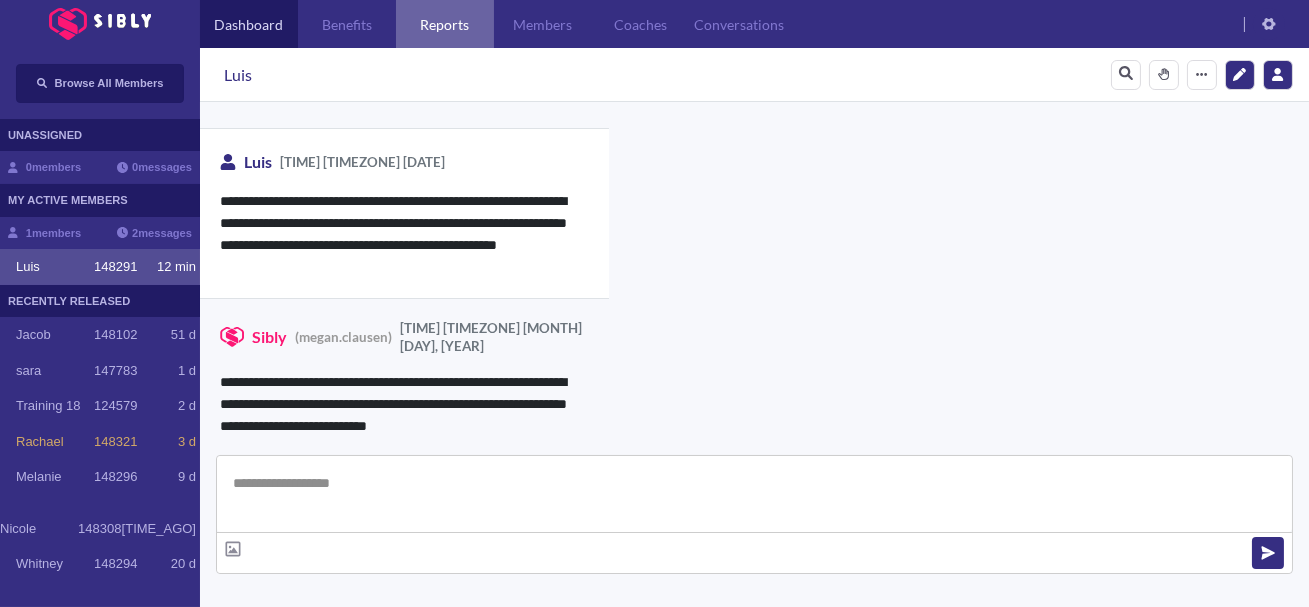 click on "Reports" at bounding box center (445, 24) 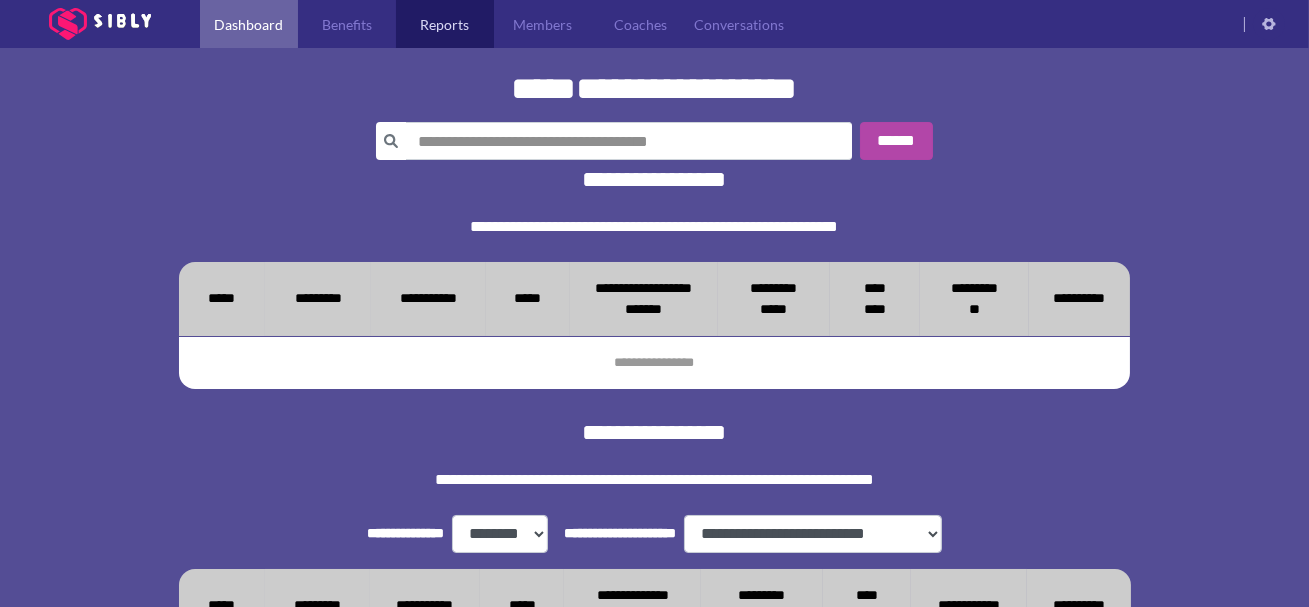 click on "Dashboard" at bounding box center [249, 24] 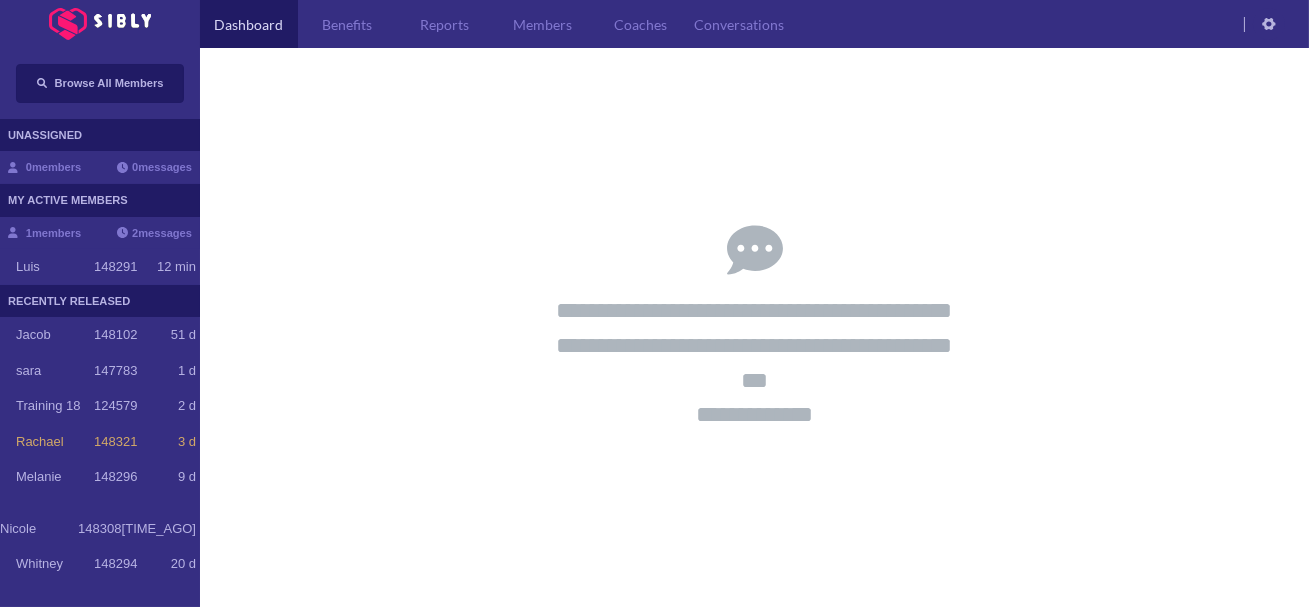 click on "RECENTLY RELEASED" at bounding box center [100, 301] 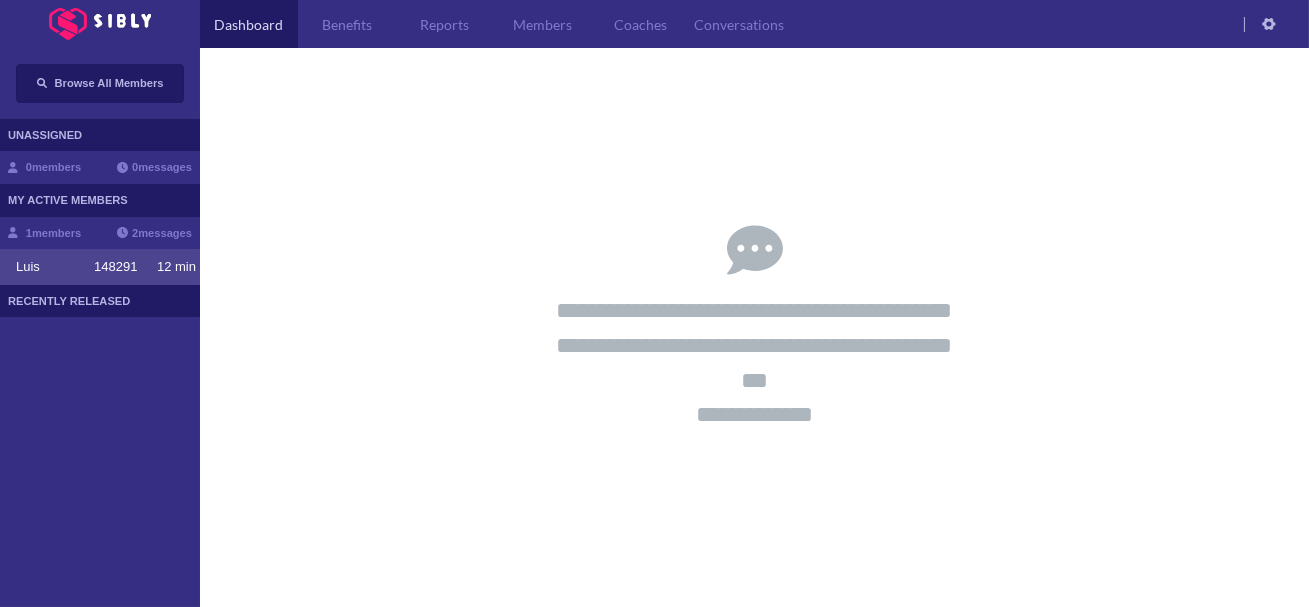 click on "148291" at bounding box center [115, 267] 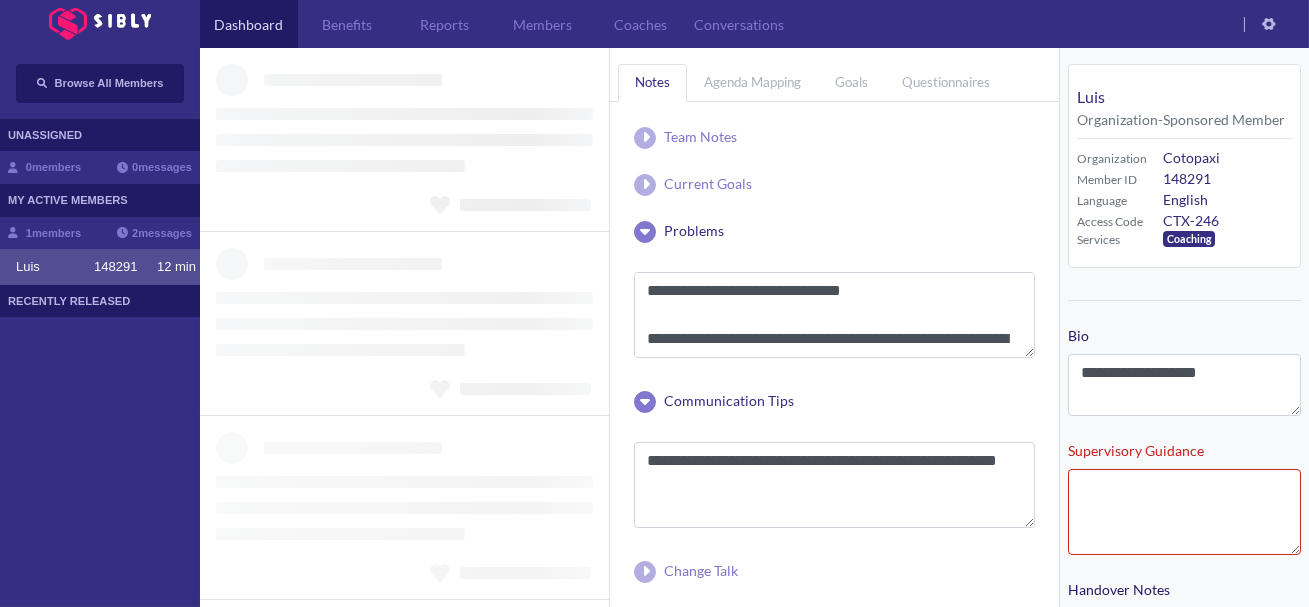 click on "RECENTLY RELEASED" at bounding box center (100, 301) 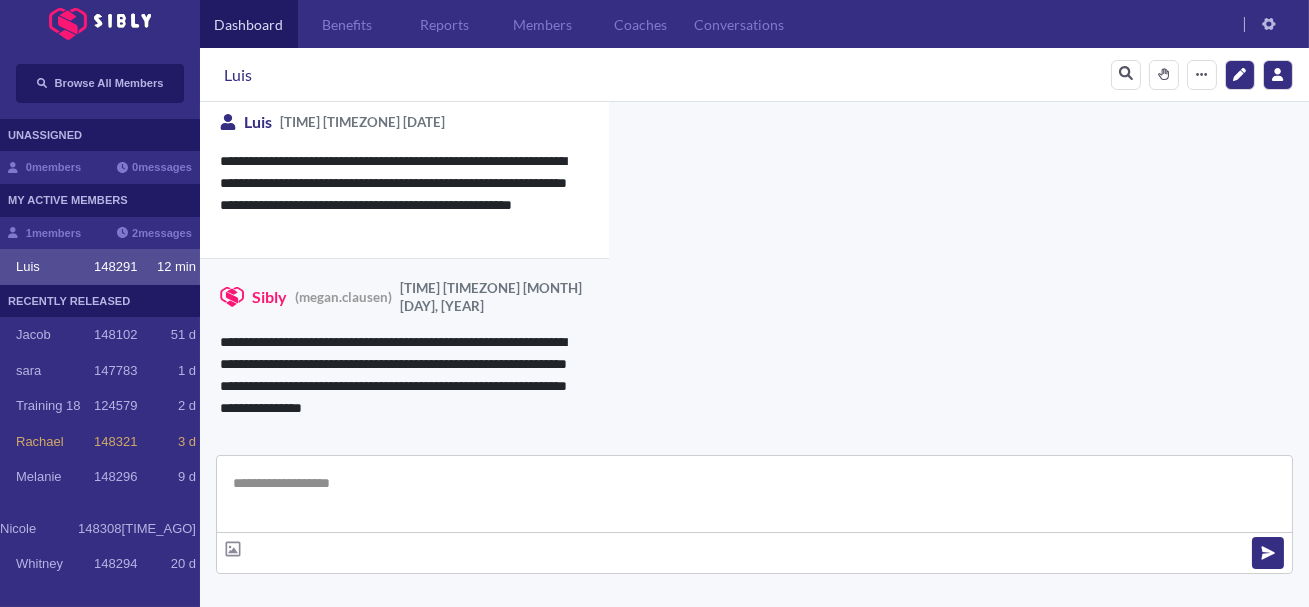 scroll, scrollTop: 5540, scrollLeft: 0, axis: vertical 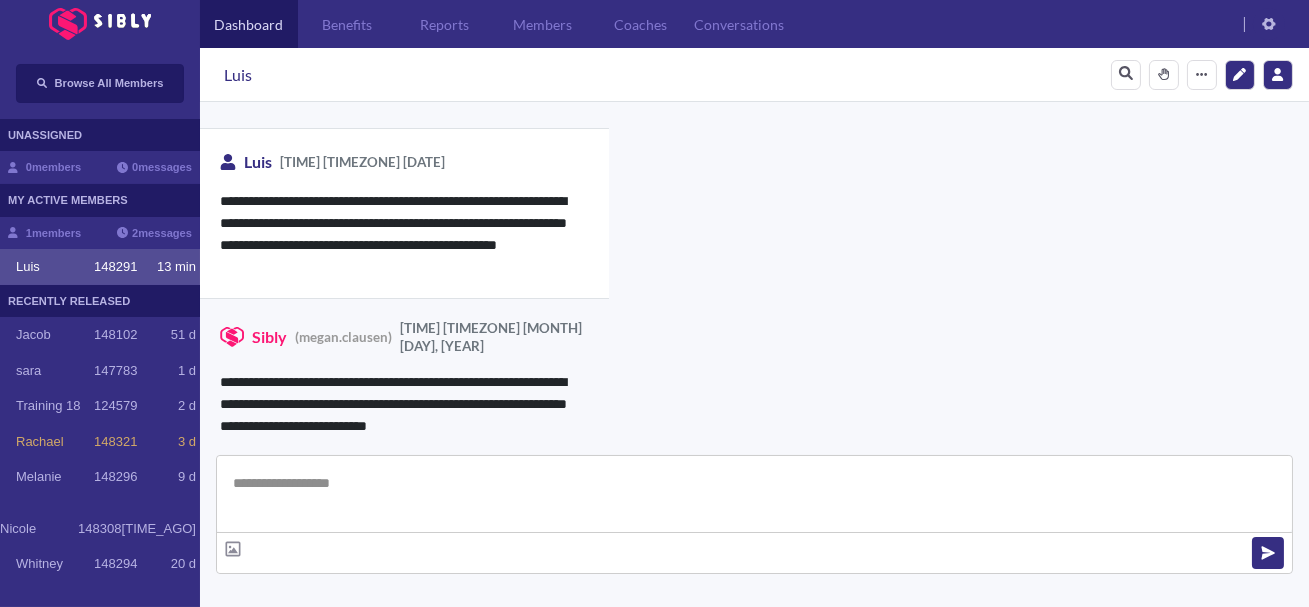 click on "(megan.clausen)" at bounding box center [343, 490] 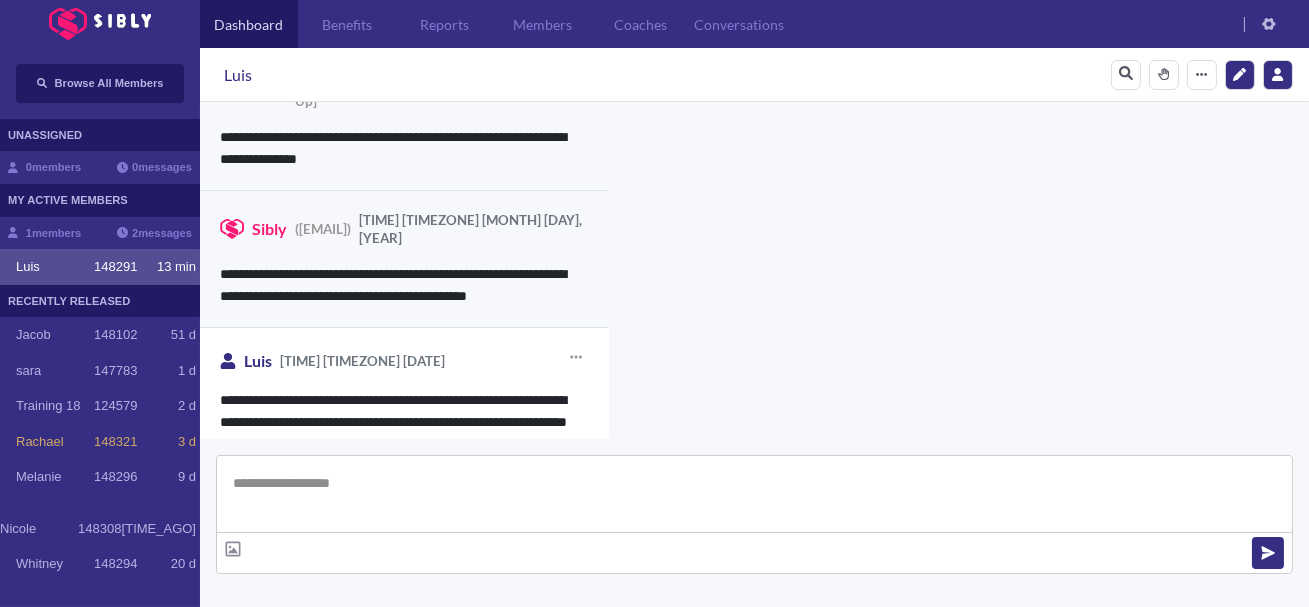 scroll, scrollTop: 4992, scrollLeft: 0, axis: vertical 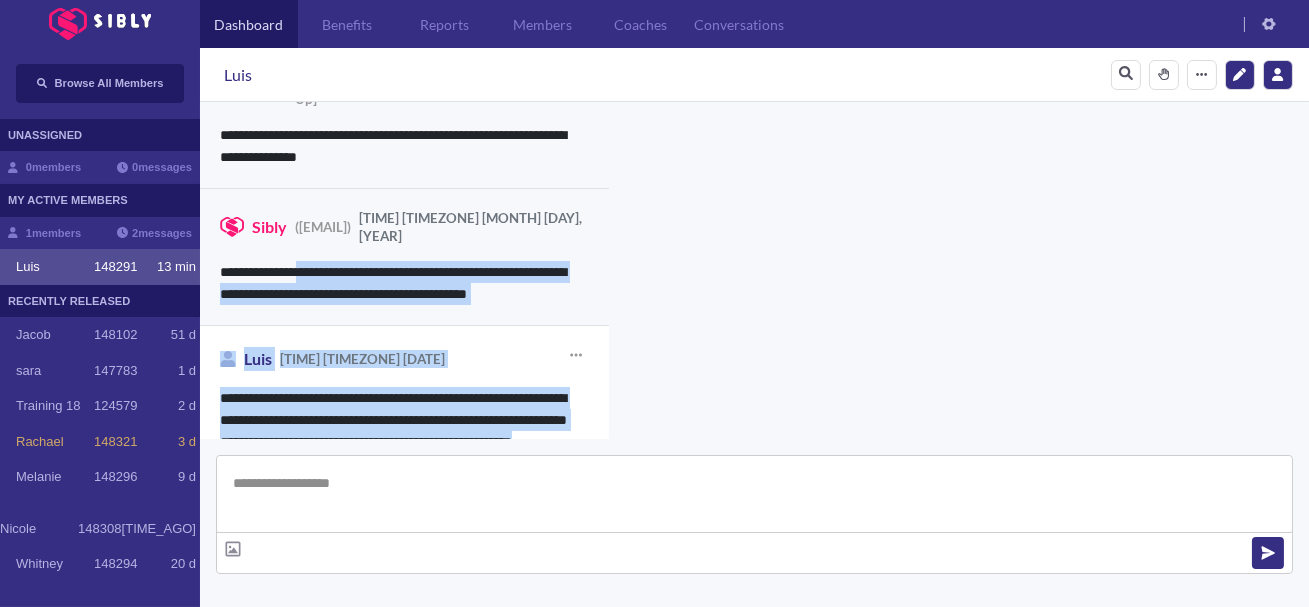 drag, startPoint x: 302, startPoint y: 134, endPoint x: 427, endPoint y: 330, distance: 232.46721 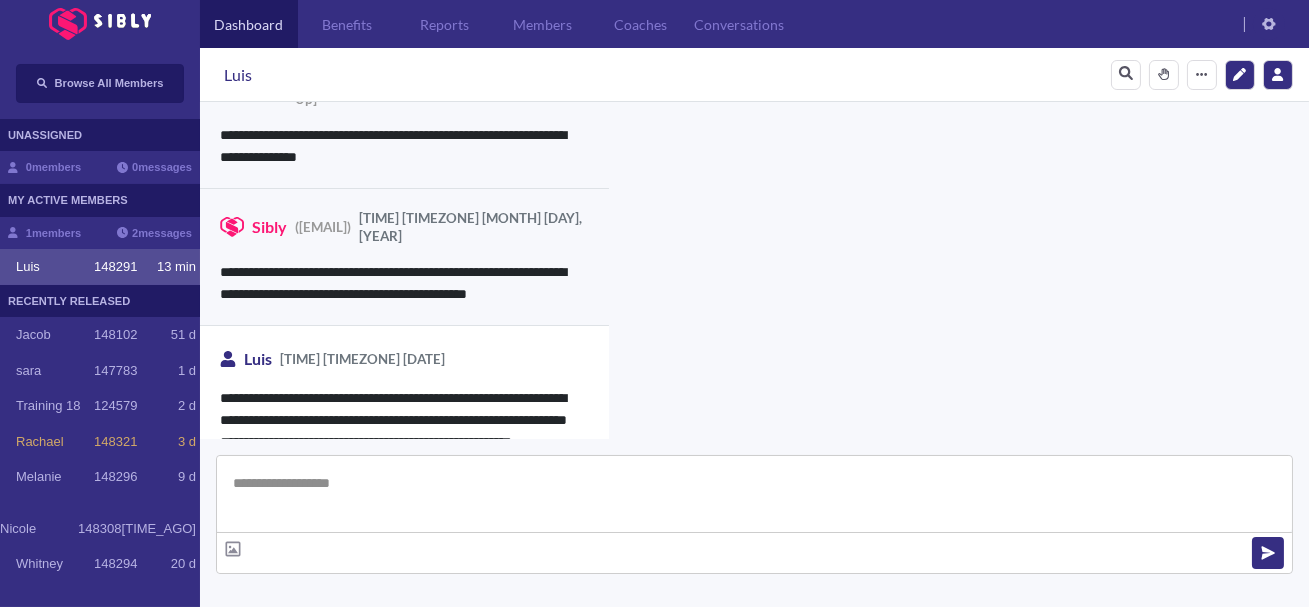 click on "**********" at bounding box center [928, 1054] 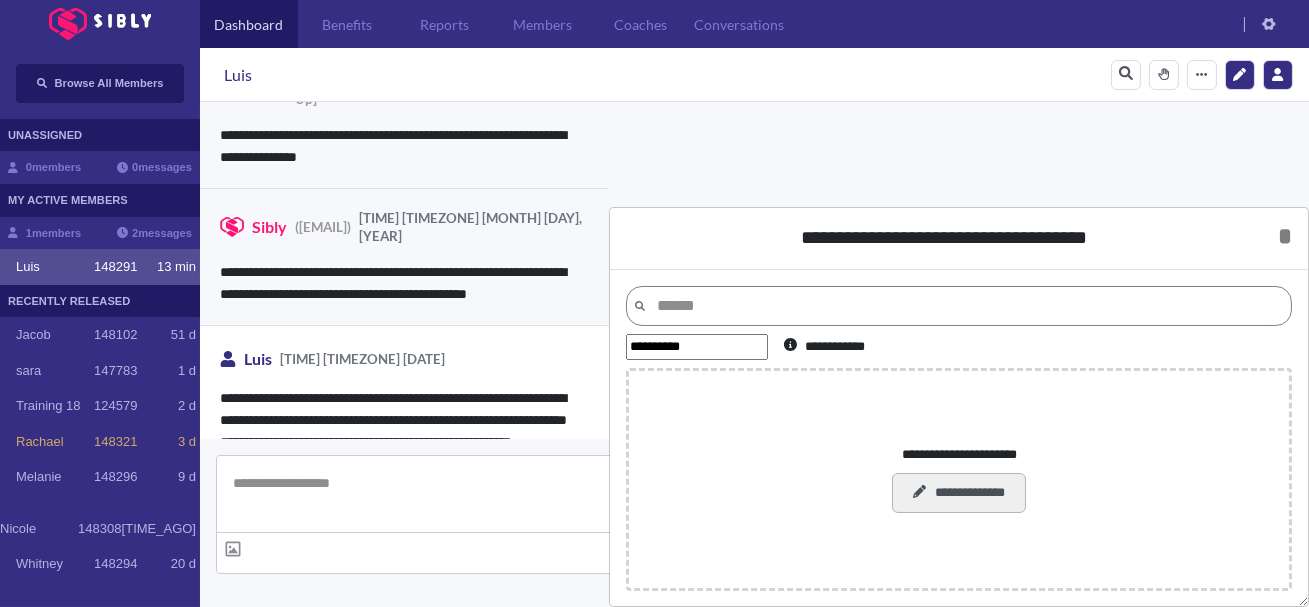 click on "**********" at bounding box center (958, 493) 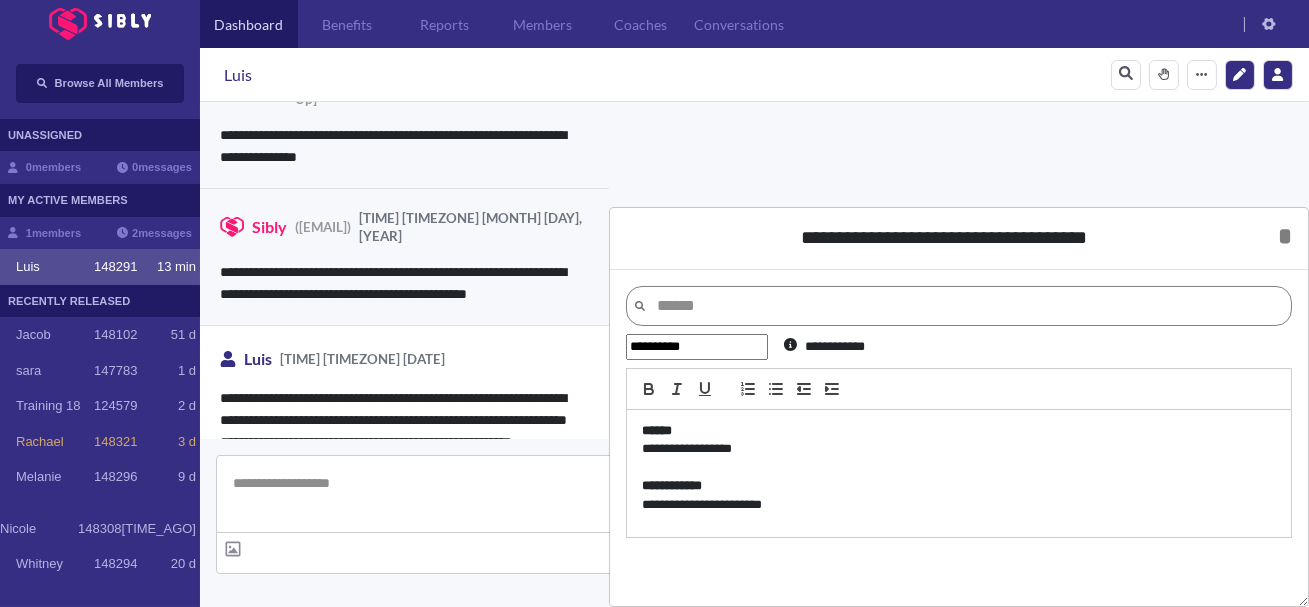 click on "**********" at bounding box center [697, 347] 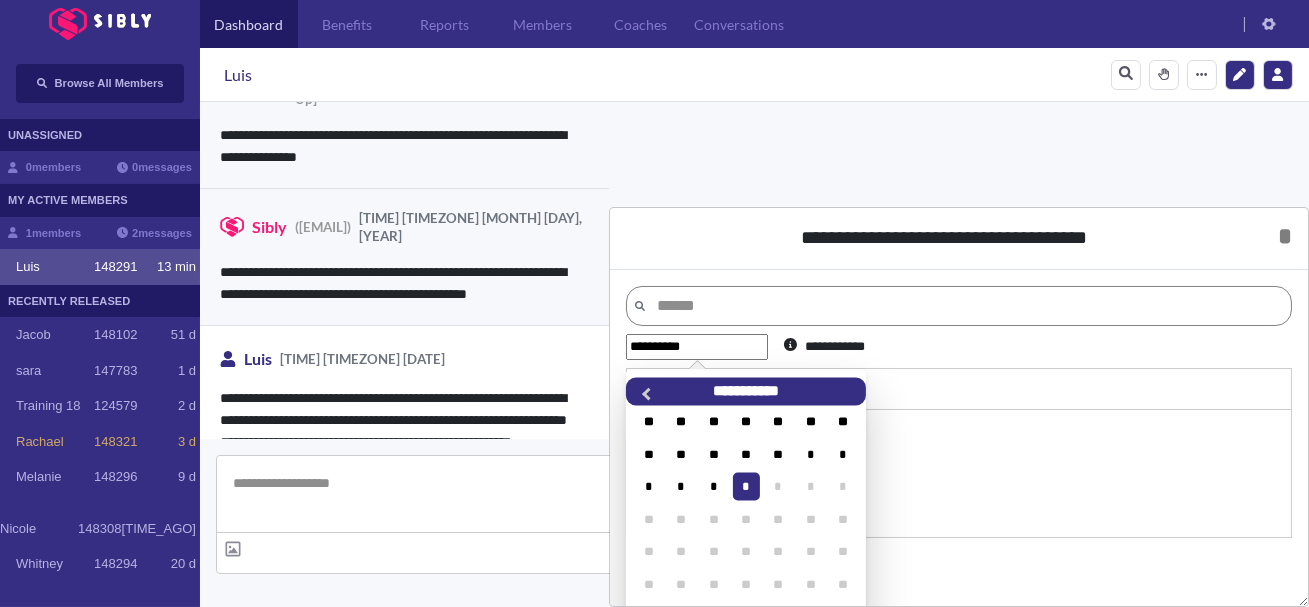 click on "*" at bounding box center [745, 486] 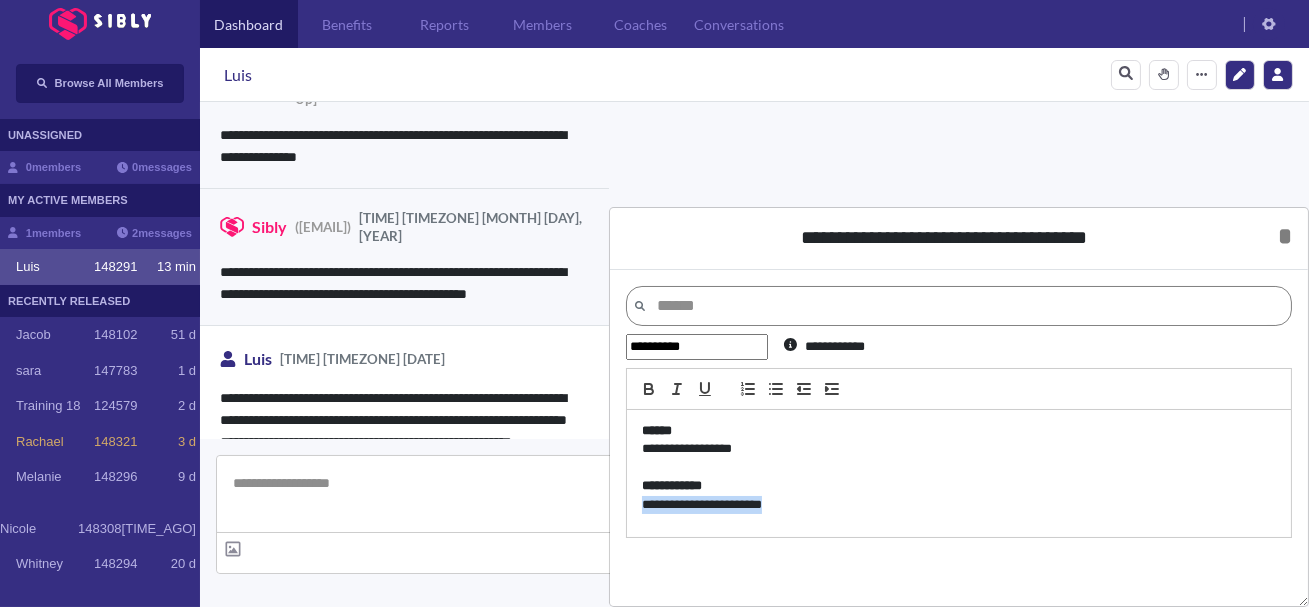 drag, startPoint x: 852, startPoint y: 513, endPoint x: 634, endPoint y: 503, distance: 218.22923 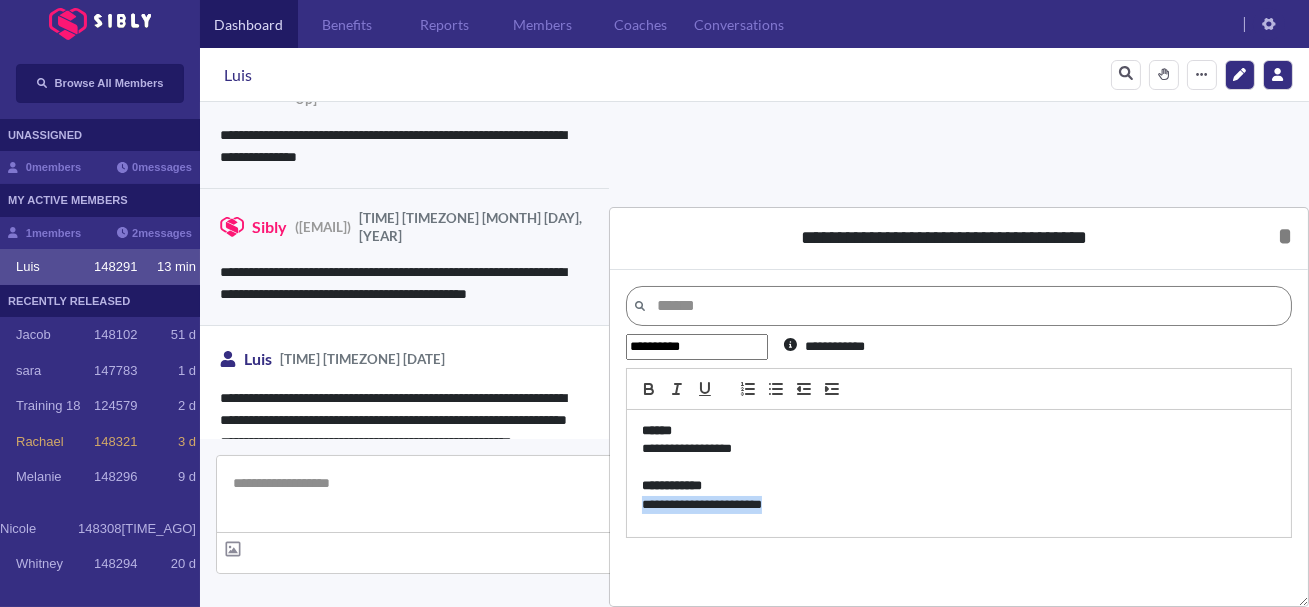 click on "**********" at bounding box center [959, 473] 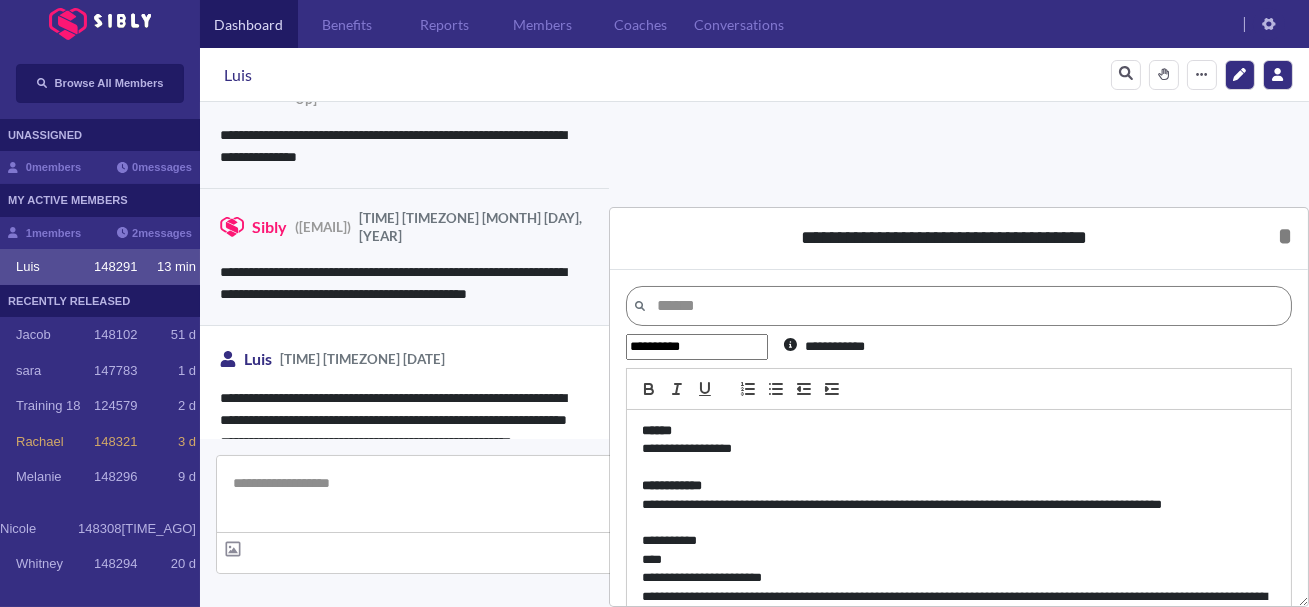 scroll, scrollTop: 0, scrollLeft: 0, axis: both 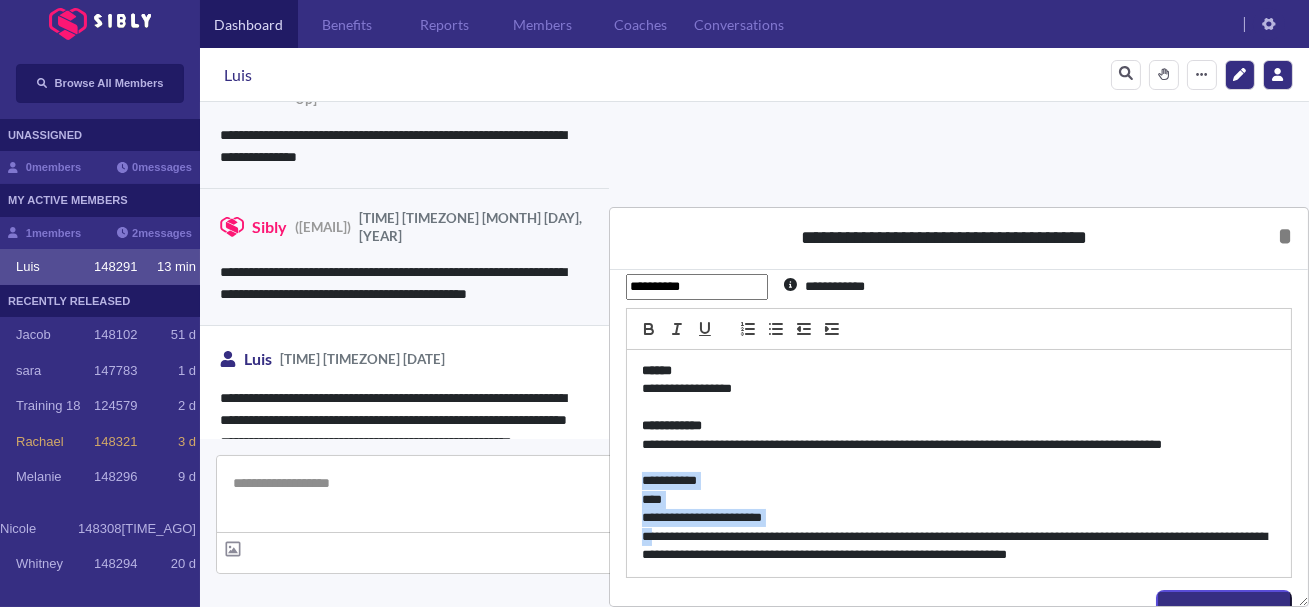 drag, startPoint x: 649, startPoint y: 538, endPoint x: 635, endPoint y: 473, distance: 66.4906 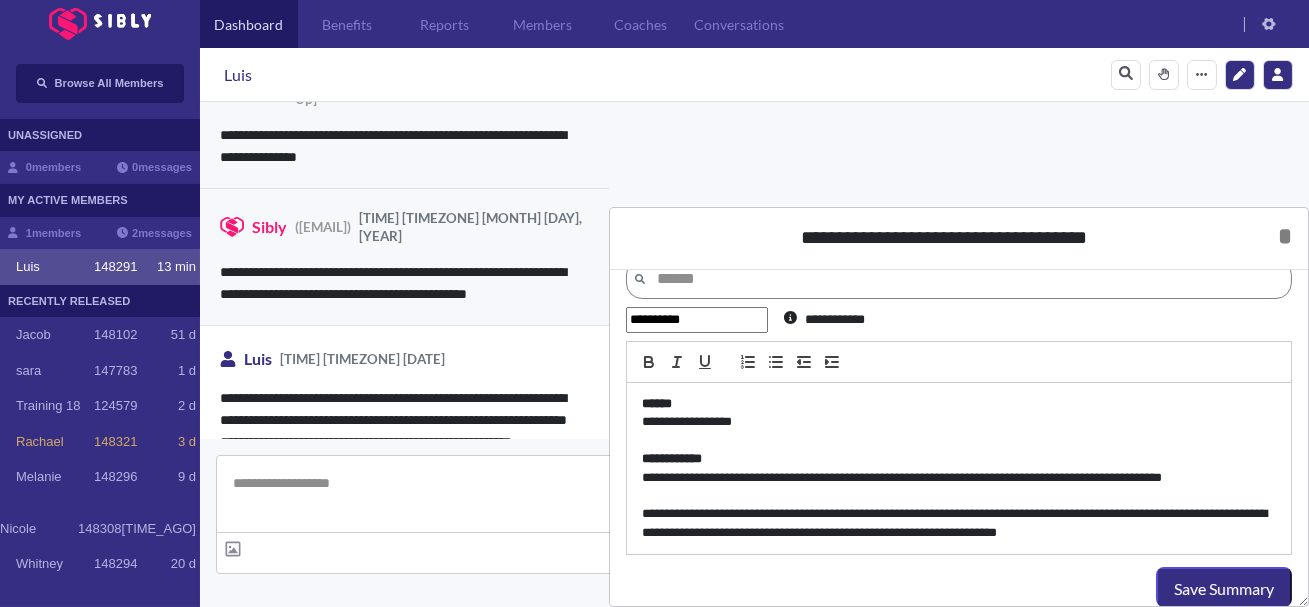 scroll, scrollTop: 9, scrollLeft: 0, axis: vertical 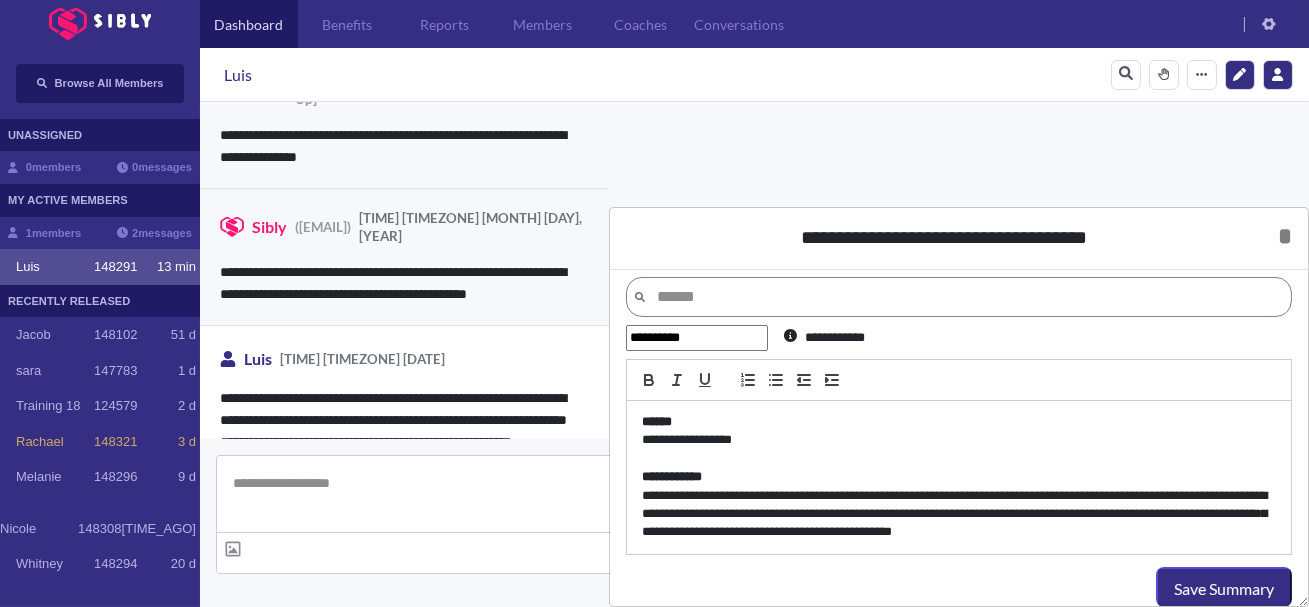 type 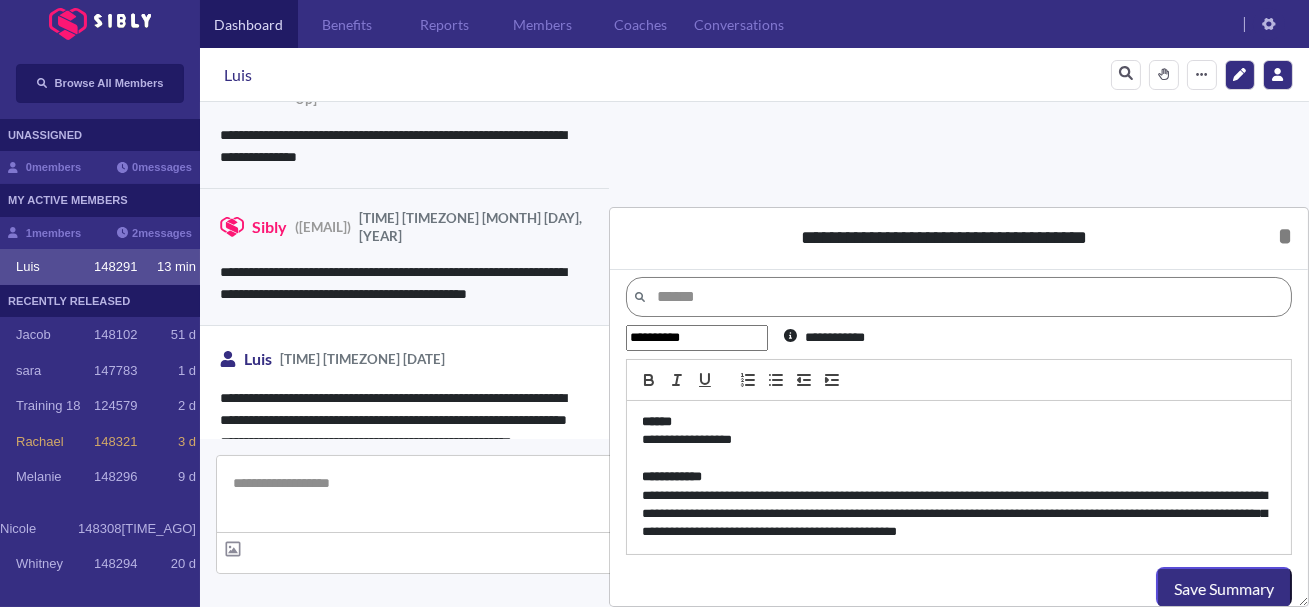 click on "**********" at bounding box center (959, 477) 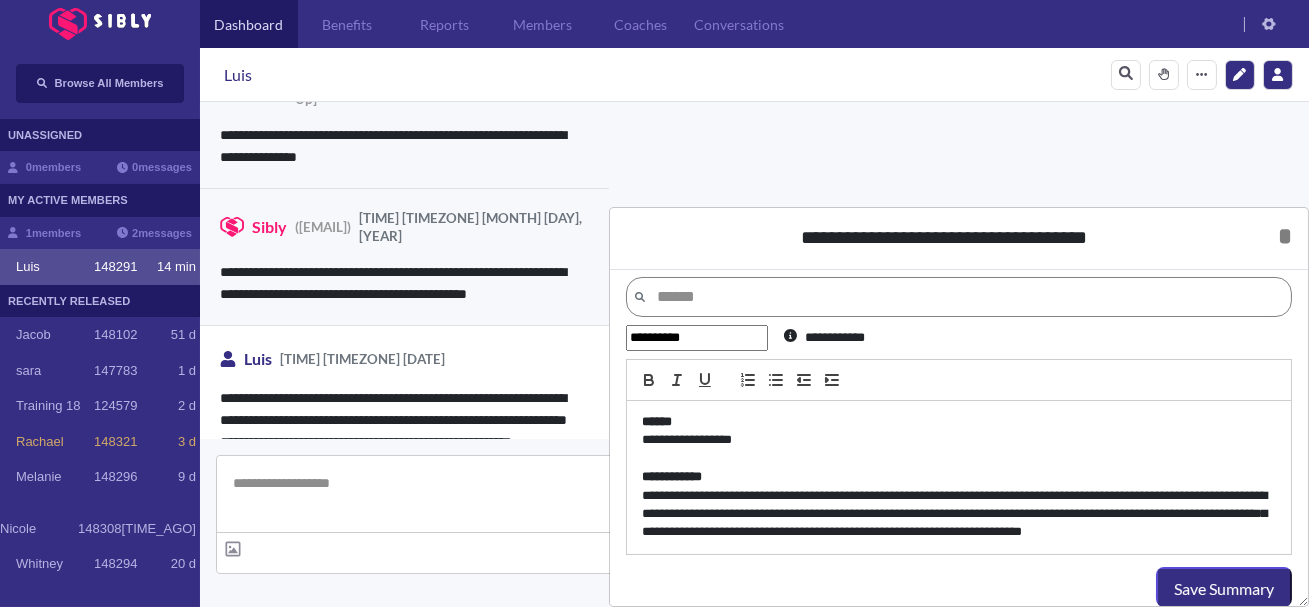 scroll, scrollTop: 27, scrollLeft: 0, axis: vertical 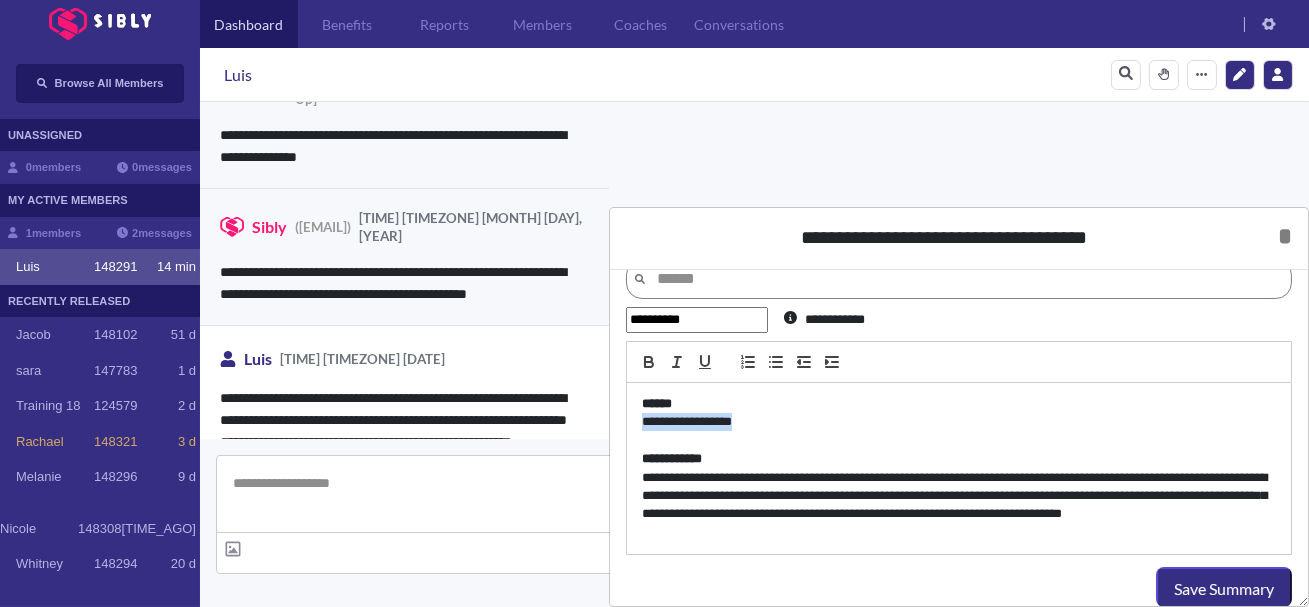drag, startPoint x: 802, startPoint y: 418, endPoint x: 629, endPoint y: 424, distance: 173.10402 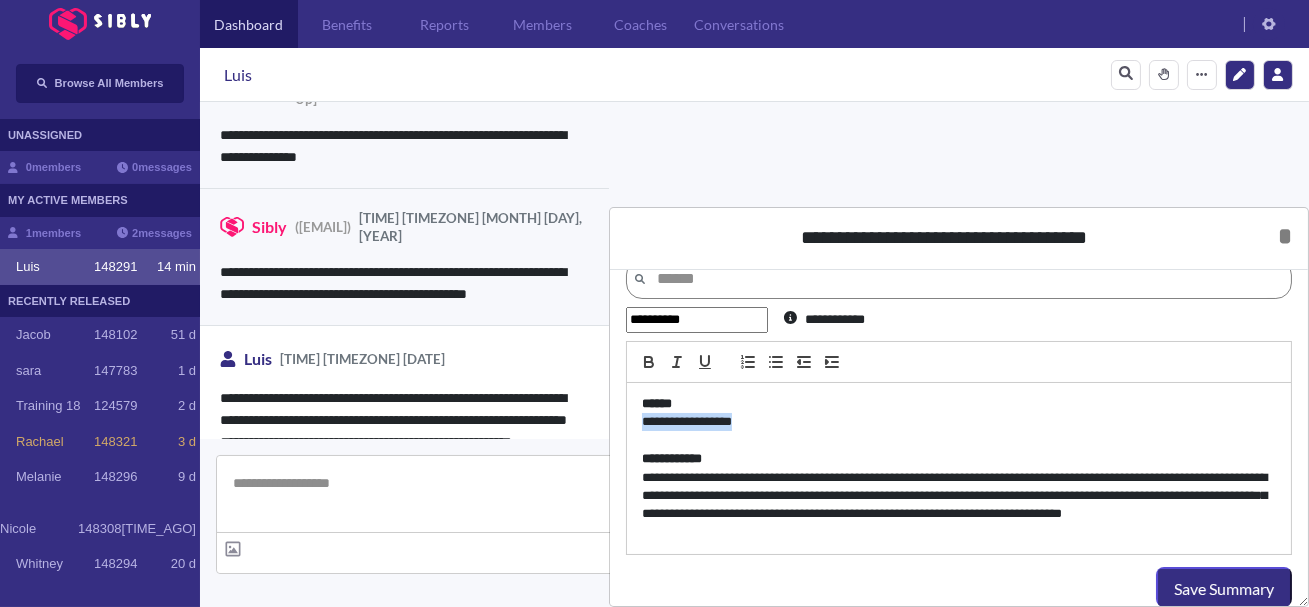 click on "**********" at bounding box center (959, 469) 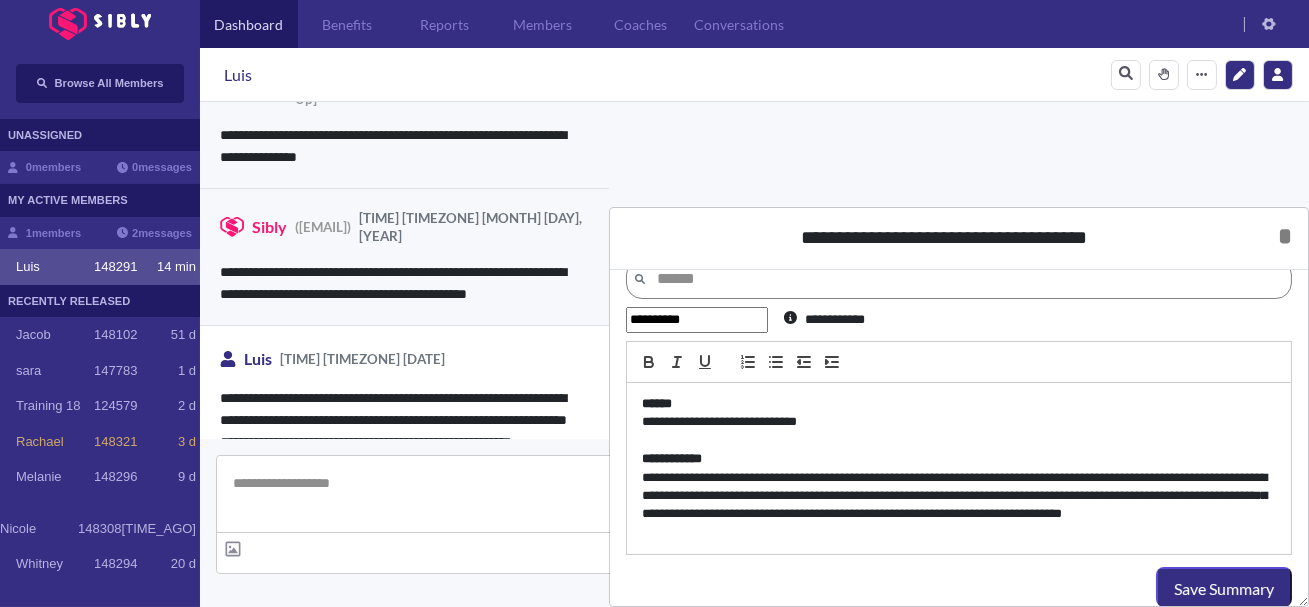 click on "**********" at bounding box center (959, 506) 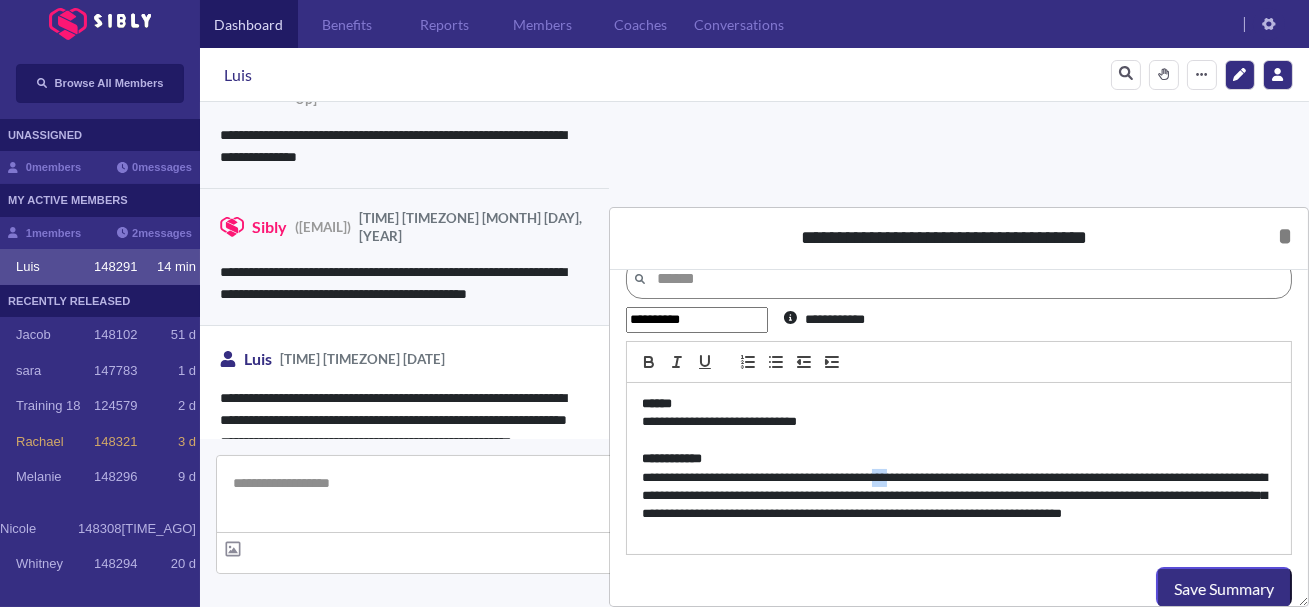 click on "**********" at bounding box center (959, 506) 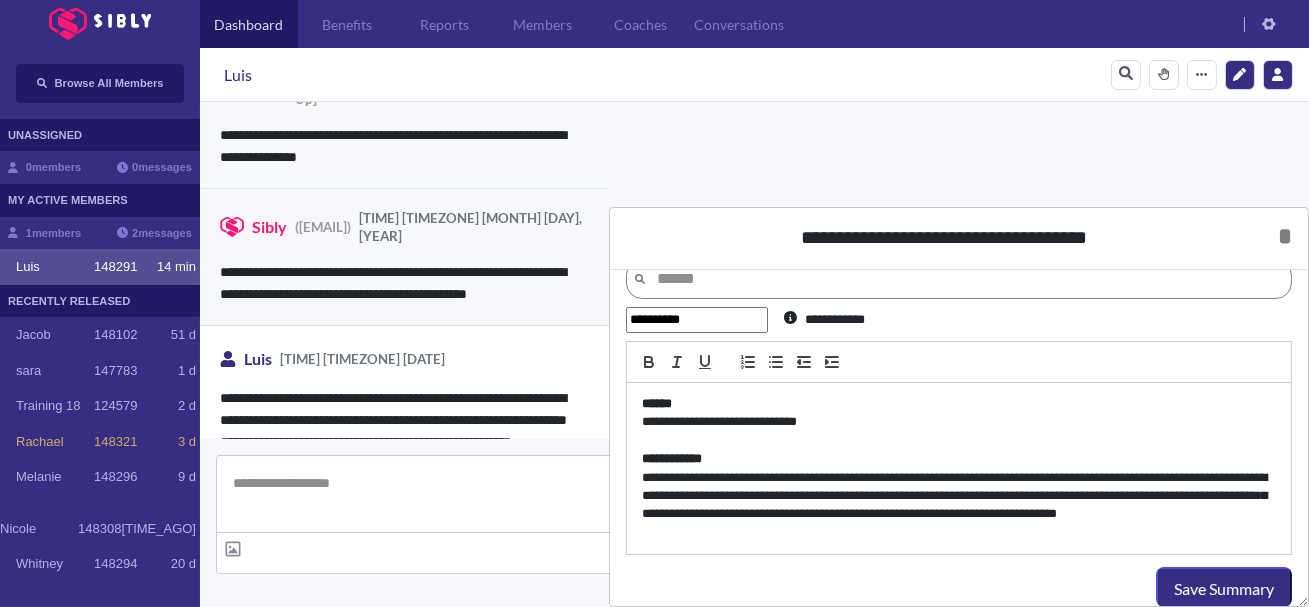 click on "**********" at bounding box center [959, 506] 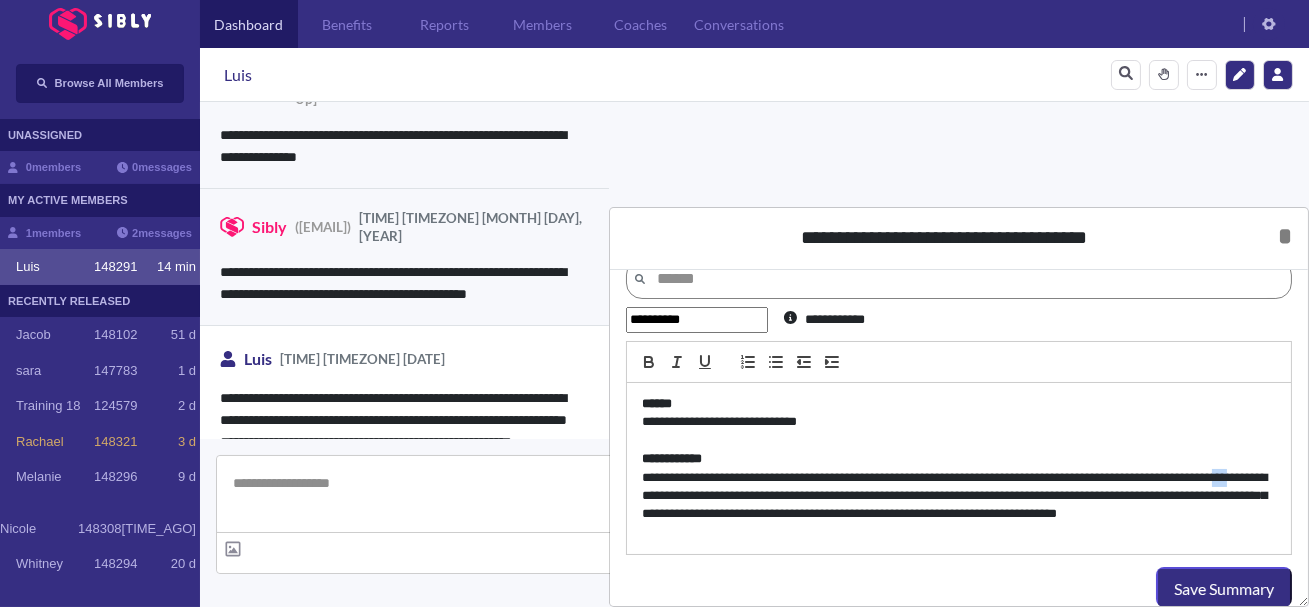 click on "**********" at bounding box center [959, 506] 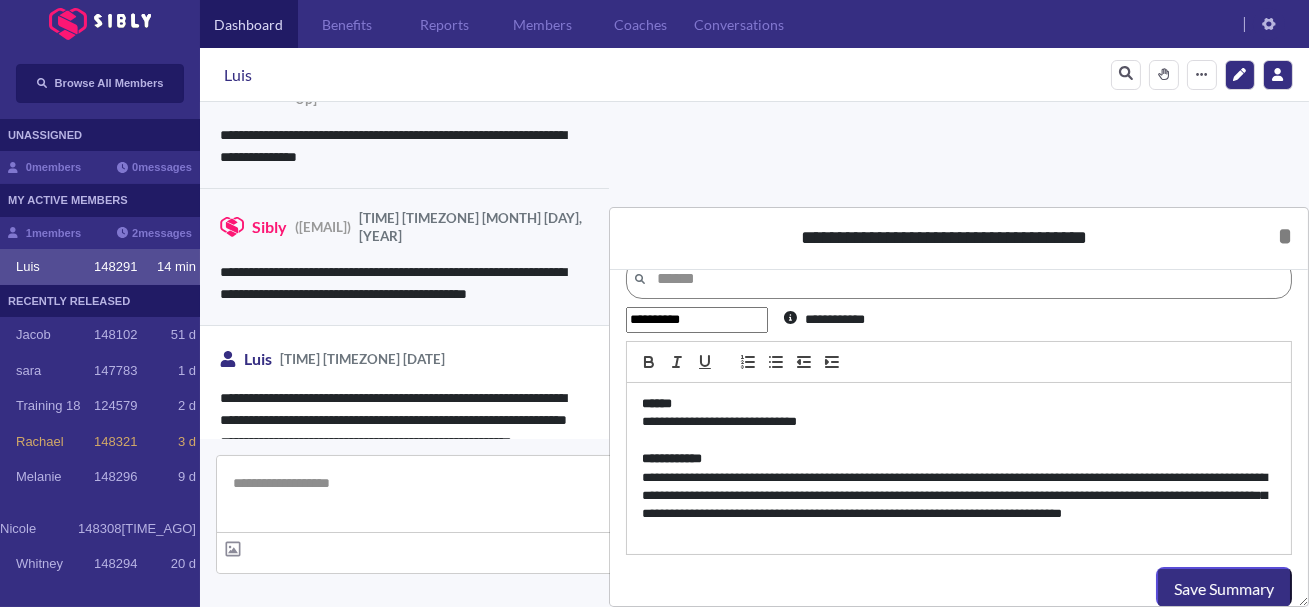 click on "**********" at bounding box center [959, 506] 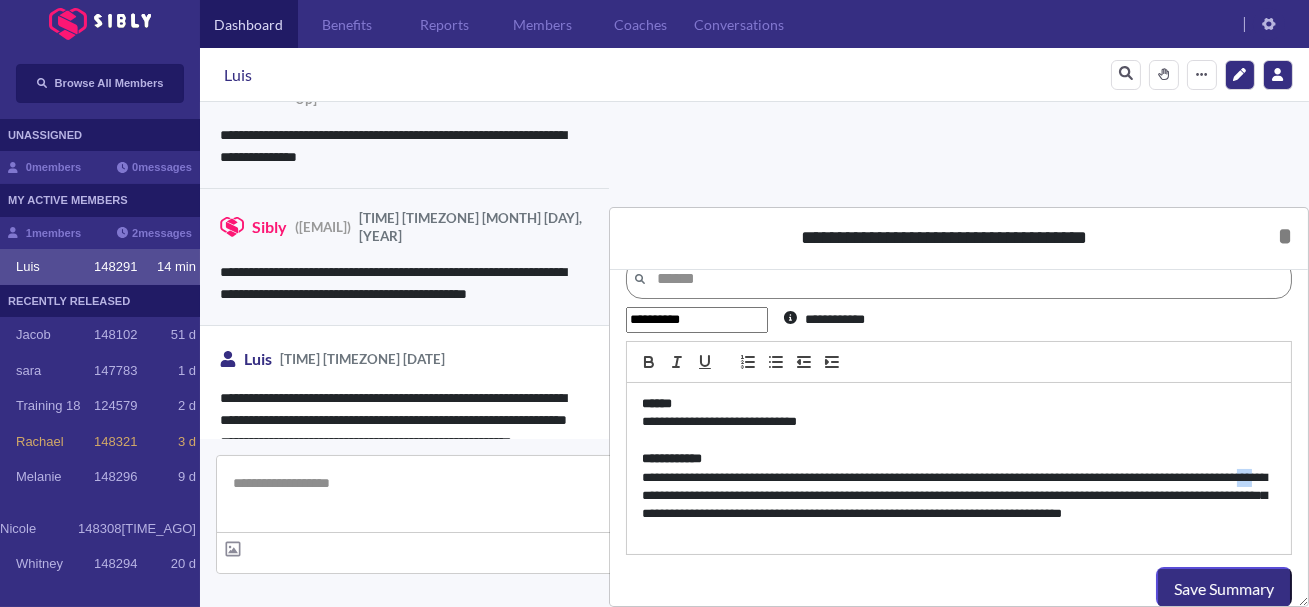 click on "**********" at bounding box center [959, 506] 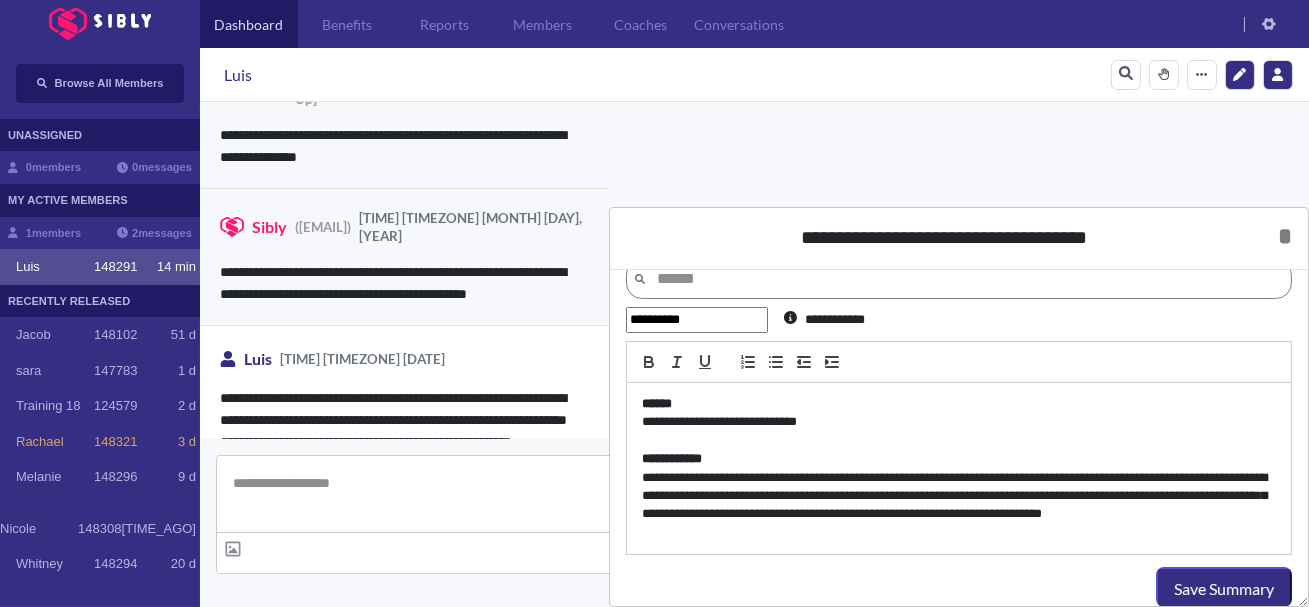 click on "**********" at bounding box center [959, 506] 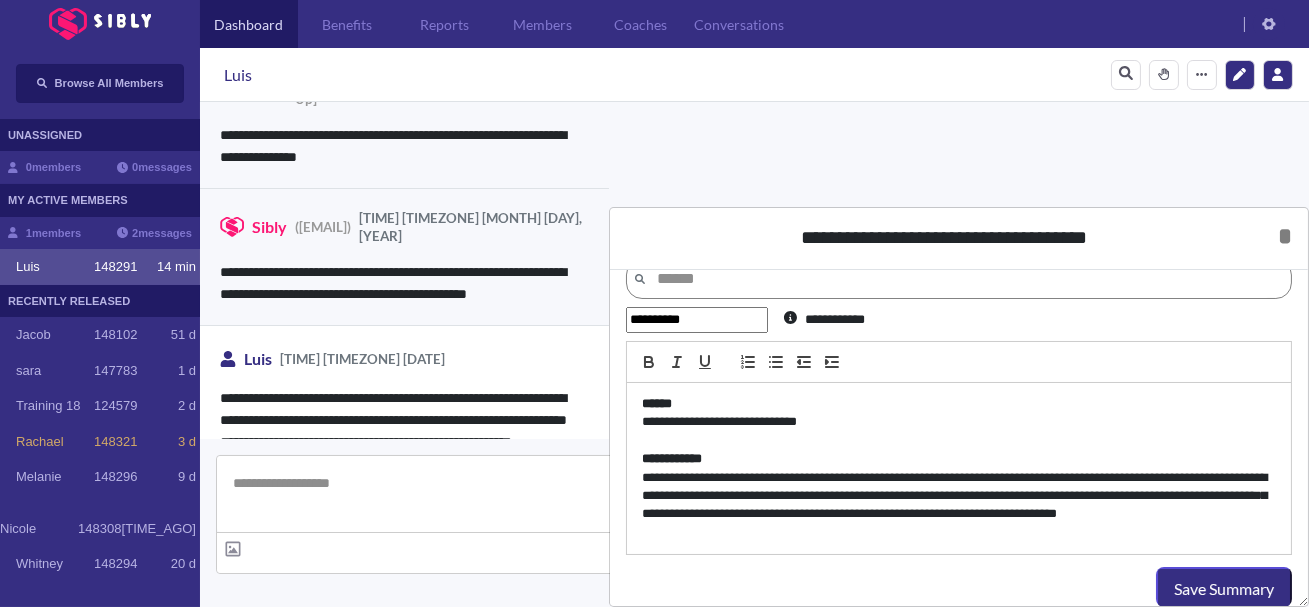 click on "**********" at bounding box center [959, 506] 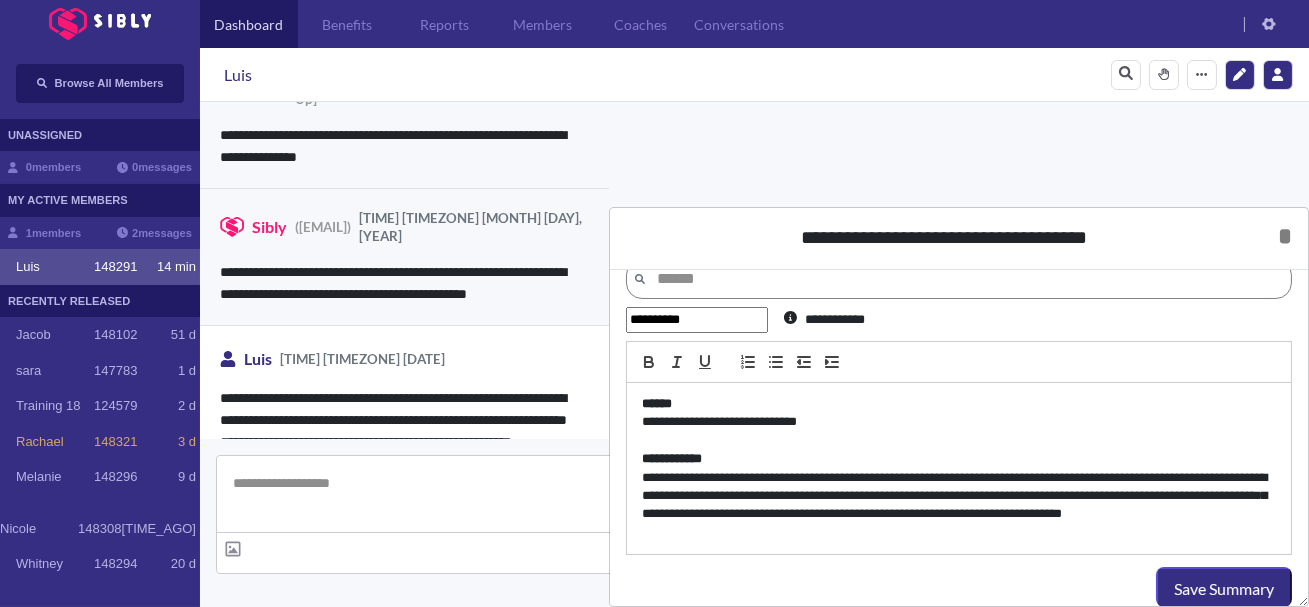 click on "**********" at bounding box center [959, 506] 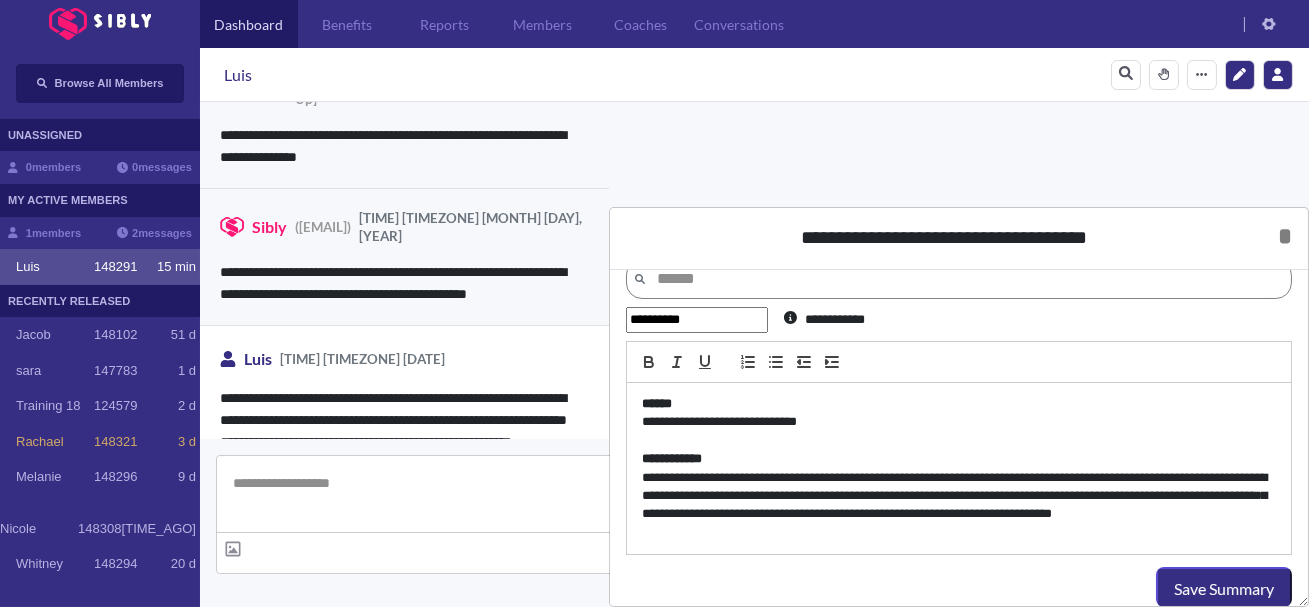 click on "**********" at bounding box center (959, 506) 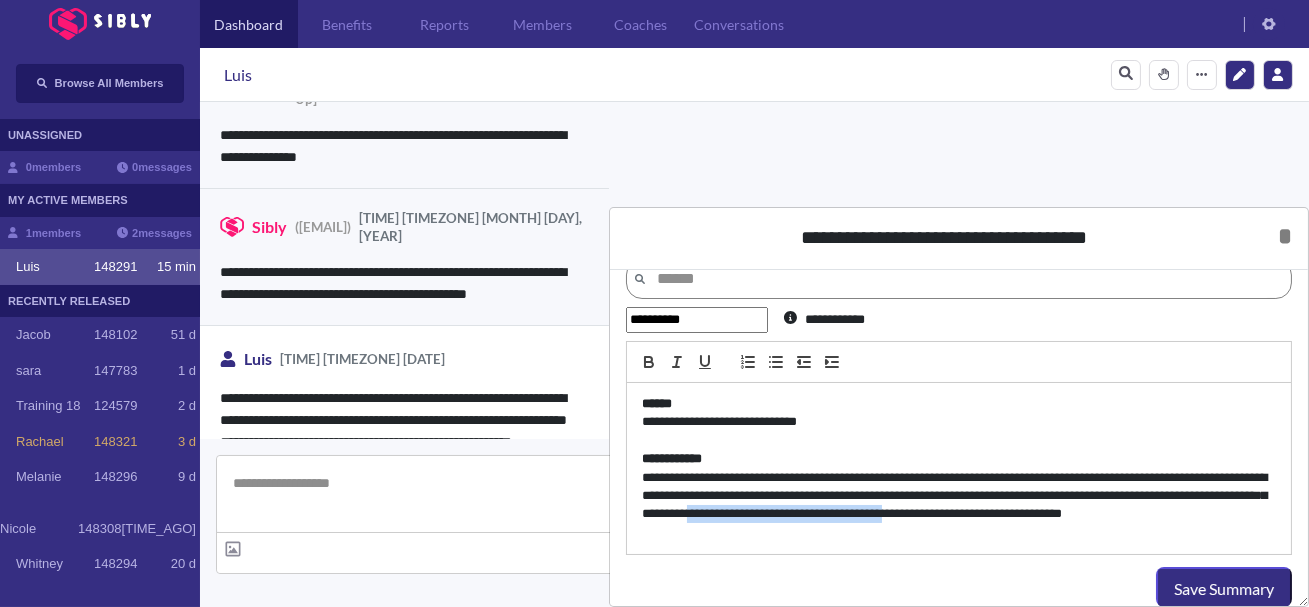 drag, startPoint x: 910, startPoint y: 517, endPoint x: 1136, endPoint y: 520, distance: 226.01991 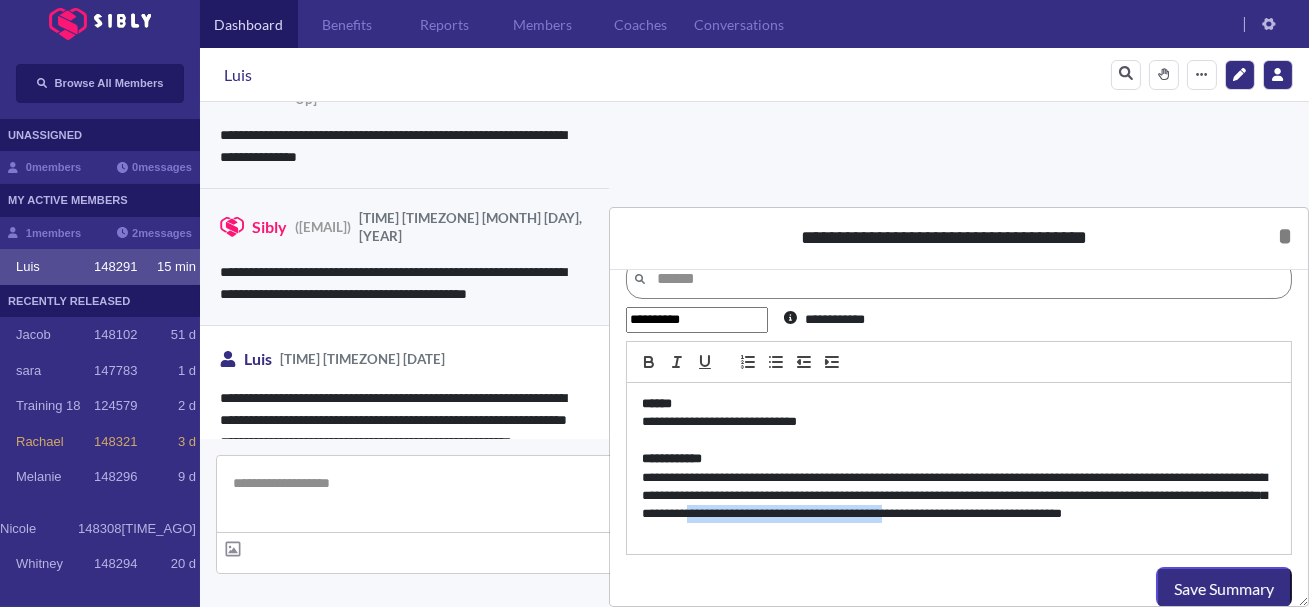 click on "**********" at bounding box center [959, 506] 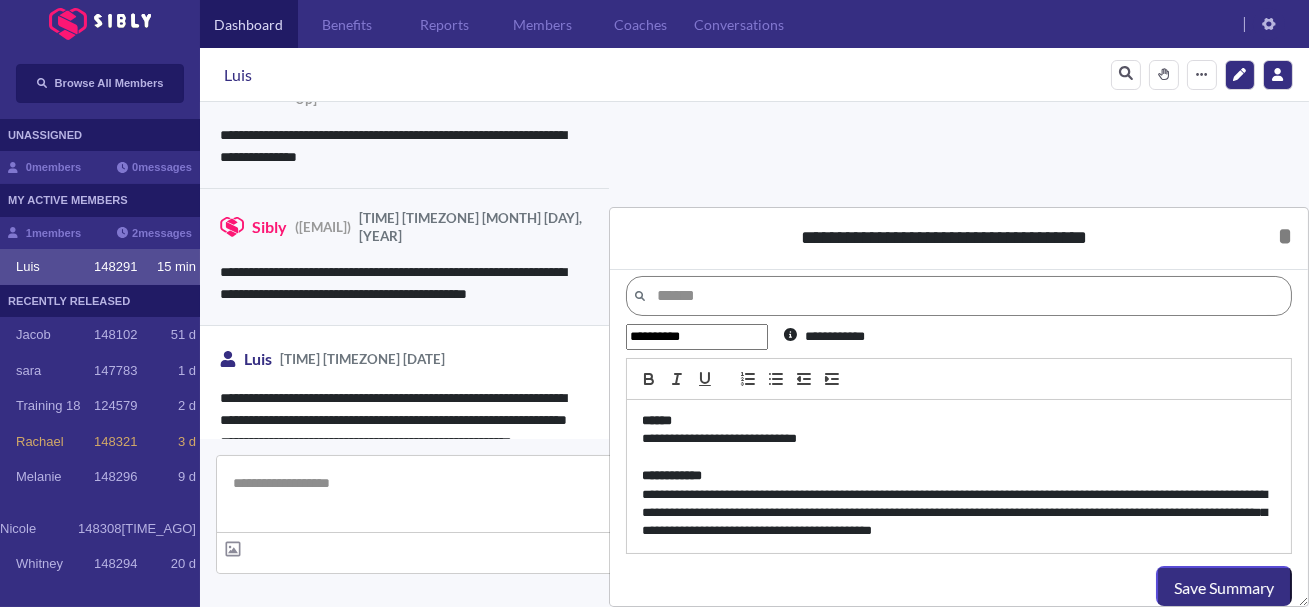 scroll, scrollTop: 9, scrollLeft: 0, axis: vertical 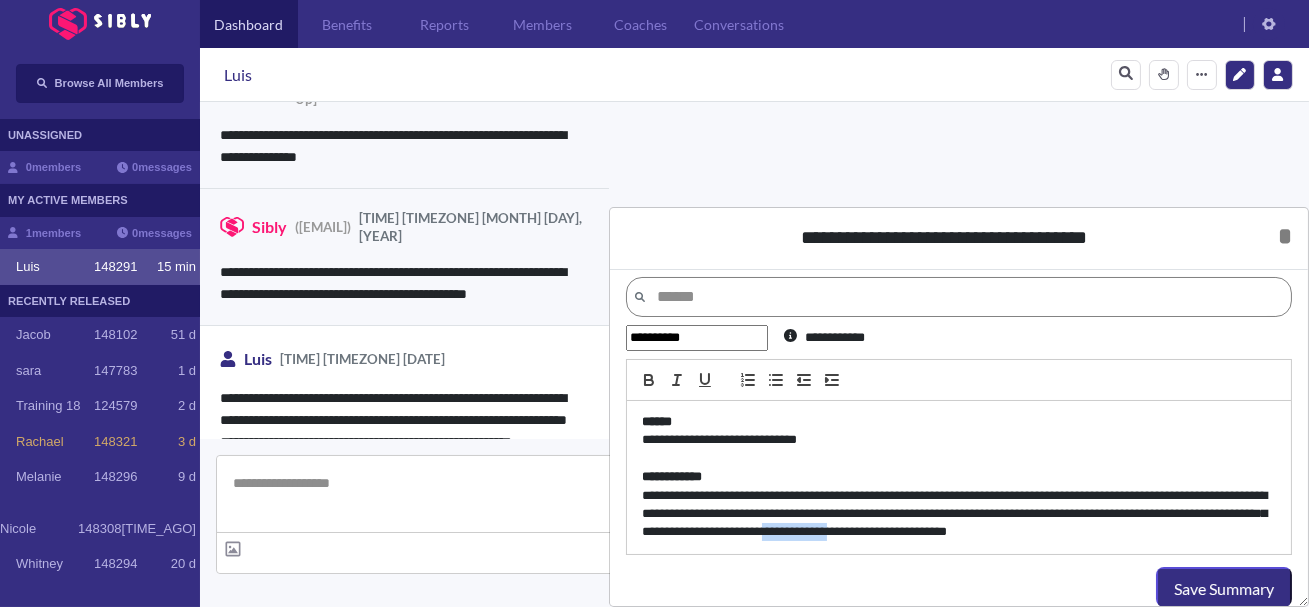 drag, startPoint x: 1064, startPoint y: 534, endPoint x: 993, endPoint y: 536, distance: 71.02816 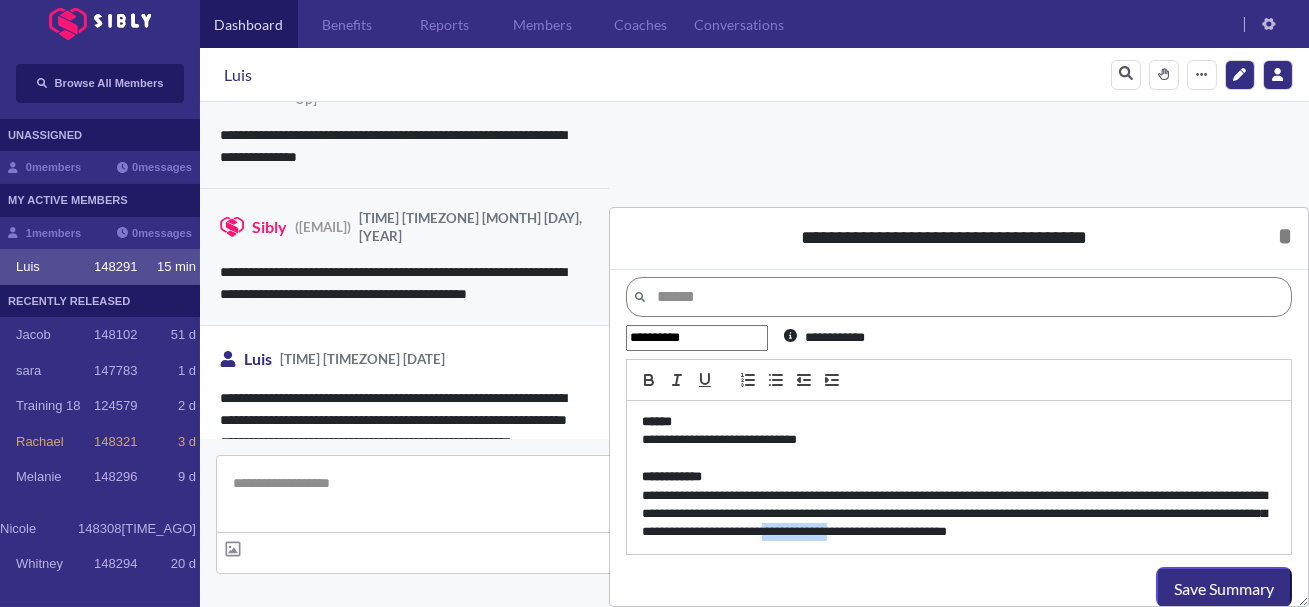 click on "**********" at bounding box center (959, 514) 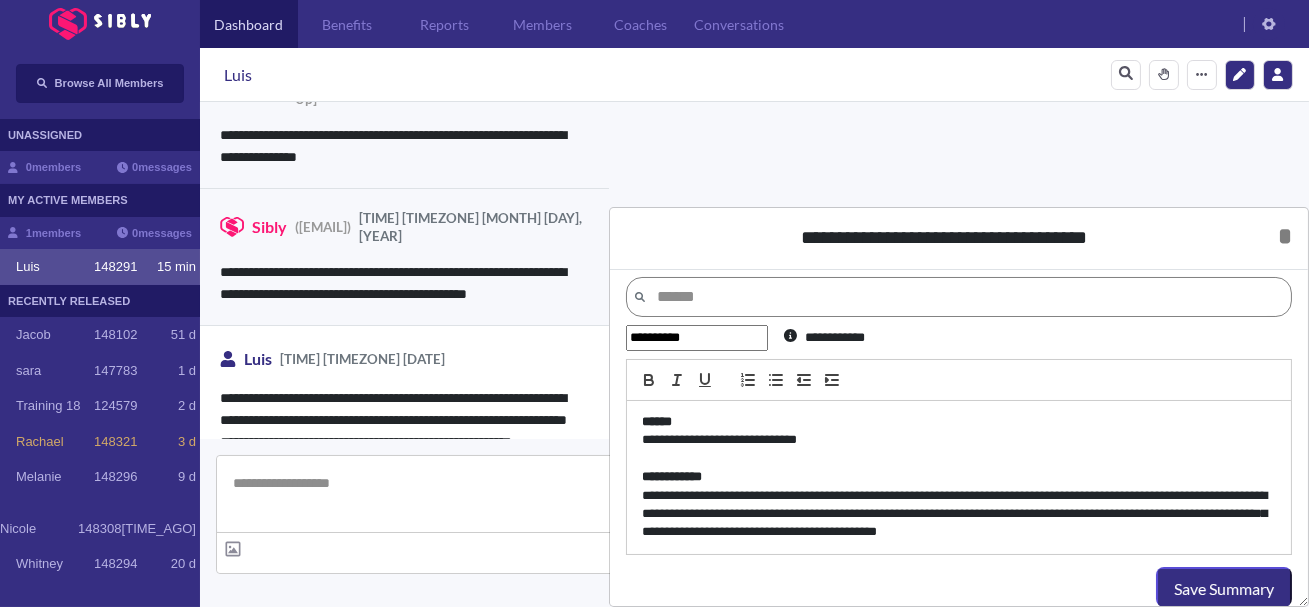 click on "**********" at bounding box center (959, 514) 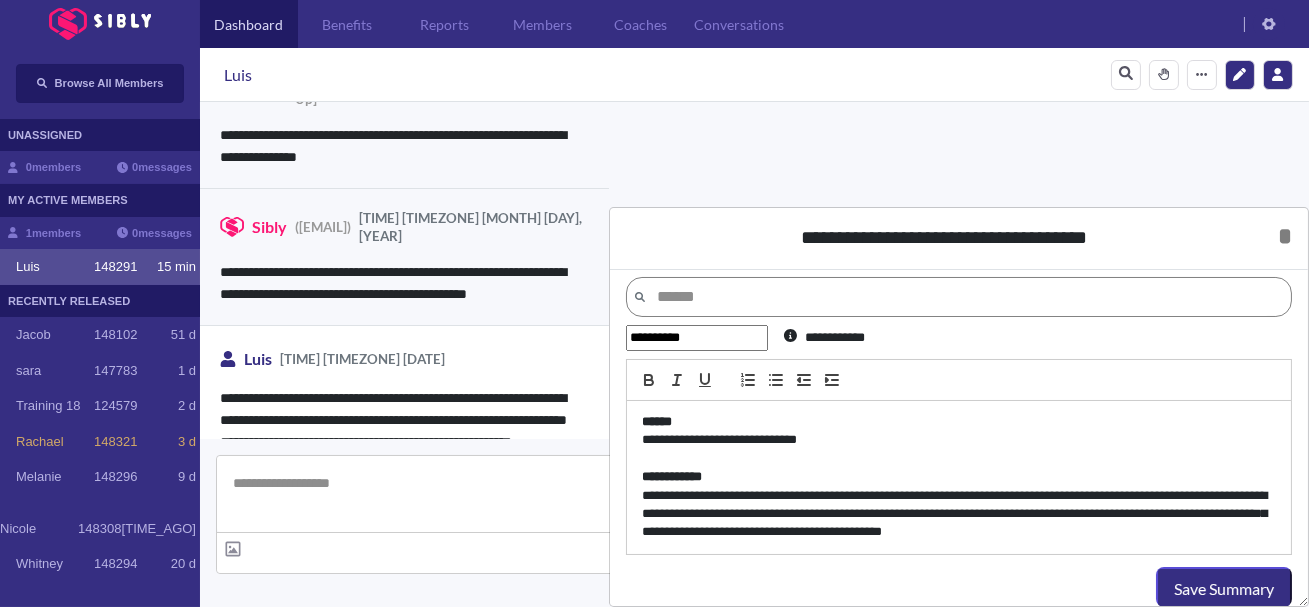 click on "**********" at bounding box center (959, 514) 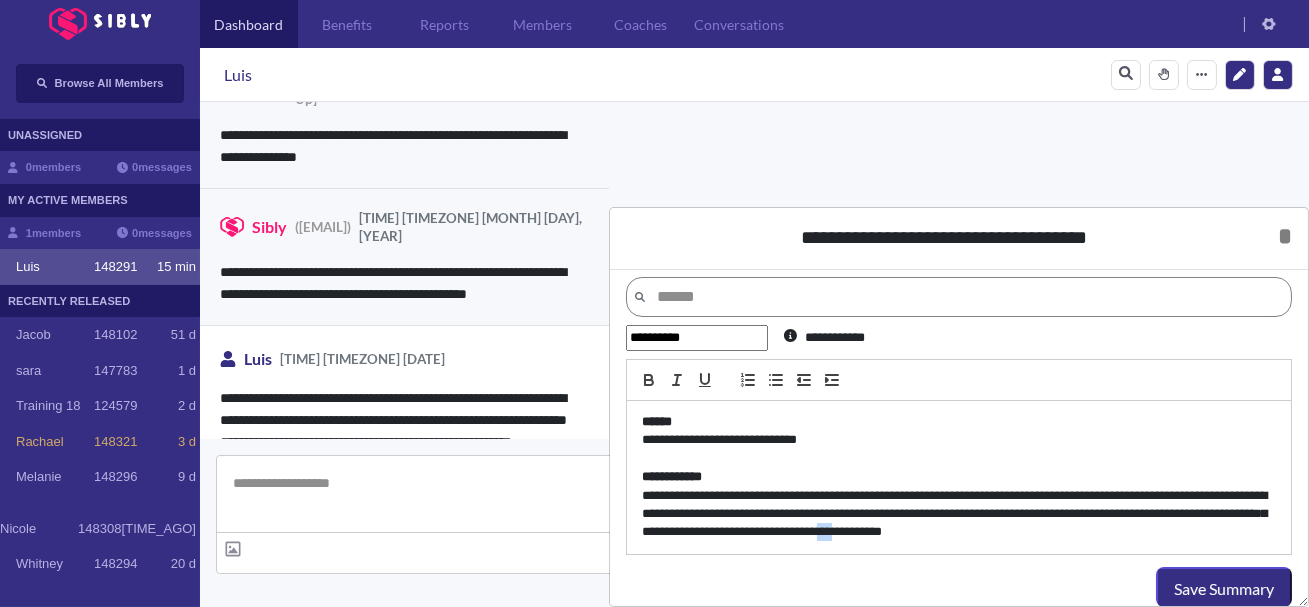 click on "**********" at bounding box center (959, 514) 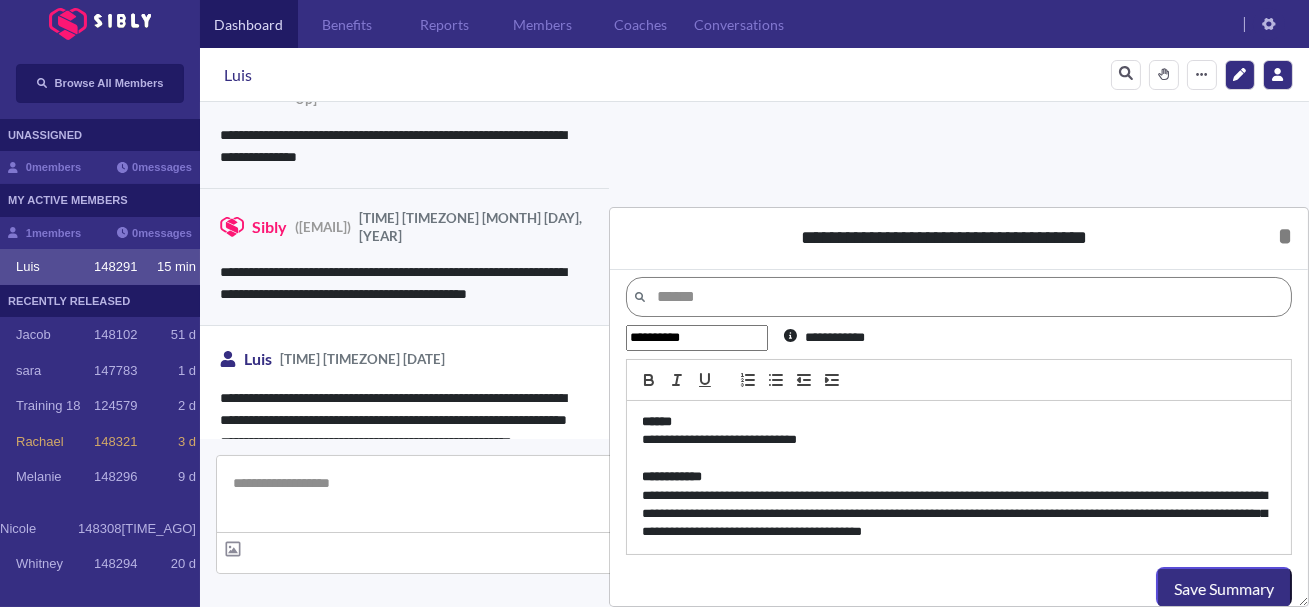 click on "**********" at bounding box center (959, 514) 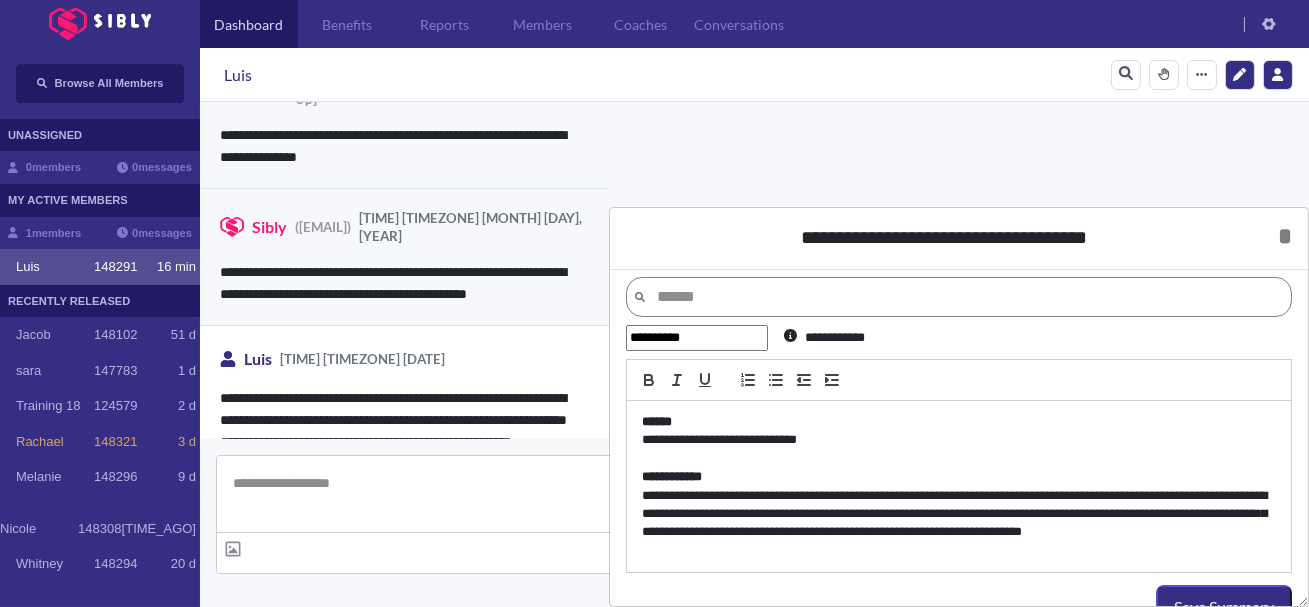 scroll, scrollTop: 27, scrollLeft: 0, axis: vertical 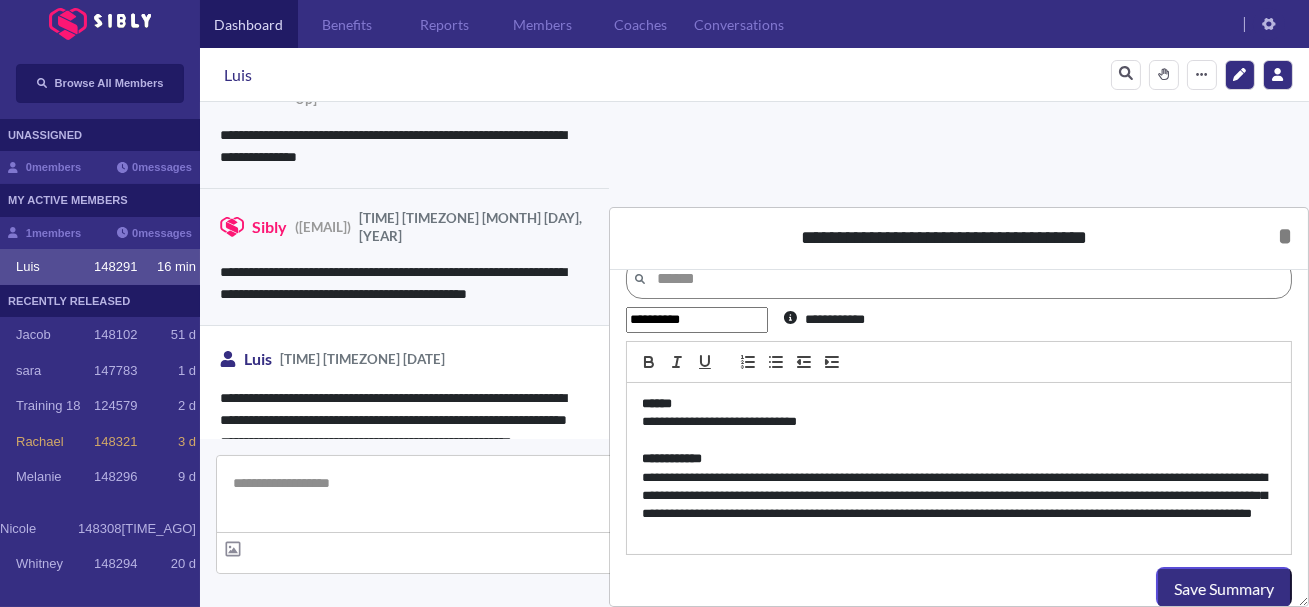 click on "**********" at bounding box center (959, 506) 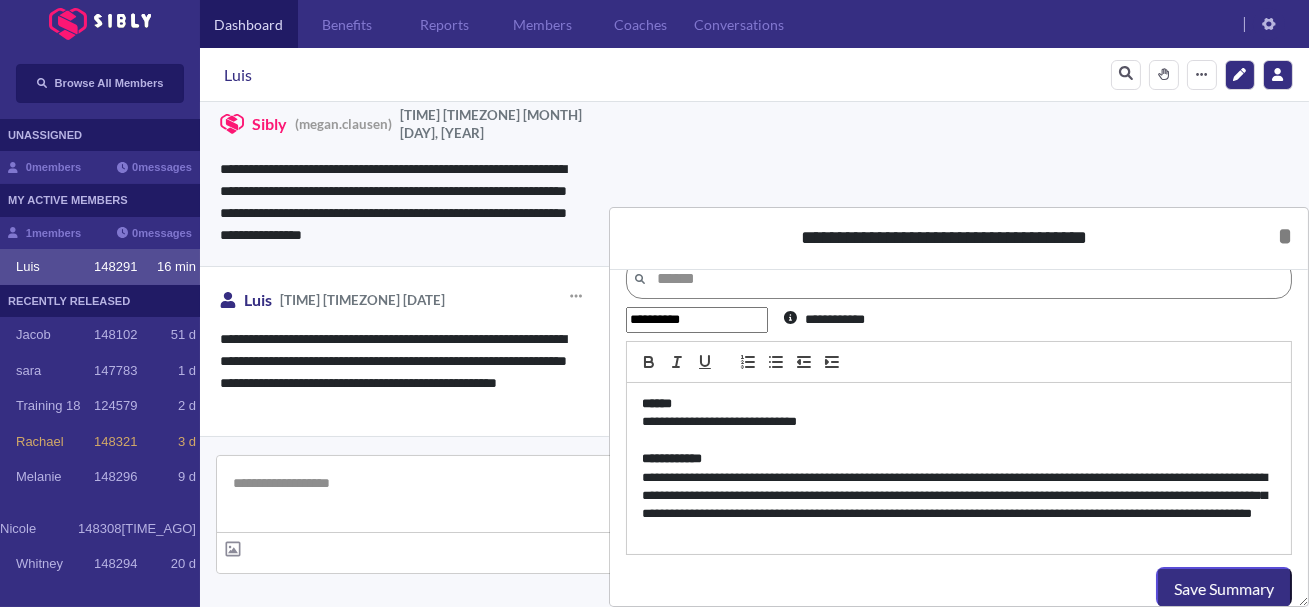 scroll, scrollTop: 5404, scrollLeft: 0, axis: vertical 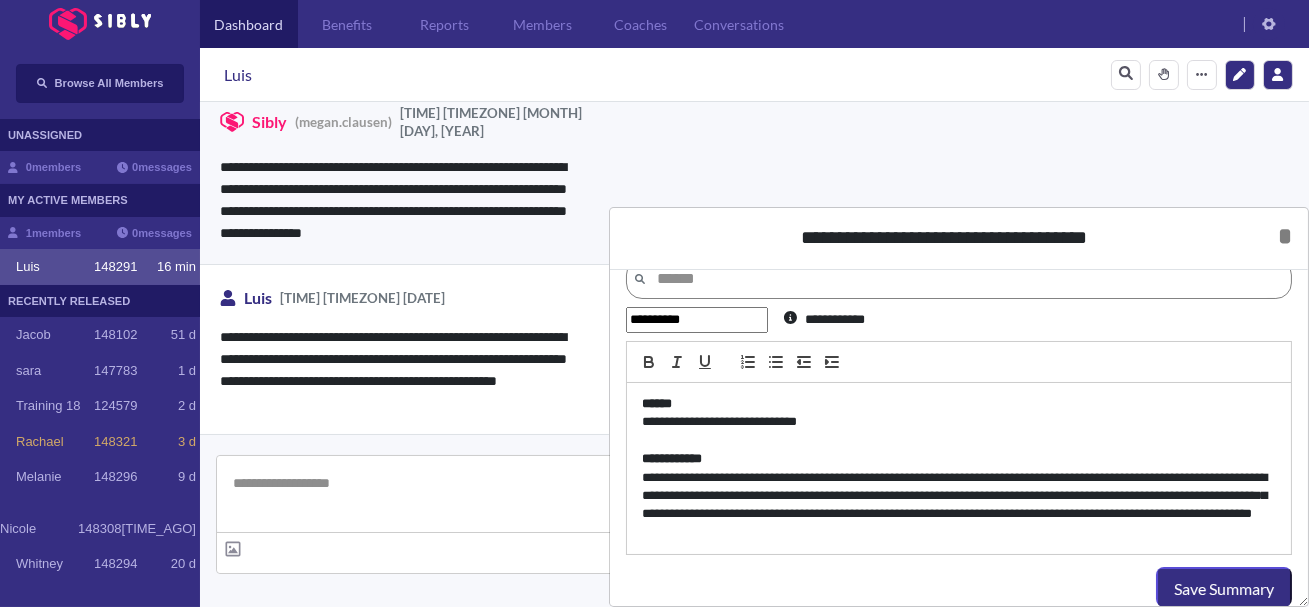 click on "**********" at bounding box center (959, 506) 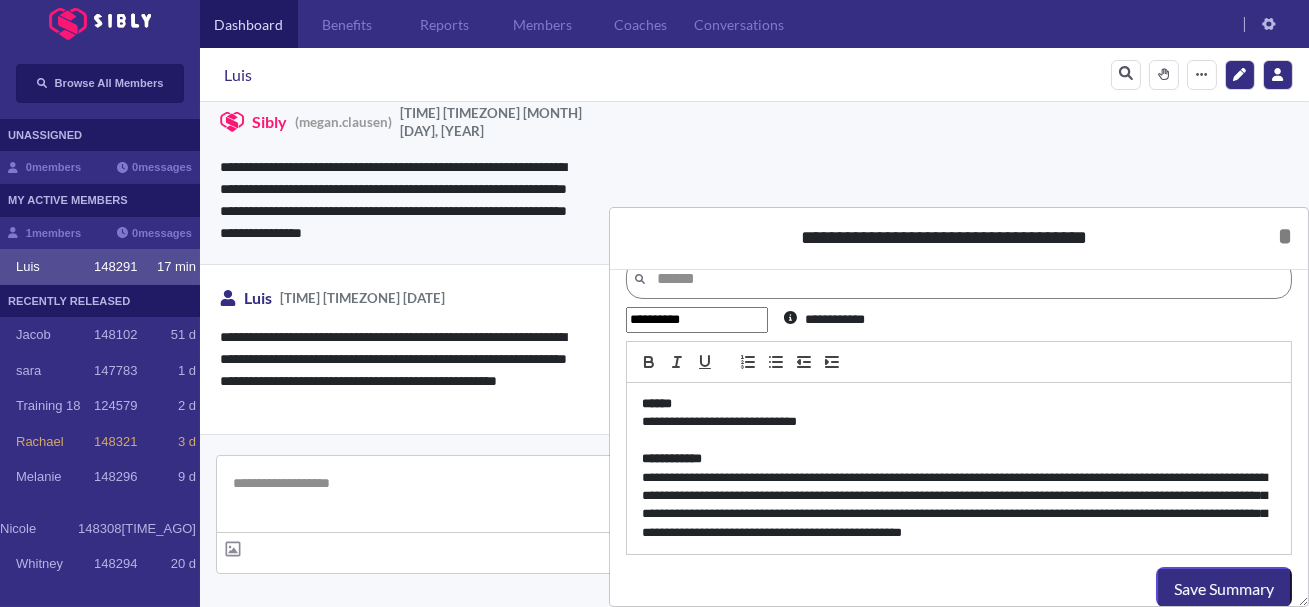 scroll, scrollTop: 45, scrollLeft: 0, axis: vertical 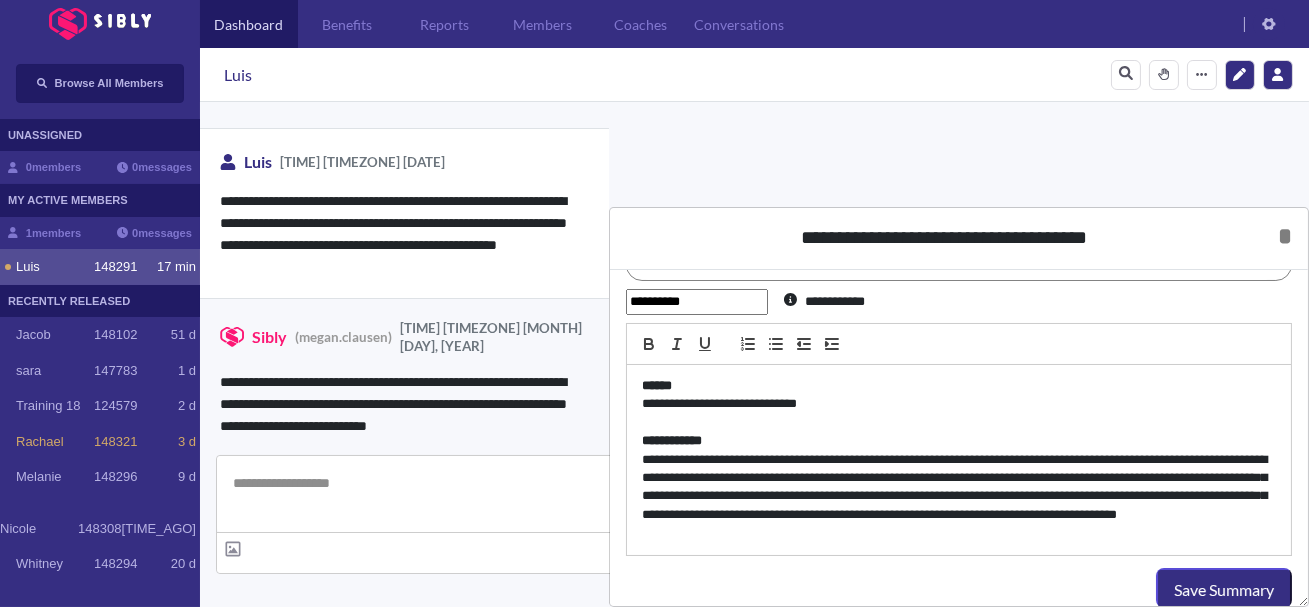click on "**********" at bounding box center [959, 497] 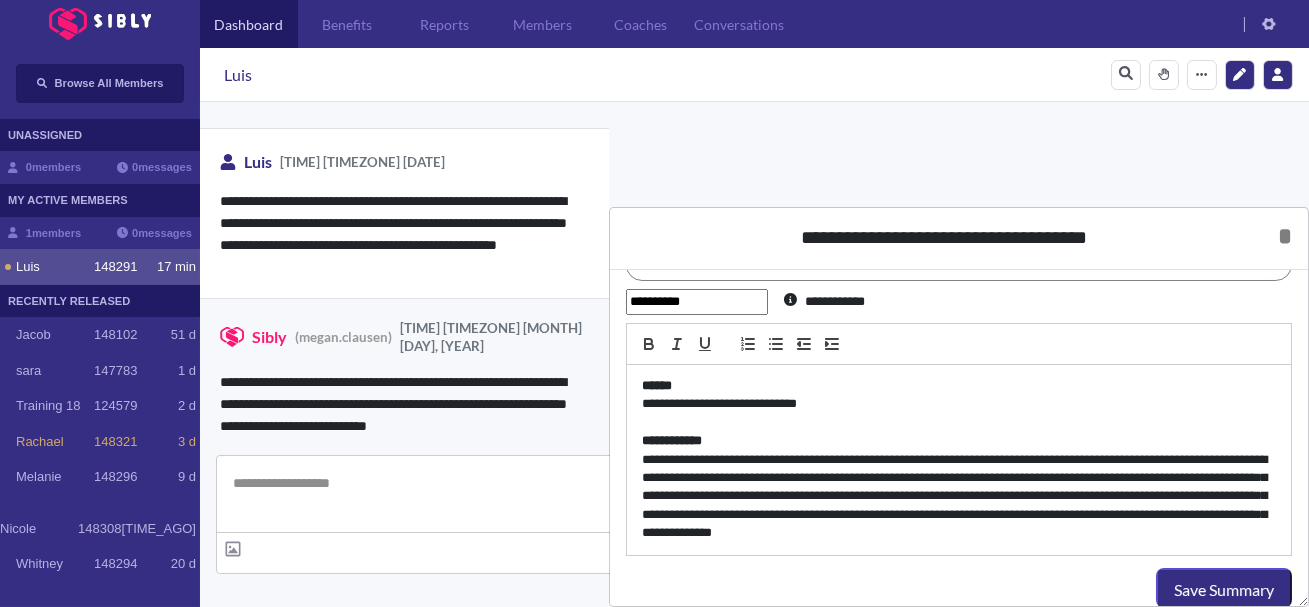 click on "**********" at bounding box center (959, 497) 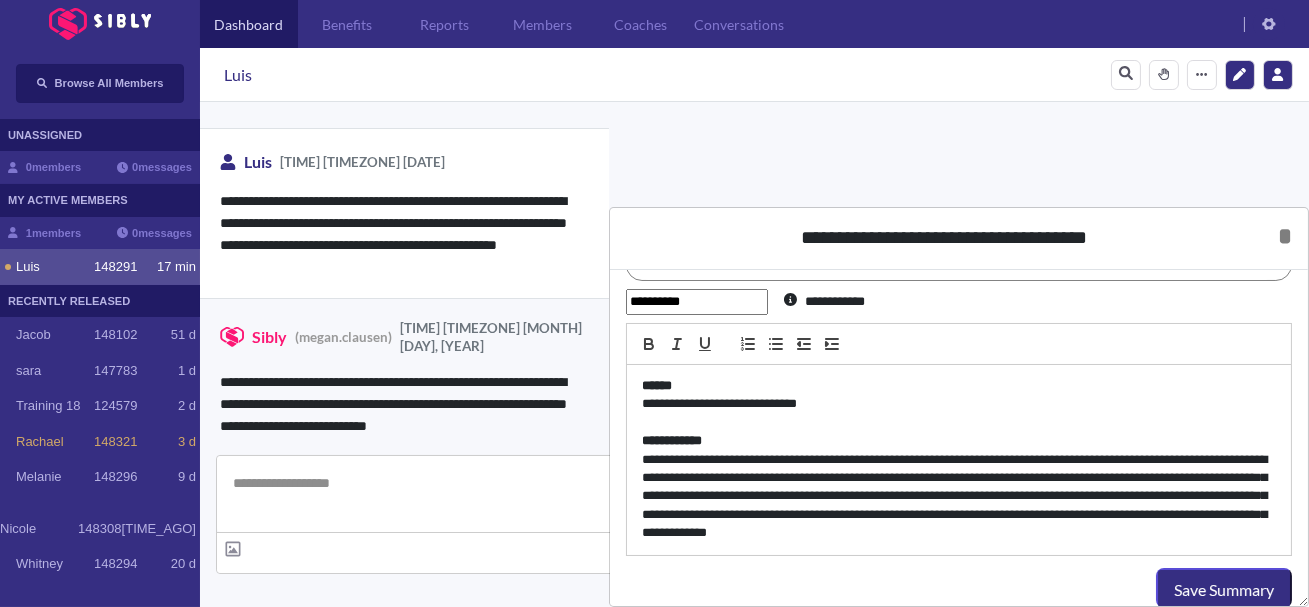 click on "**********" at bounding box center (959, 497) 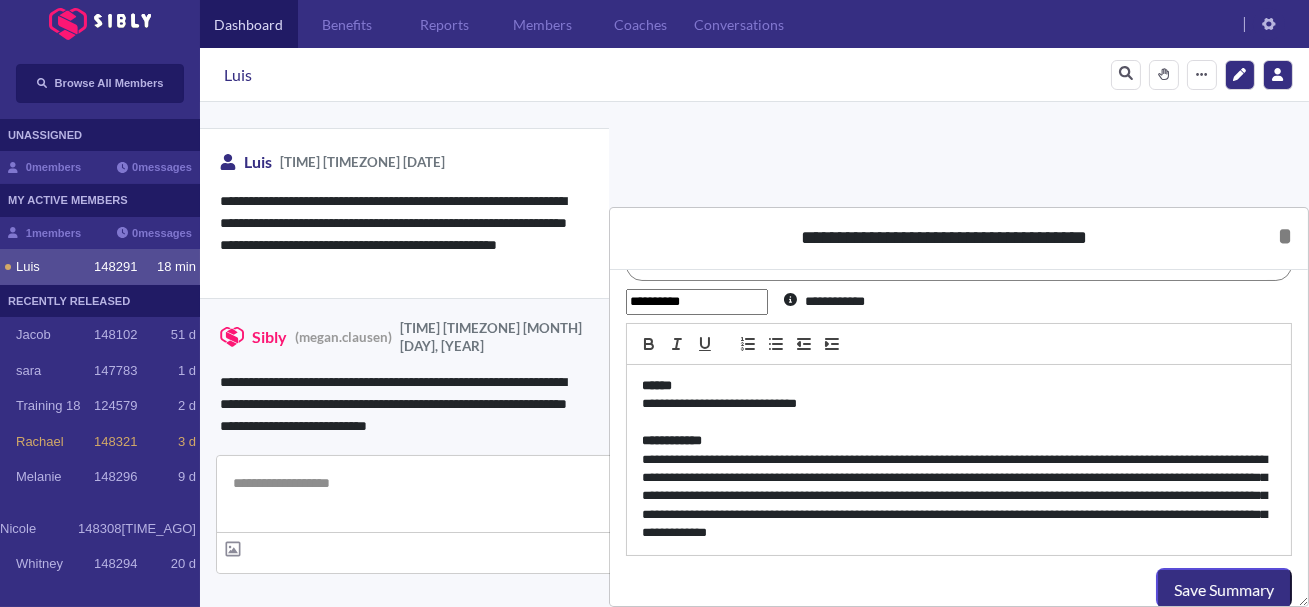 click on "**********" at bounding box center [959, 497] 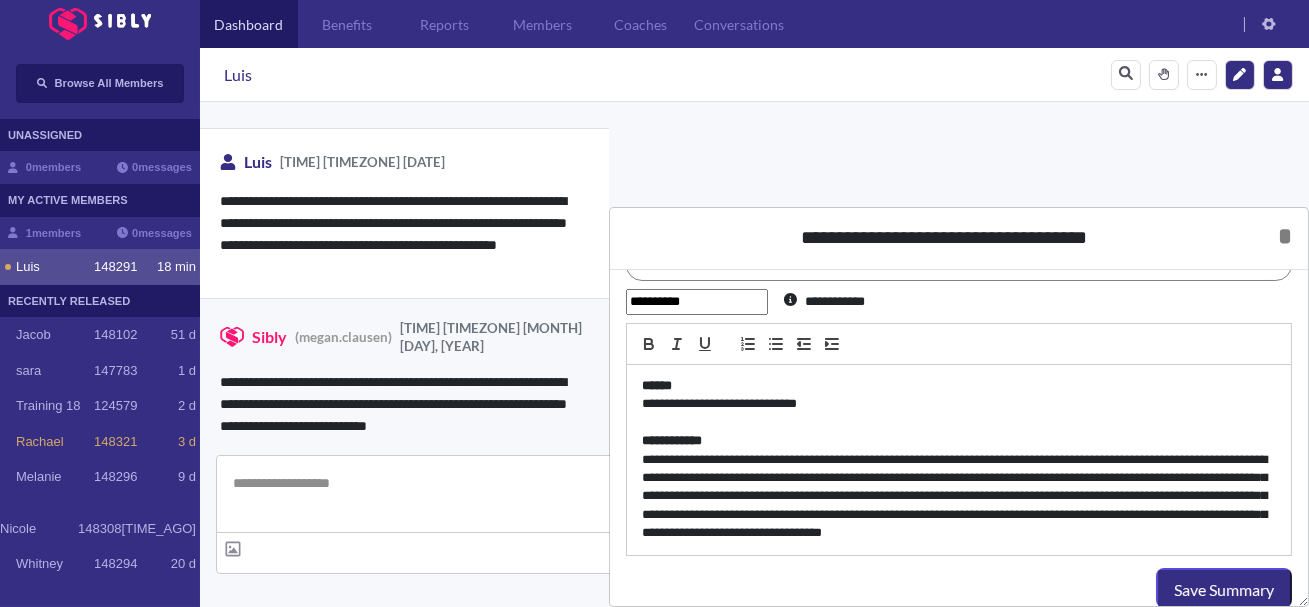 click on "**********" at bounding box center (959, 497) 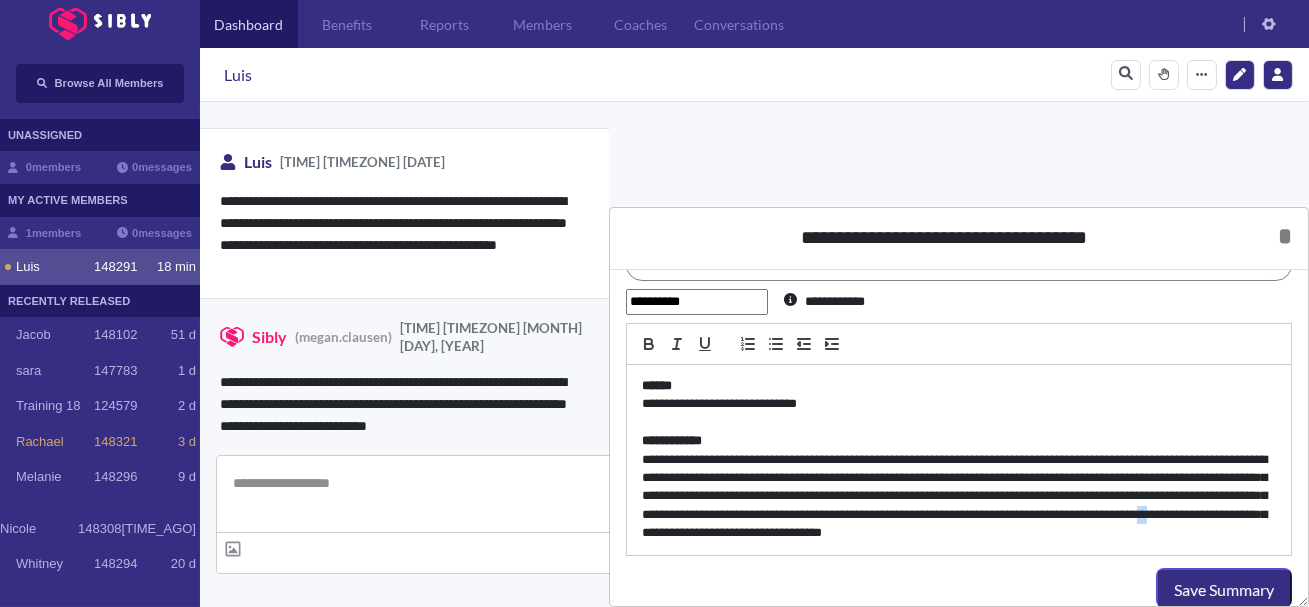 click on "**********" at bounding box center (959, 497) 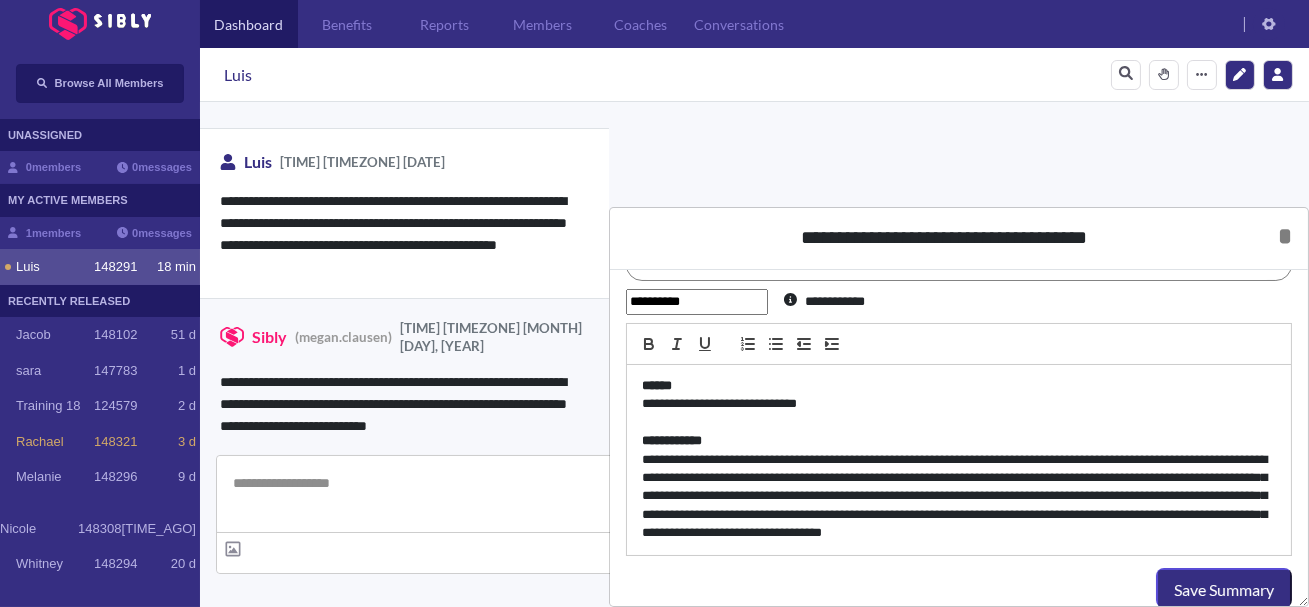 click on "**********" at bounding box center [959, 497] 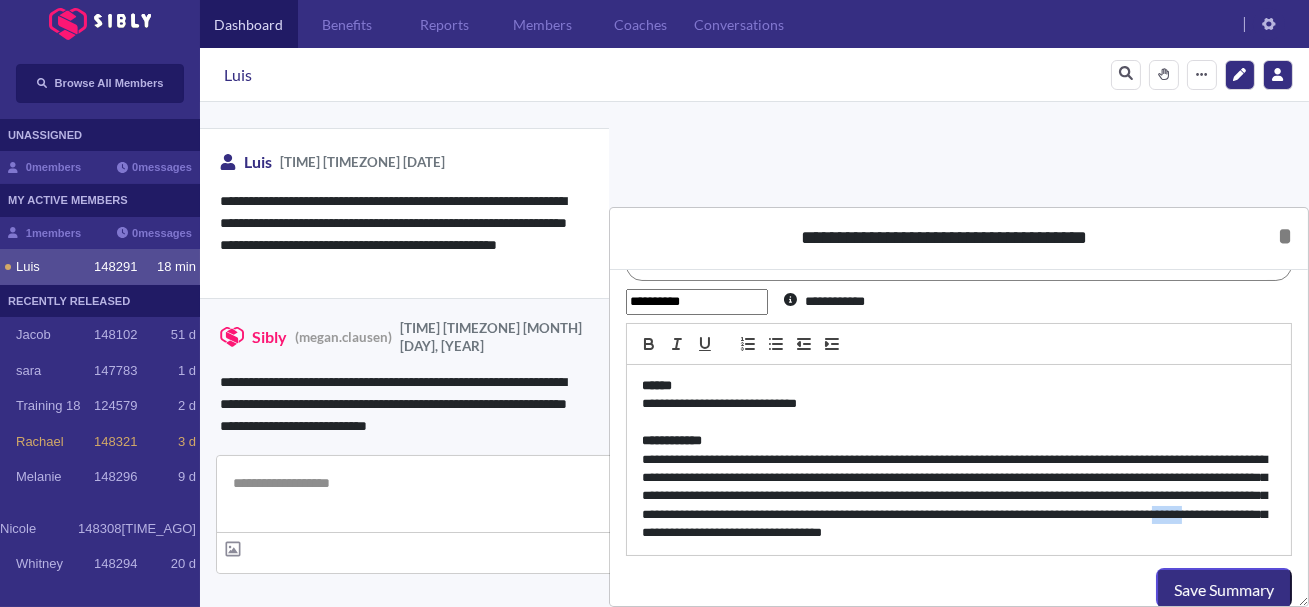 click on "**********" at bounding box center [959, 497] 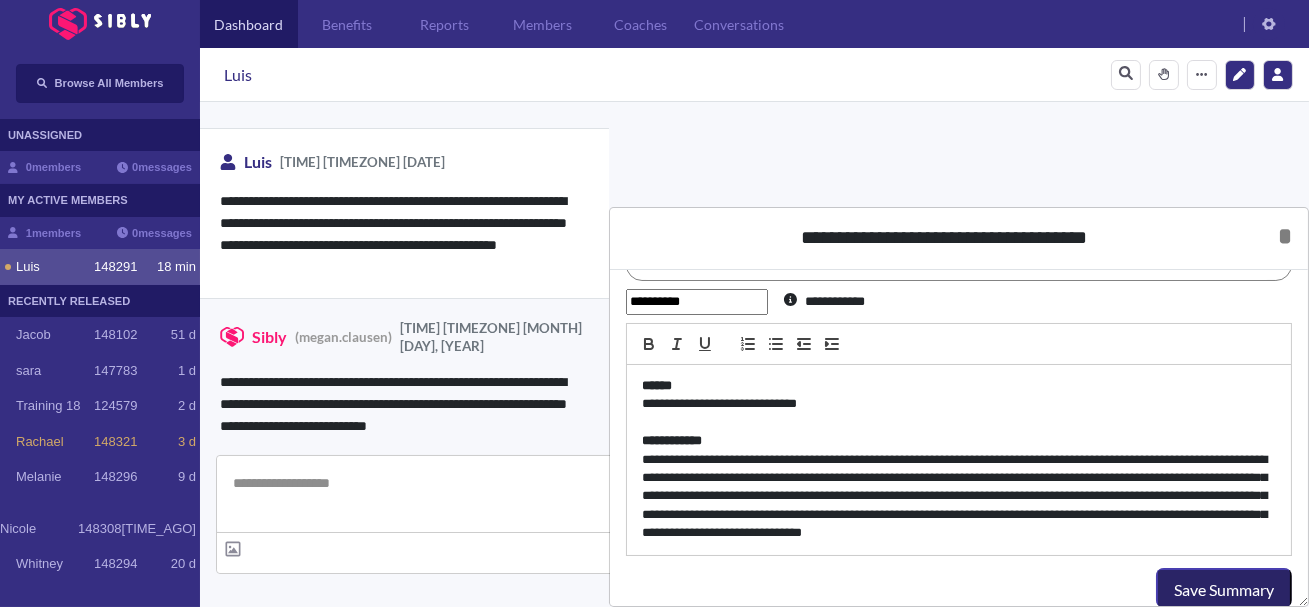 click on "Save Summary" at bounding box center [1224, 590] 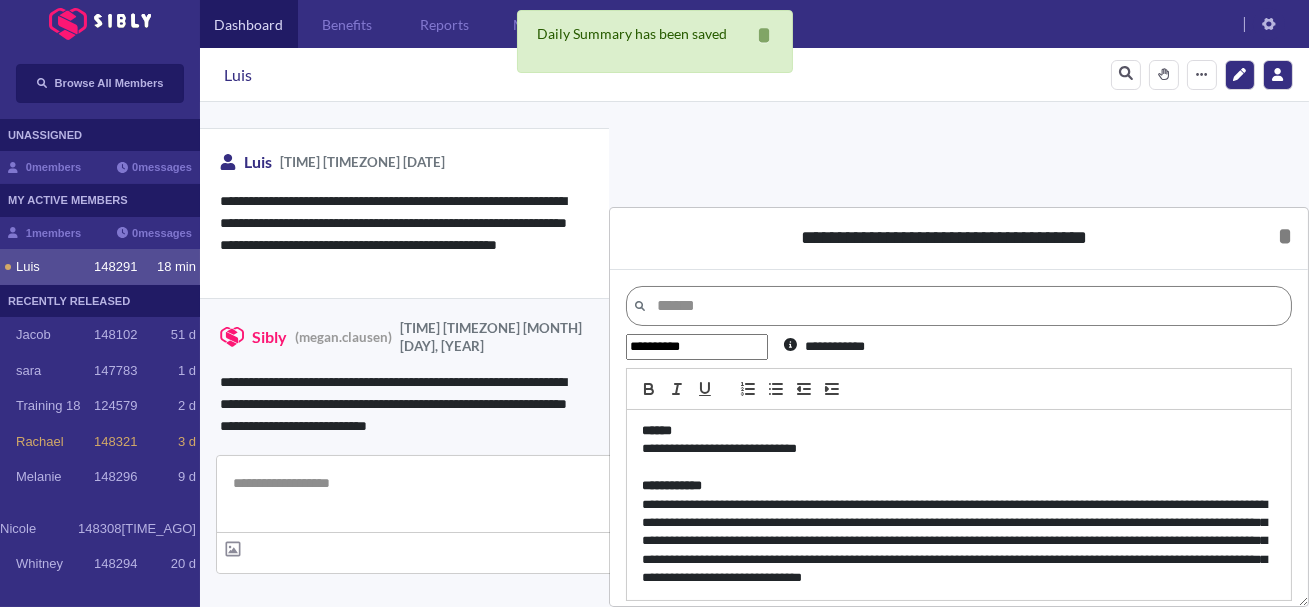scroll, scrollTop: 45, scrollLeft: 0, axis: vertical 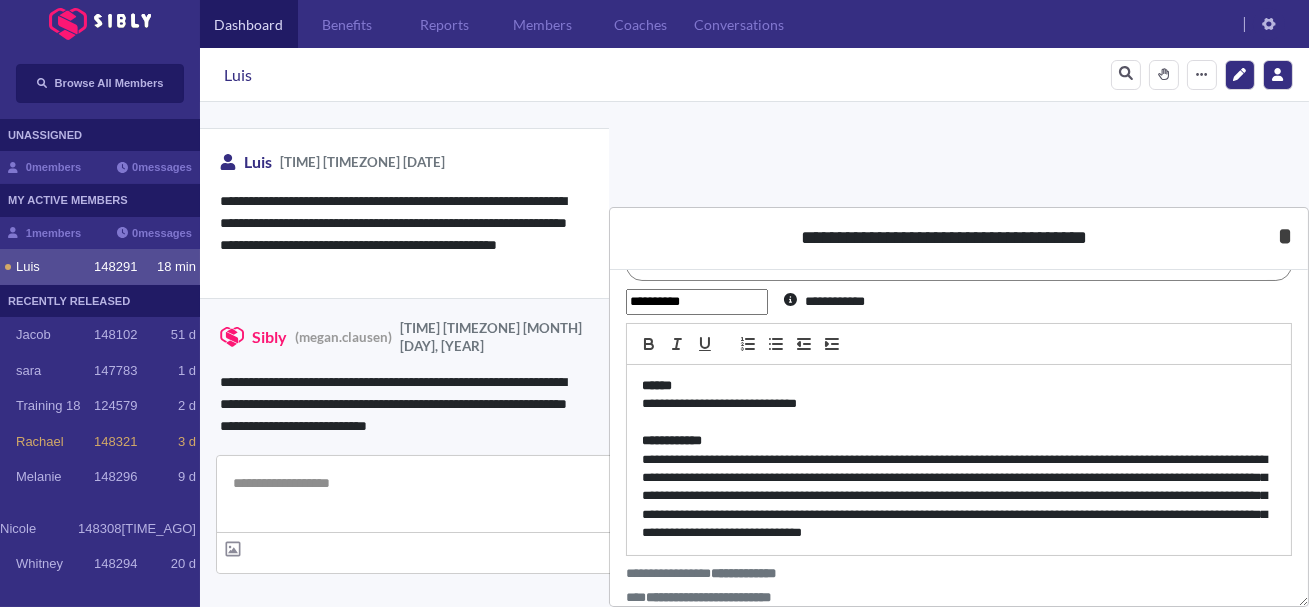 click on "*" at bounding box center (1285, 236) 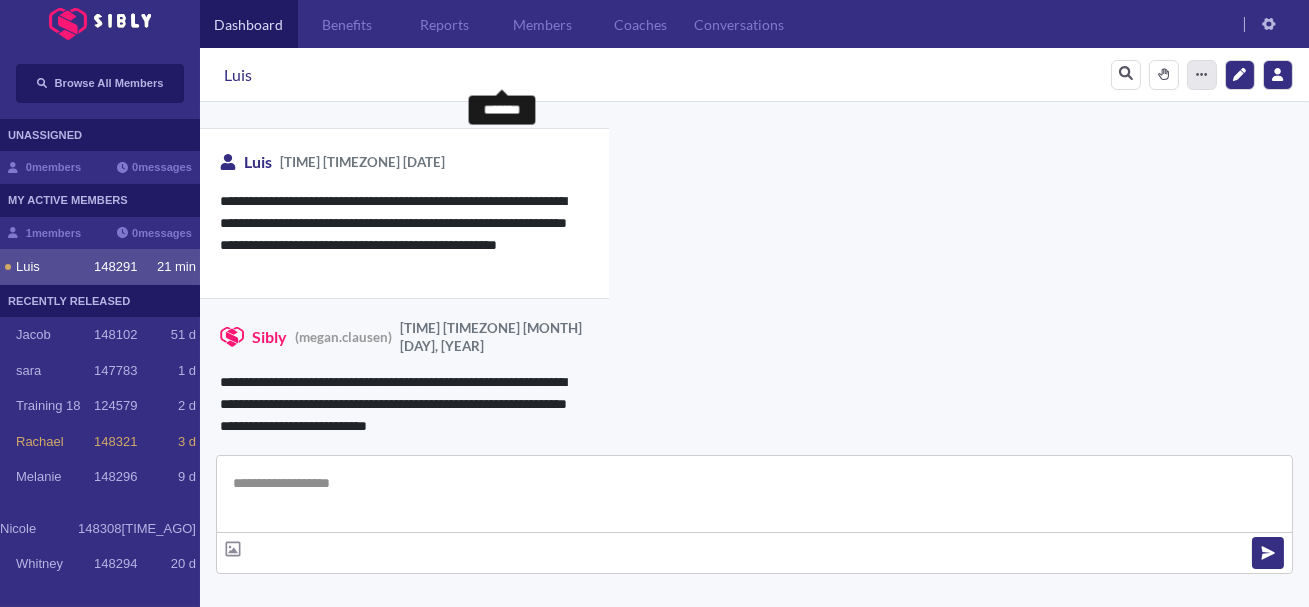 click 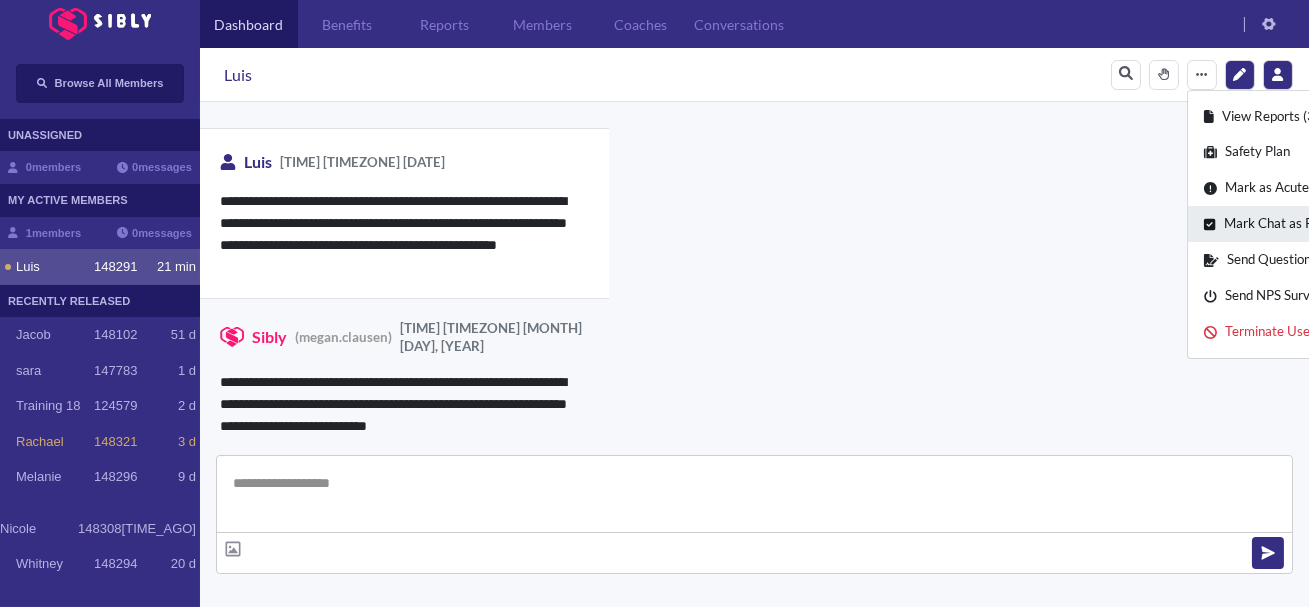 click on "Mark Chat as Read / Remove Dot" at bounding box center [1311, 224] 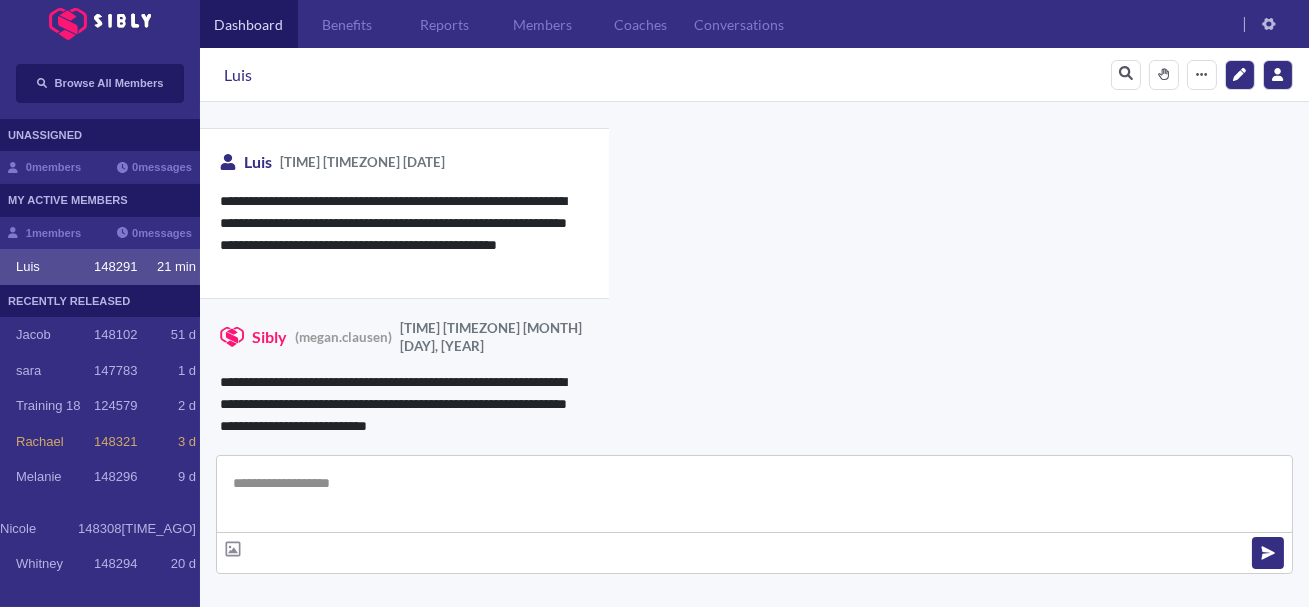 click on "[TIME] [TIMEZONE] [DATE]" at bounding box center [482, 490] 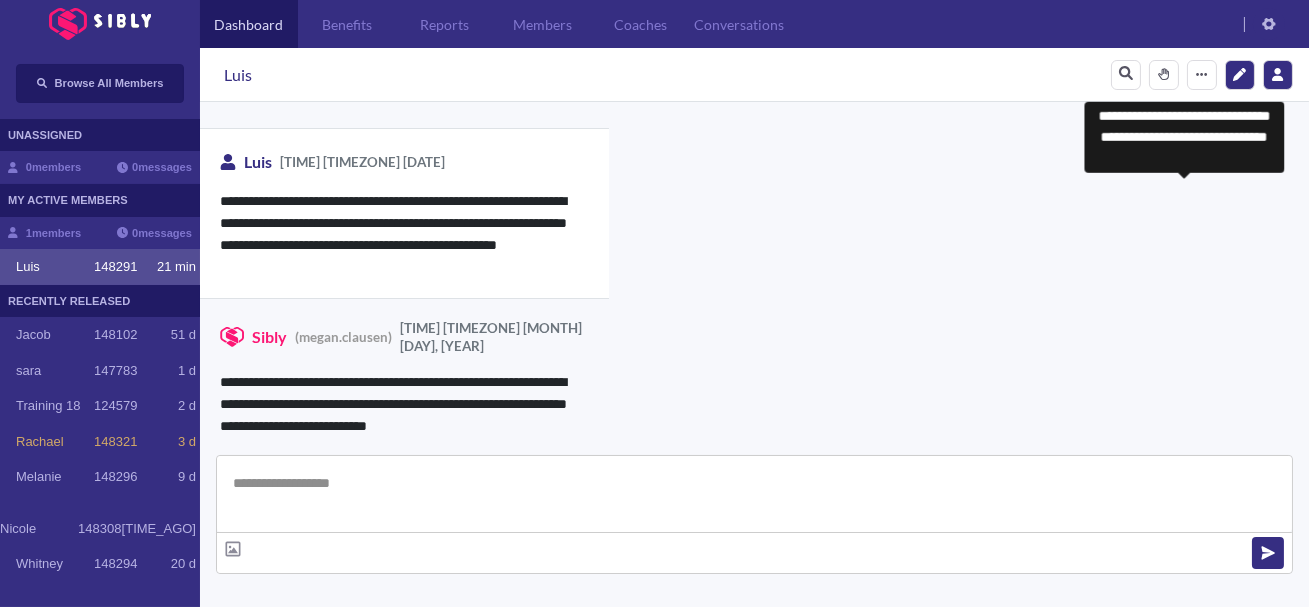 scroll, scrollTop: 63, scrollLeft: 0, axis: vertical 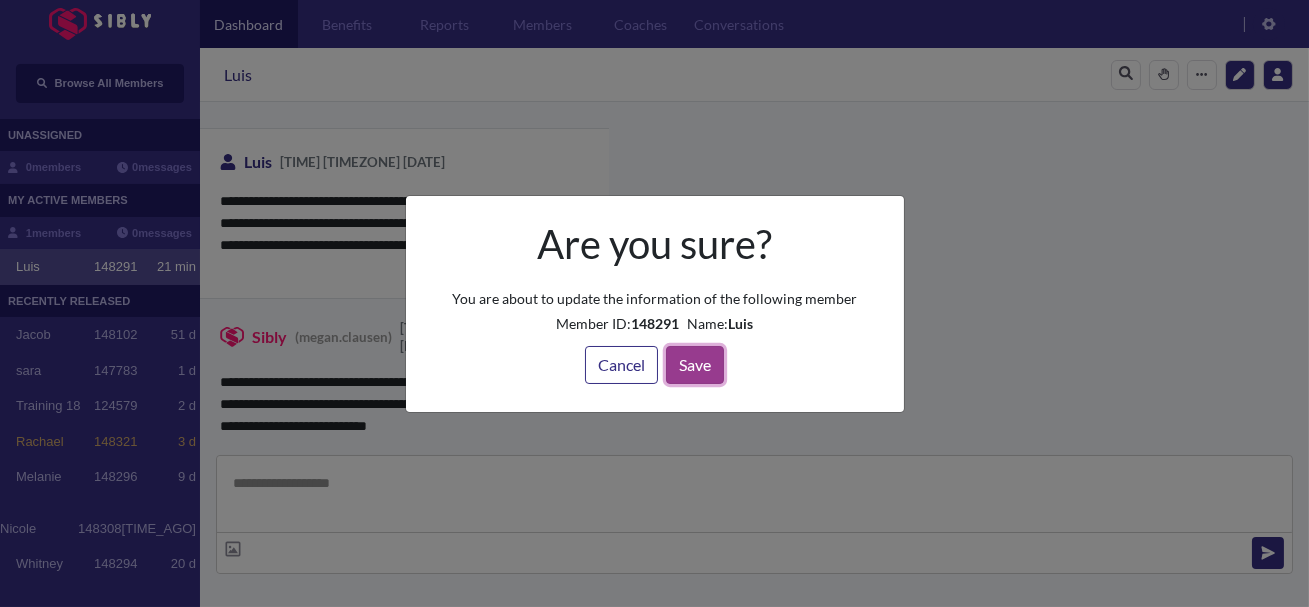 click on "Save" at bounding box center (695, 365) 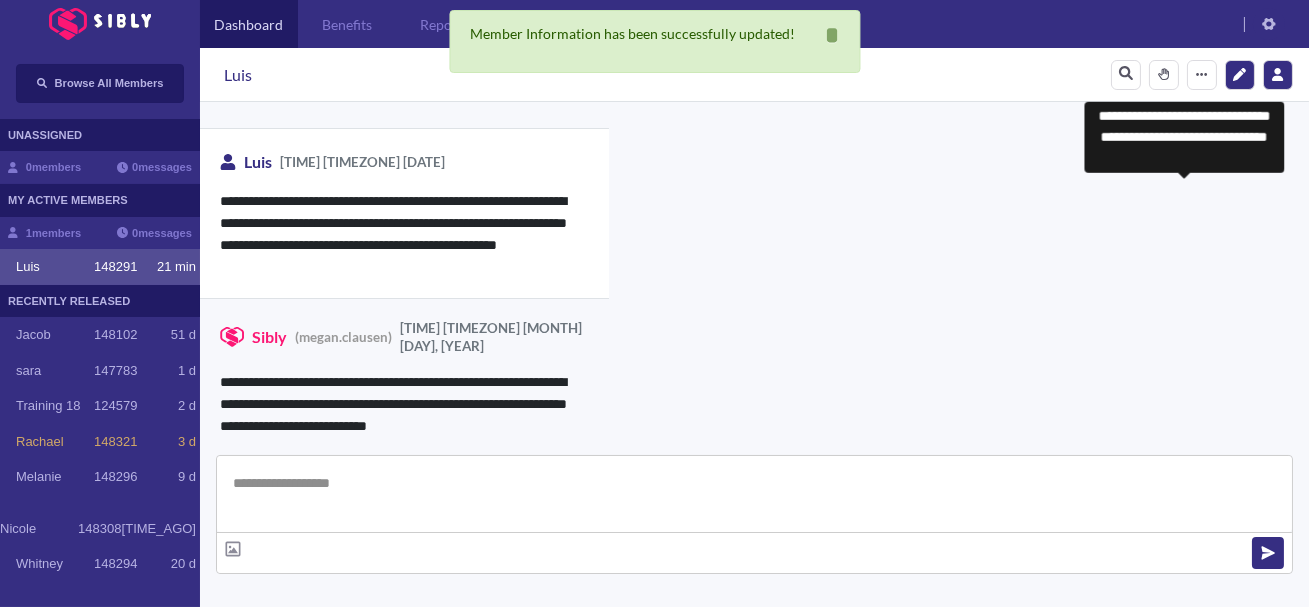 click on "Next Follow Up Message" at bounding box center (880, 1062) 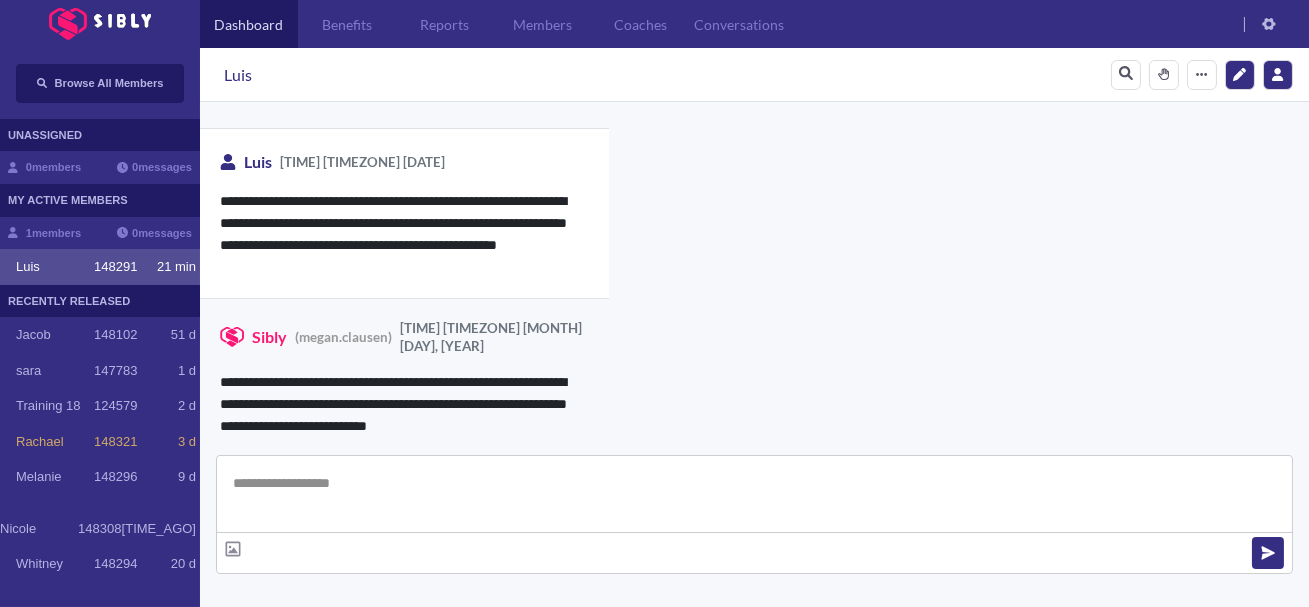 scroll, scrollTop: 1064, scrollLeft: 0, axis: vertical 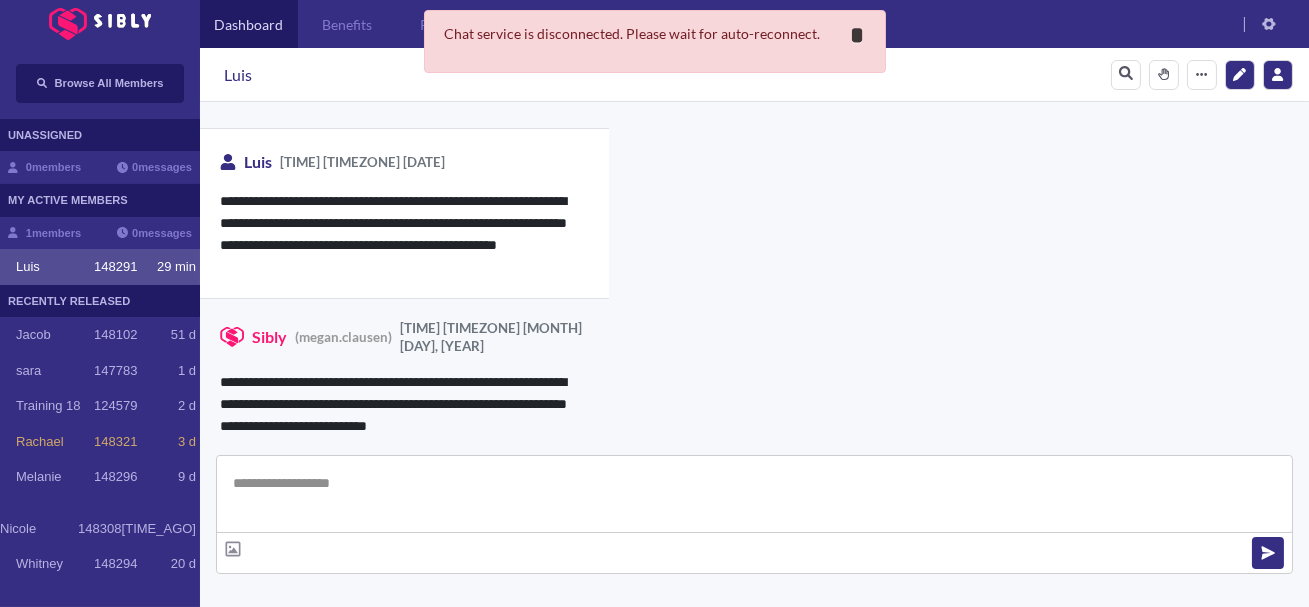 click on "**********" at bounding box center [858, 35] 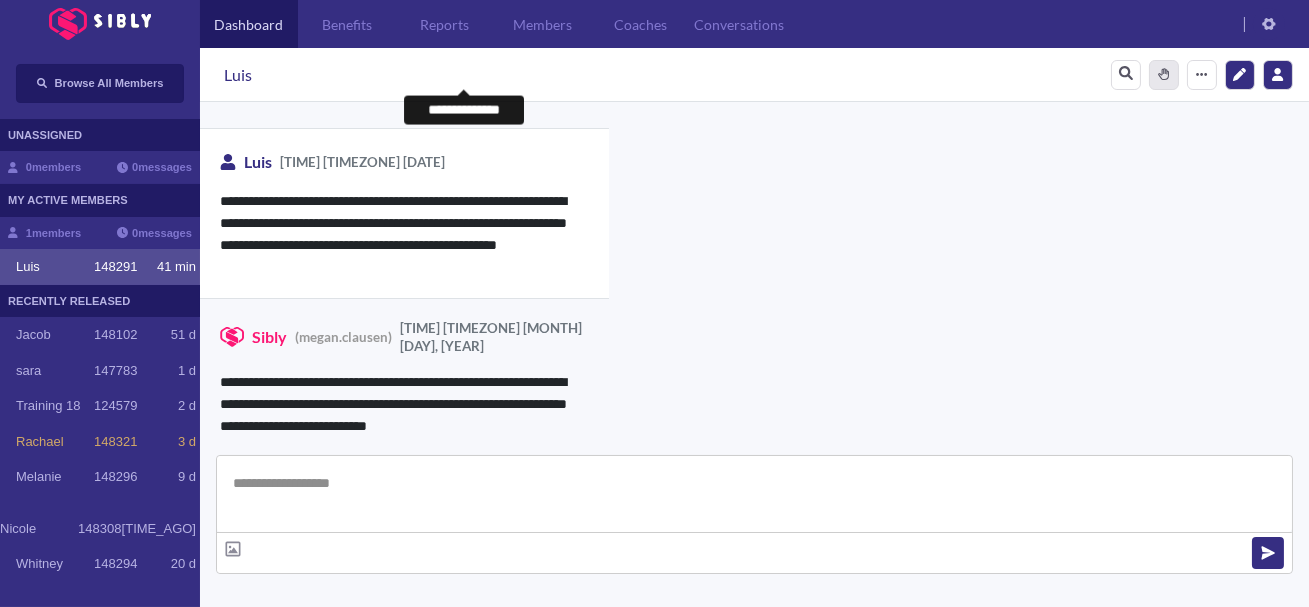 click at bounding box center [1164, 74] 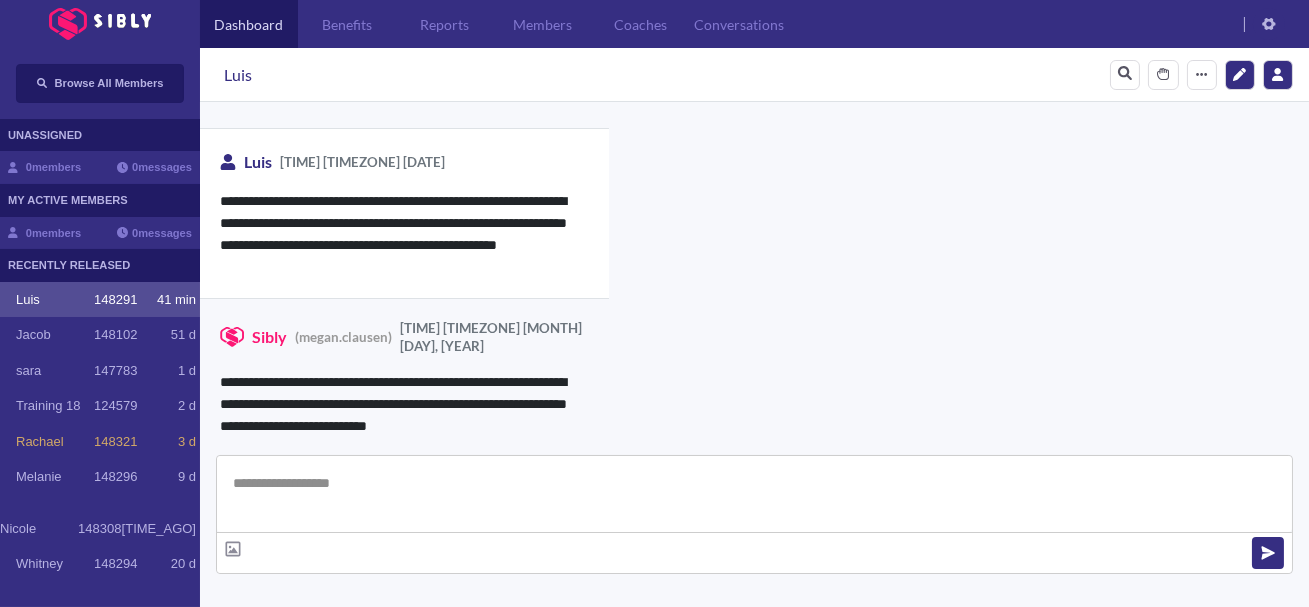click on "**********" at bounding box center (404, 404) 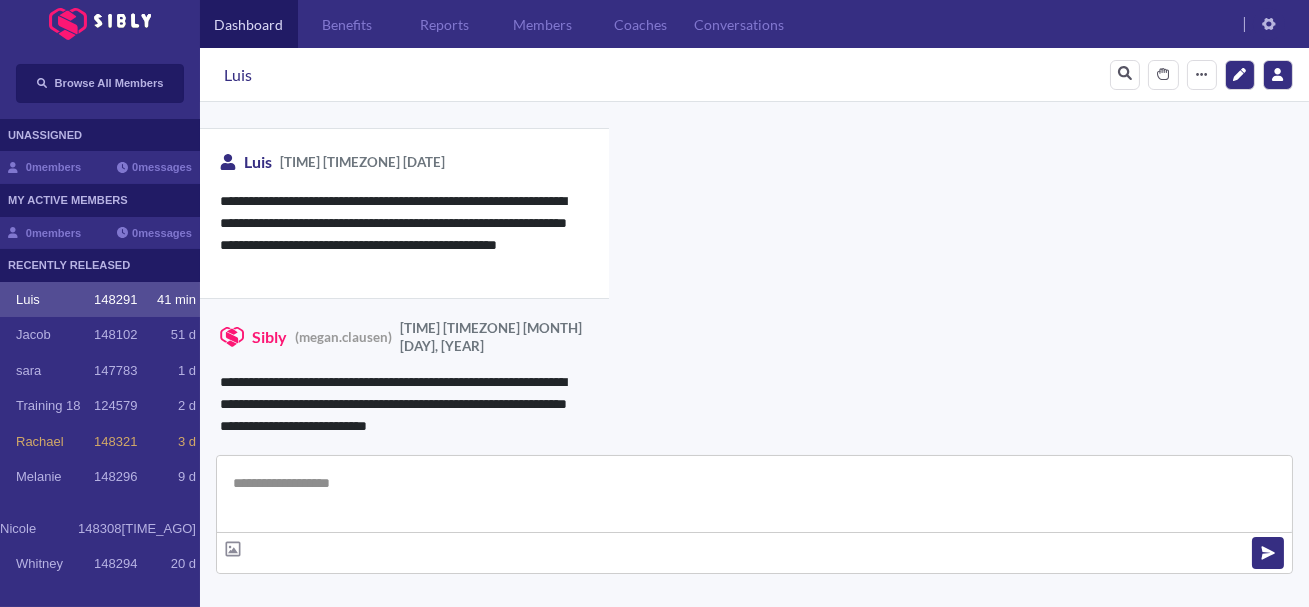 scroll, scrollTop: 514, scrollLeft: 0, axis: vertical 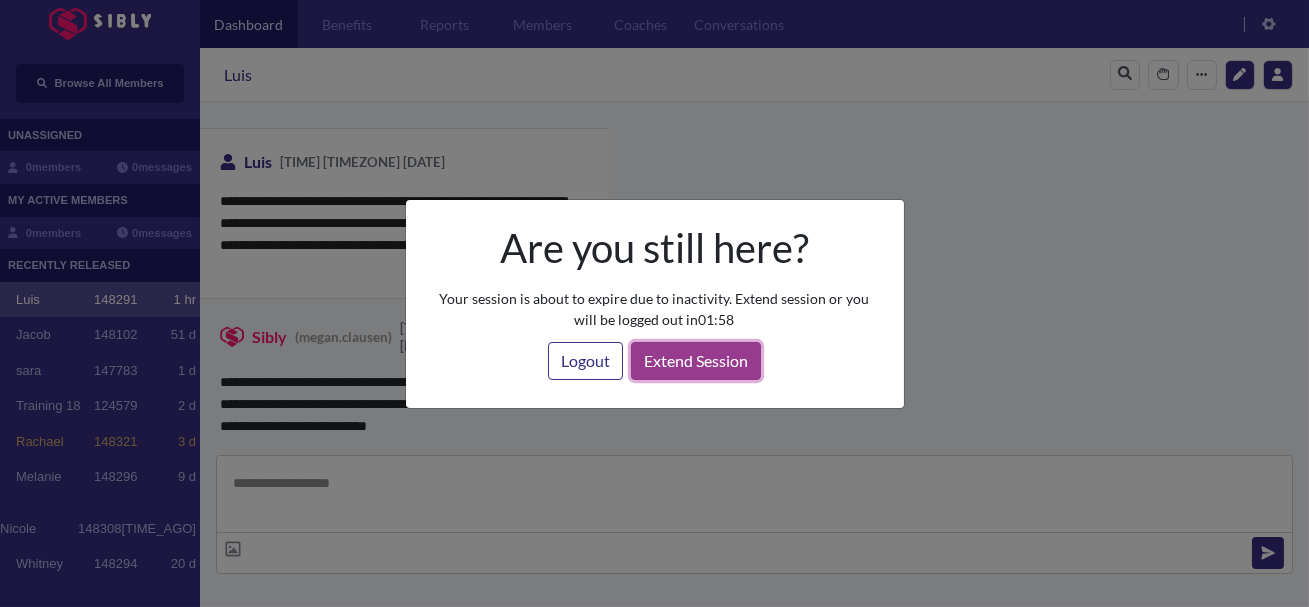 click on "Extend Session" at bounding box center (696, 361) 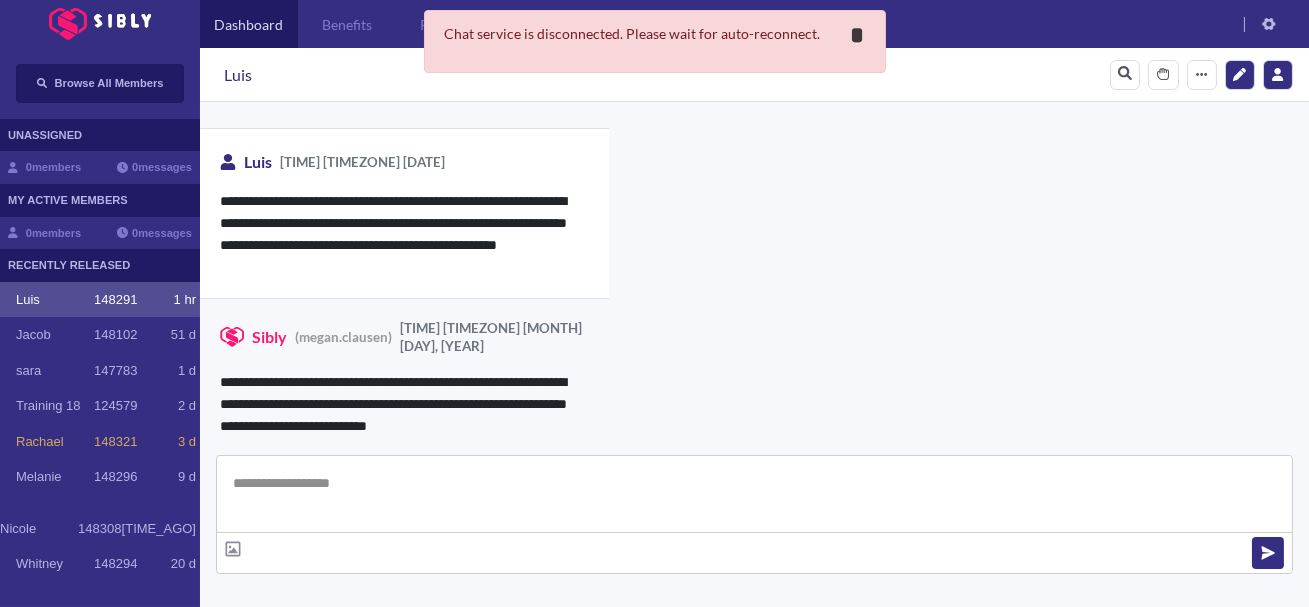 click on "*" at bounding box center [858, 35] 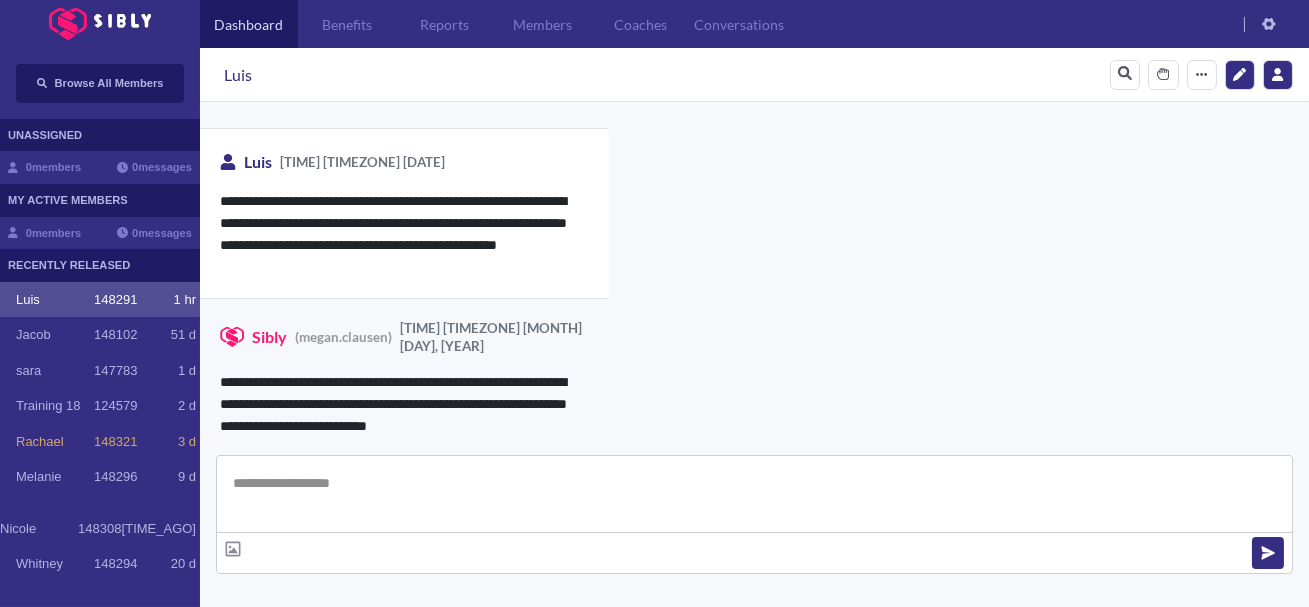 scroll, scrollTop: 264, scrollLeft: 0, axis: vertical 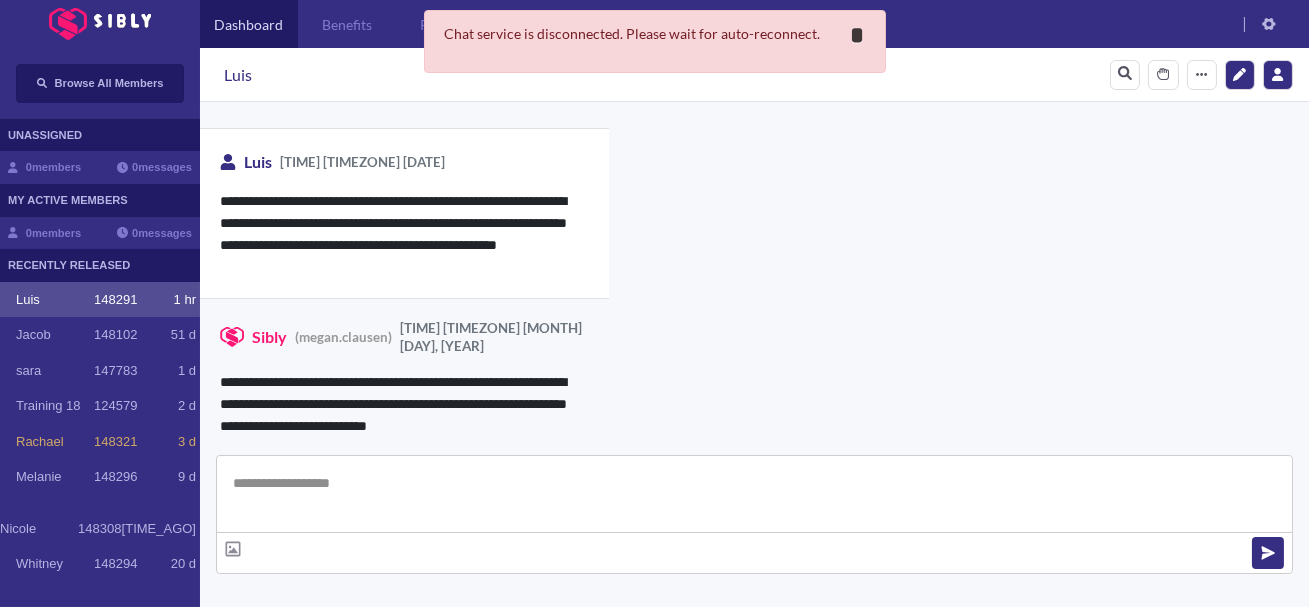 click on "**********" at bounding box center (858, 35) 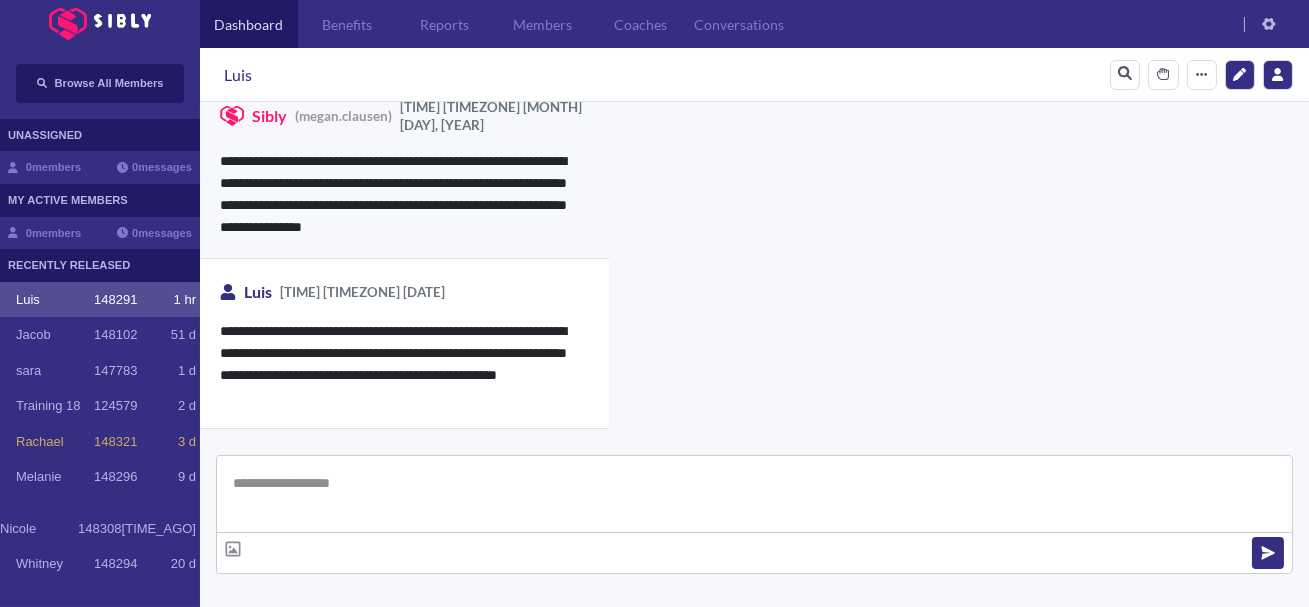 scroll, scrollTop: 5540, scrollLeft: 0, axis: vertical 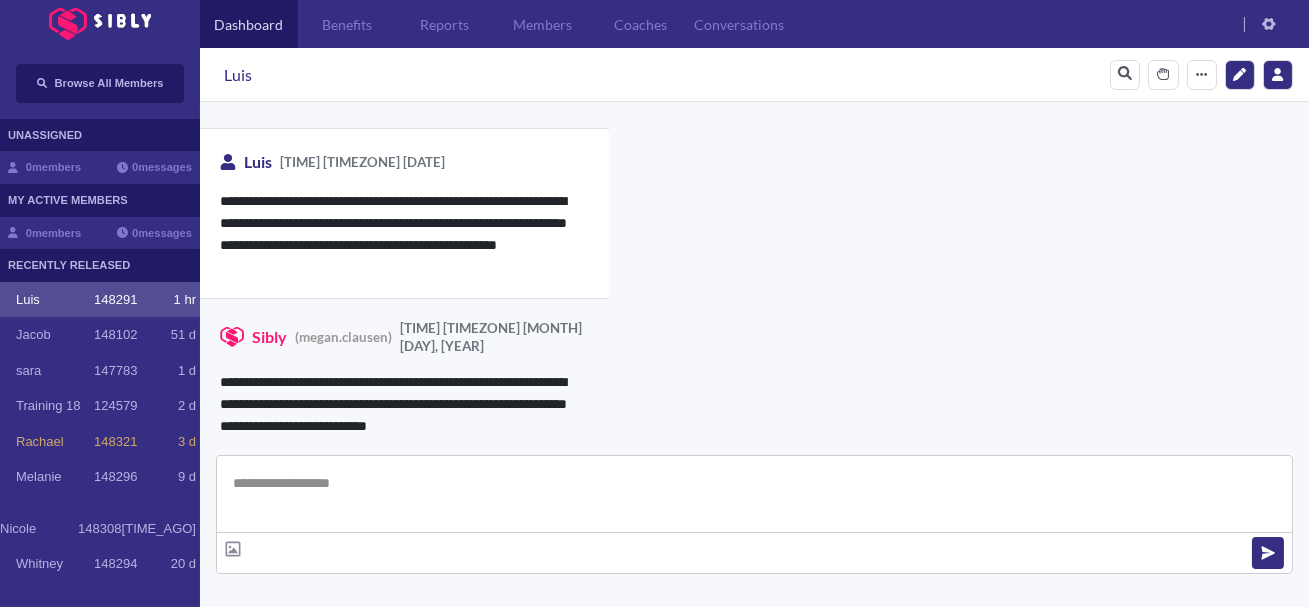 click on "[FIRST] ([EMAIL]) [TIME] [TIMEZONE] [MONTH] [DAY], [YEAR]" at bounding box center (392, 490) 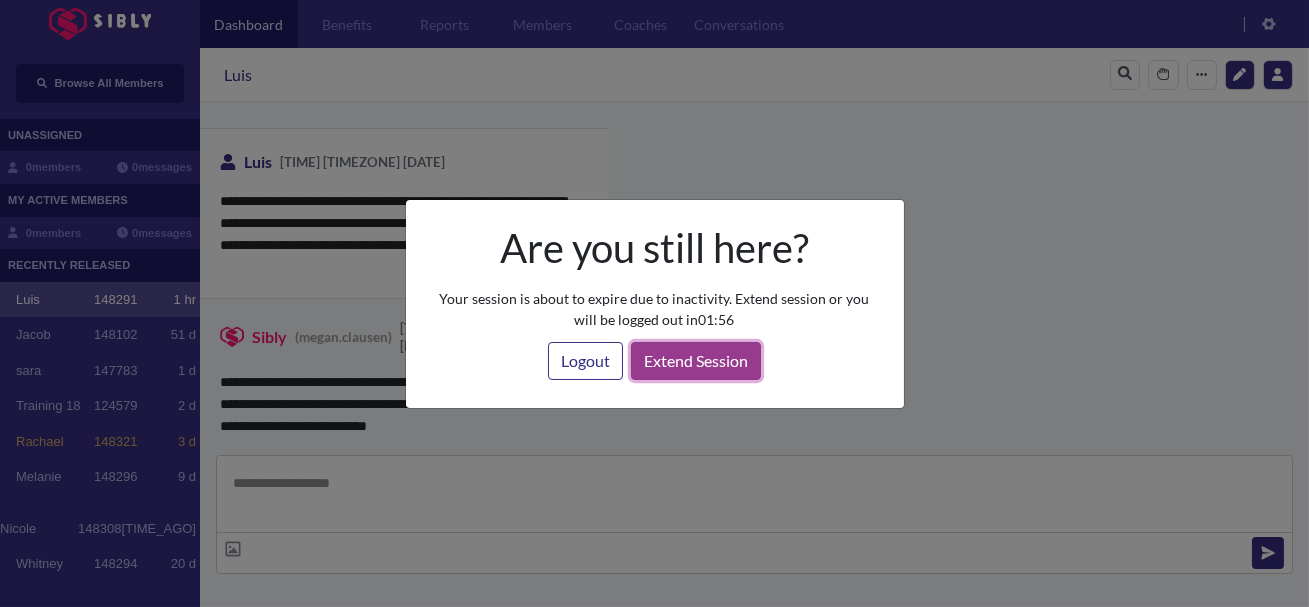 click on "Extend Session" at bounding box center (696, 361) 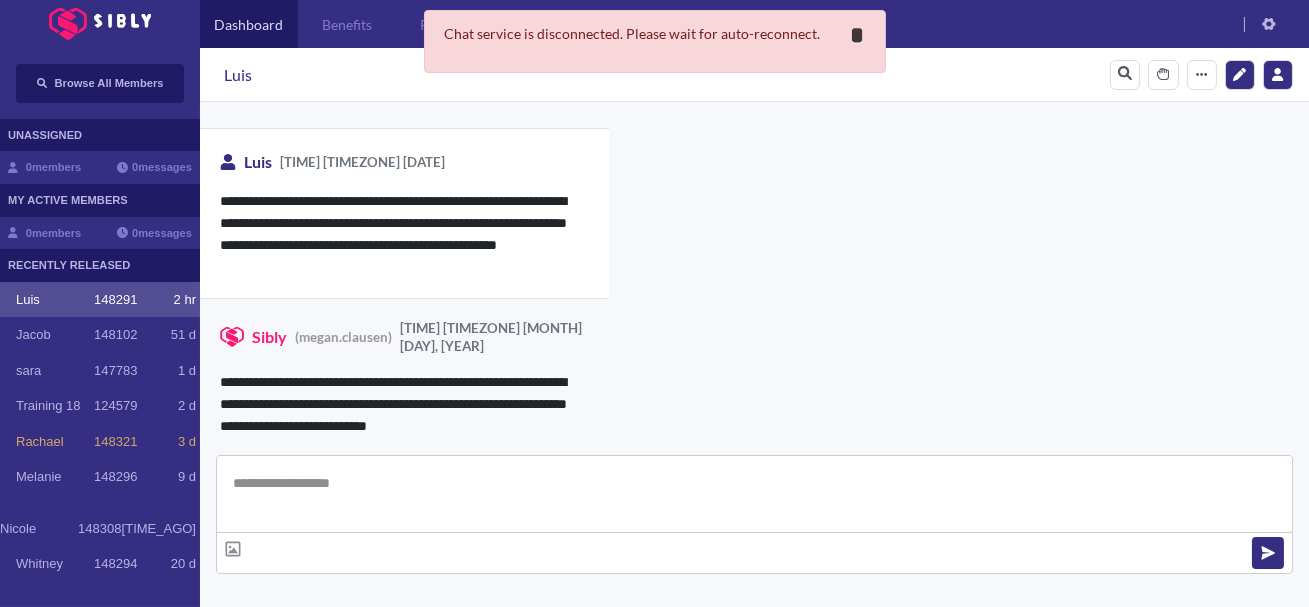 click on "**********" at bounding box center (858, 35) 